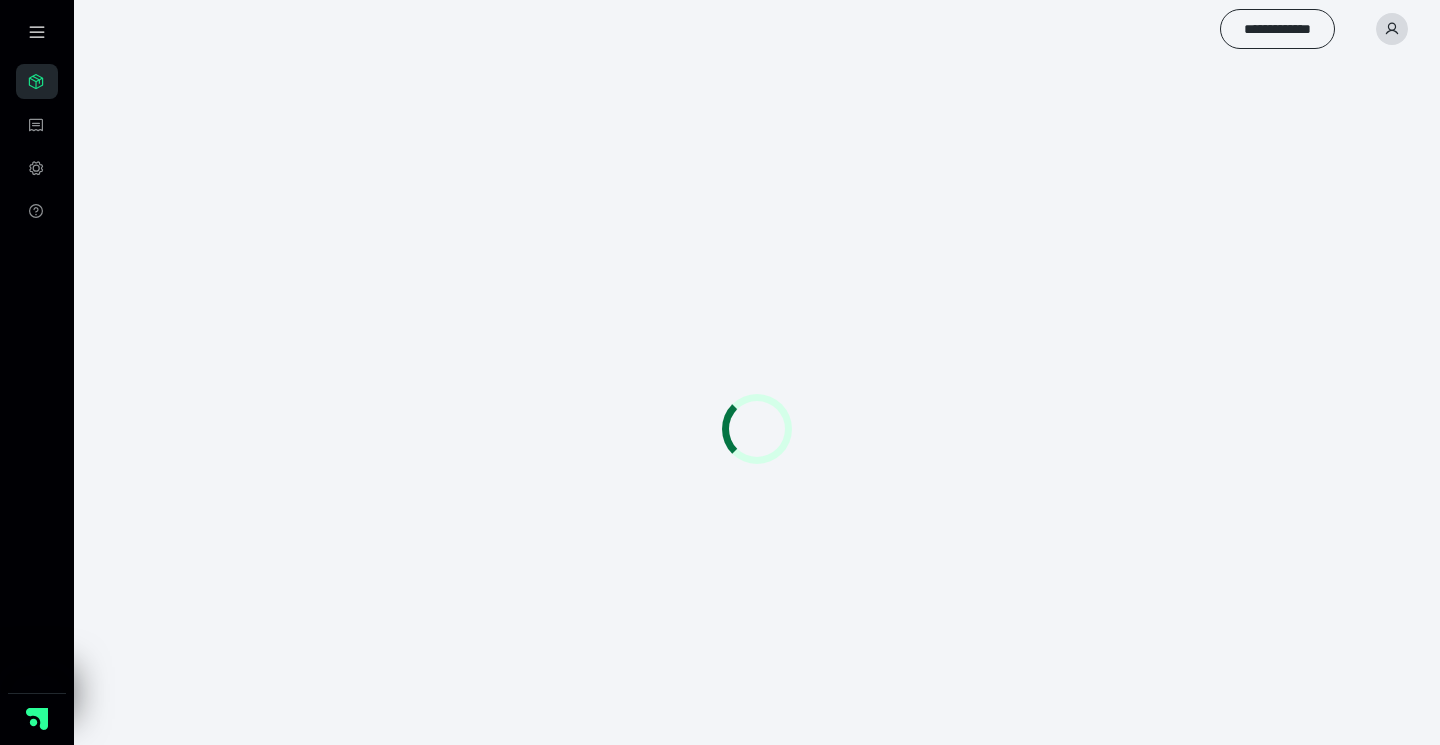 scroll, scrollTop: 0, scrollLeft: 0, axis: both 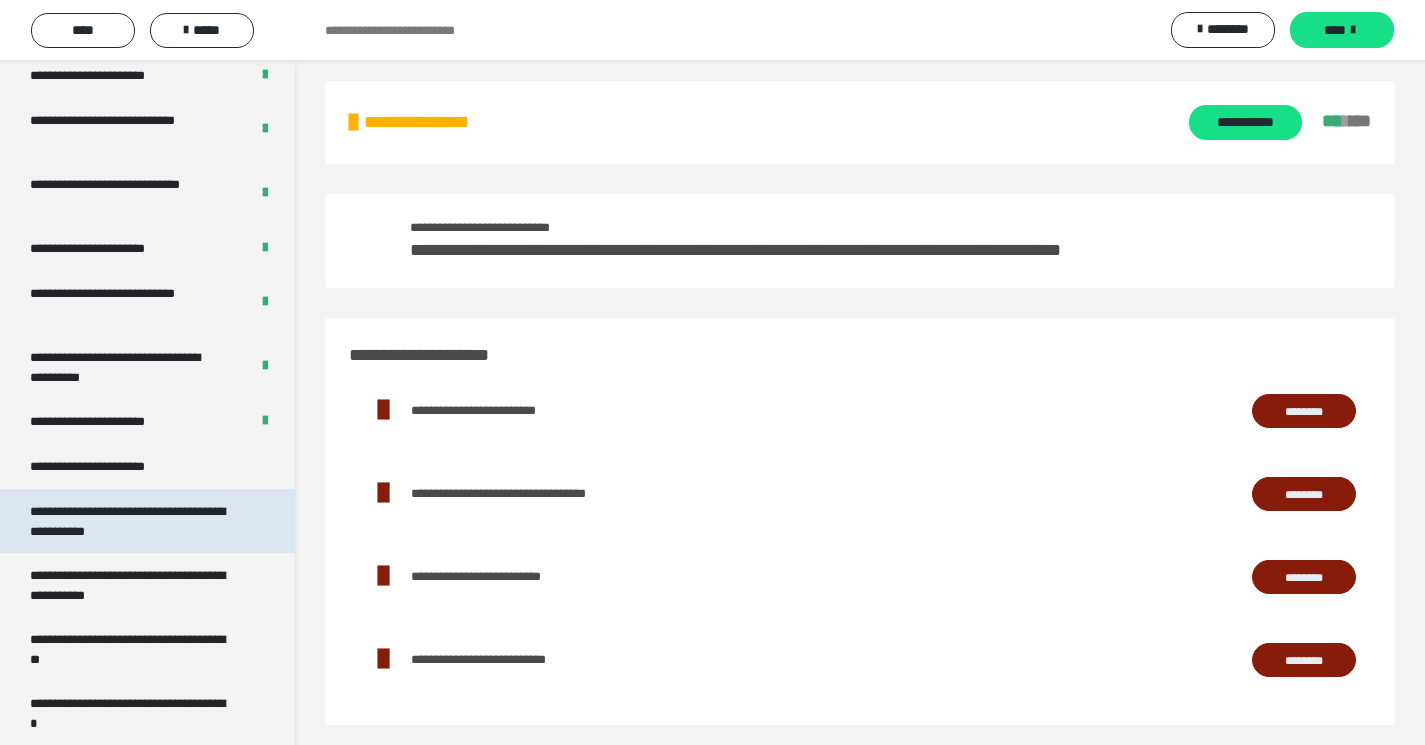 click on "**********" at bounding box center [132, 521] 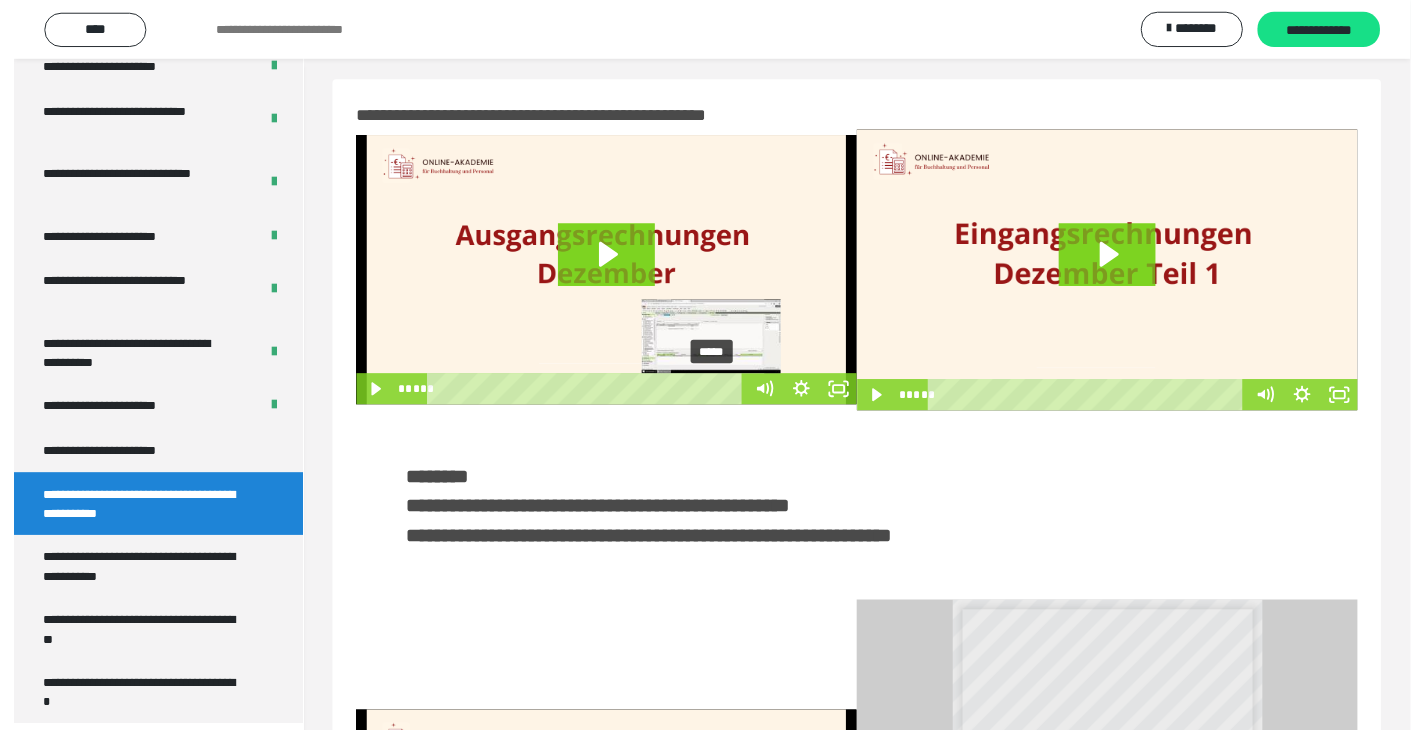 scroll, scrollTop: 0, scrollLeft: 0, axis: both 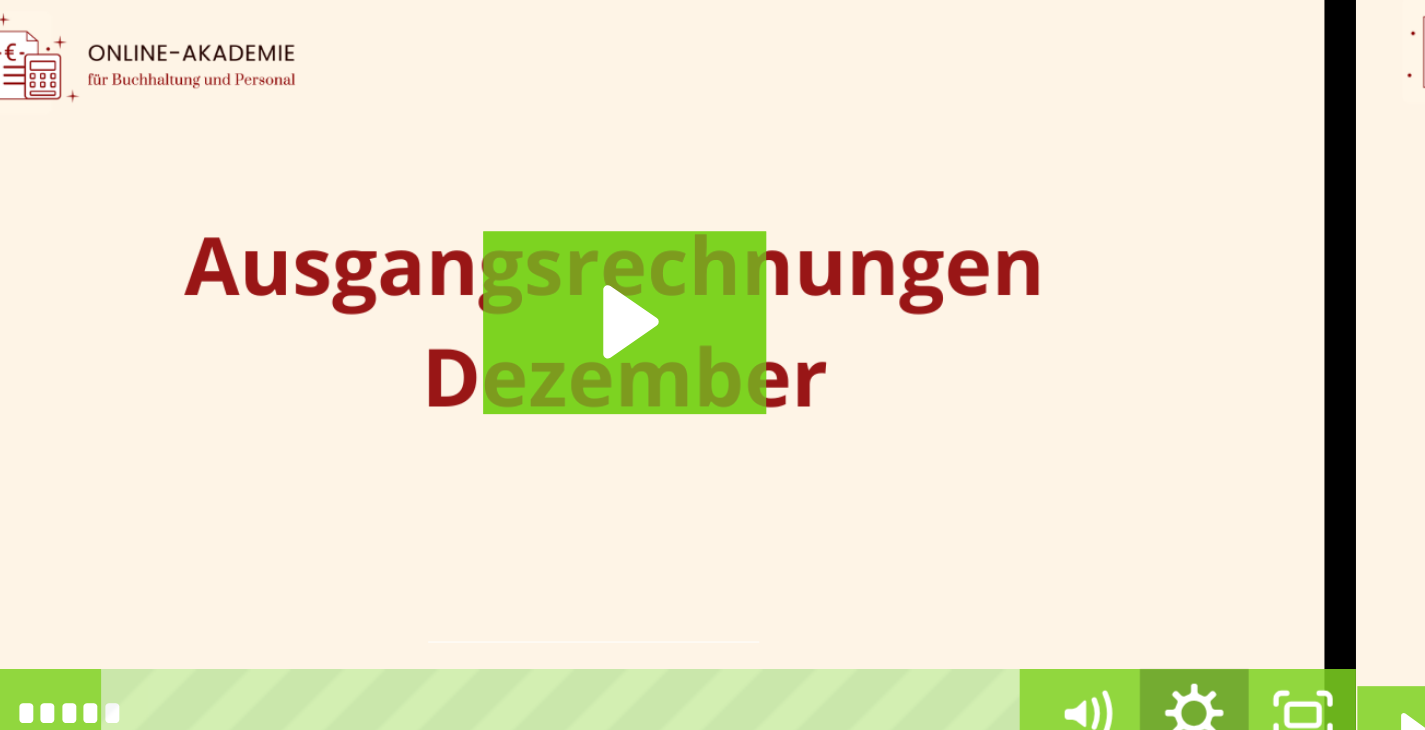 click 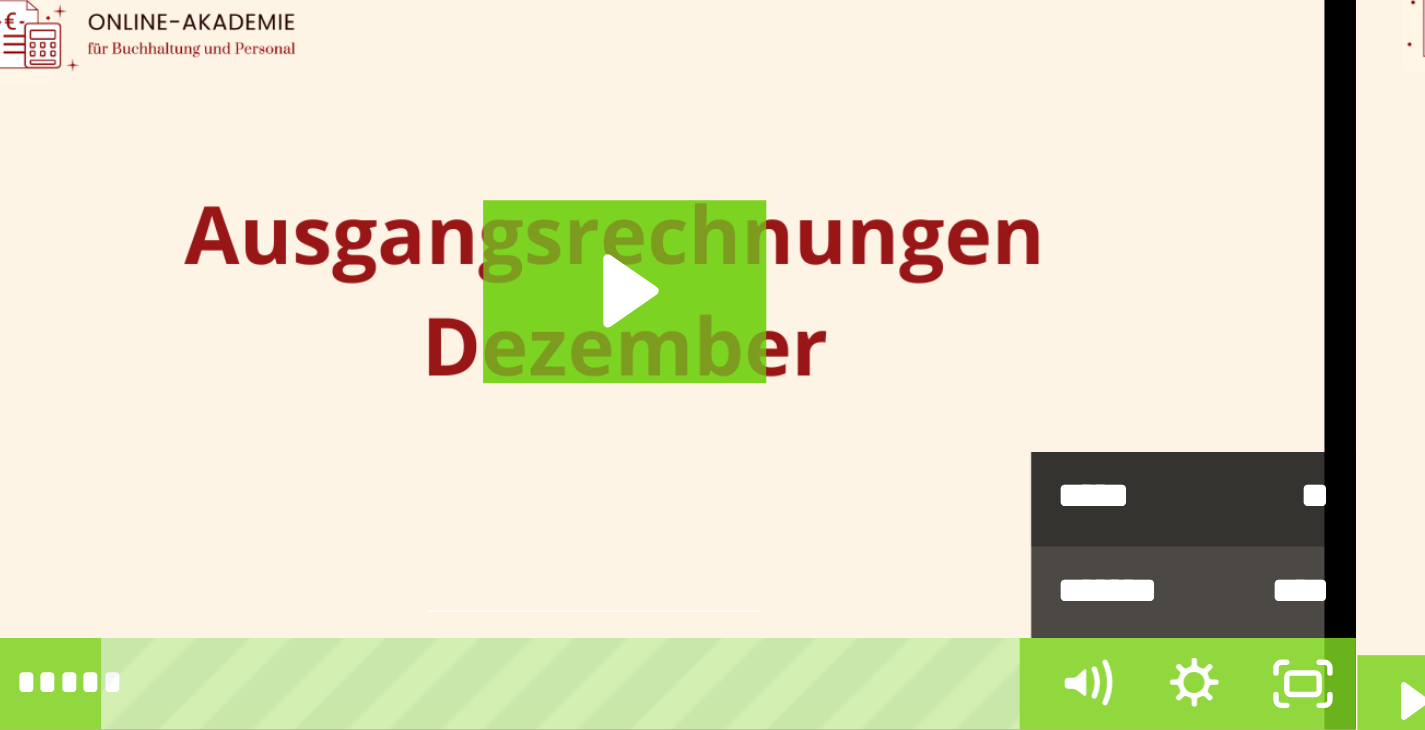 click on "*****" at bounding box center (780, 341) 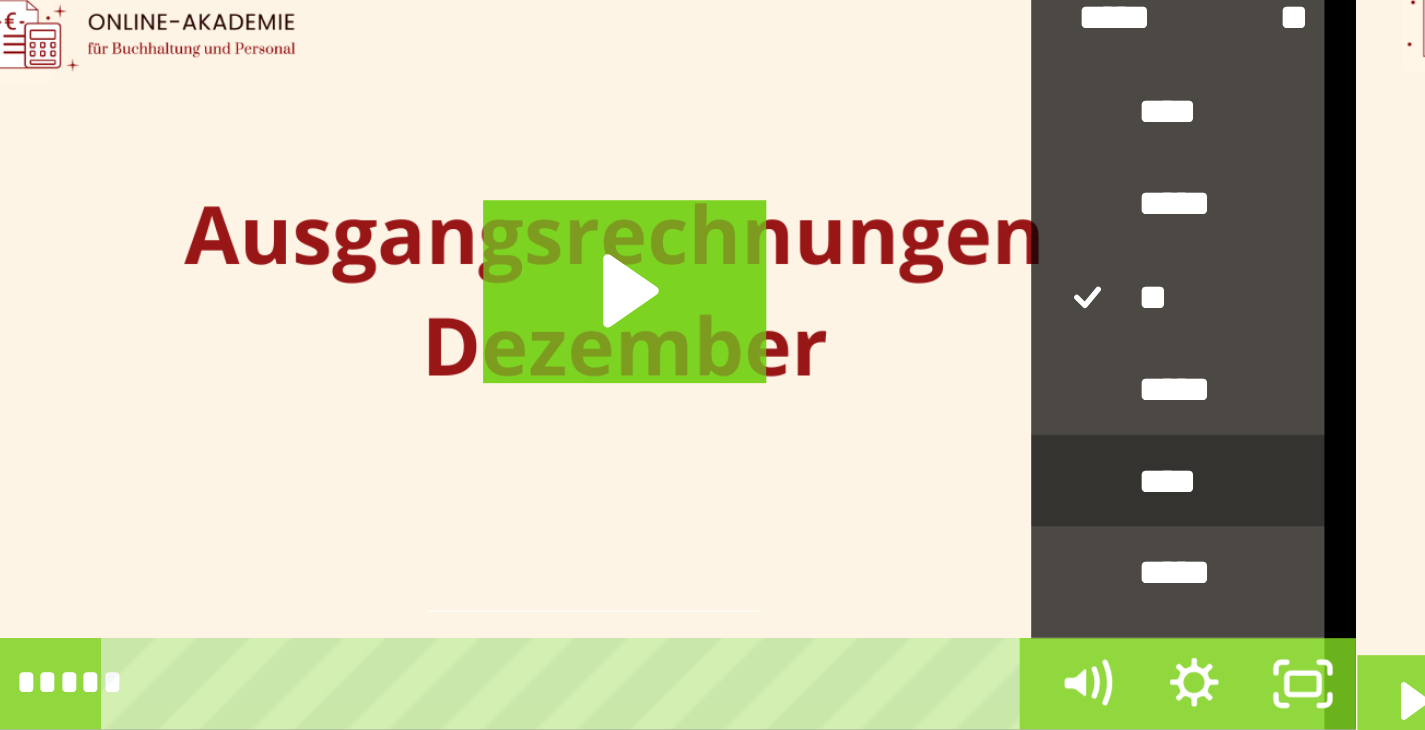 click on "****" at bounding box center (795, 336) 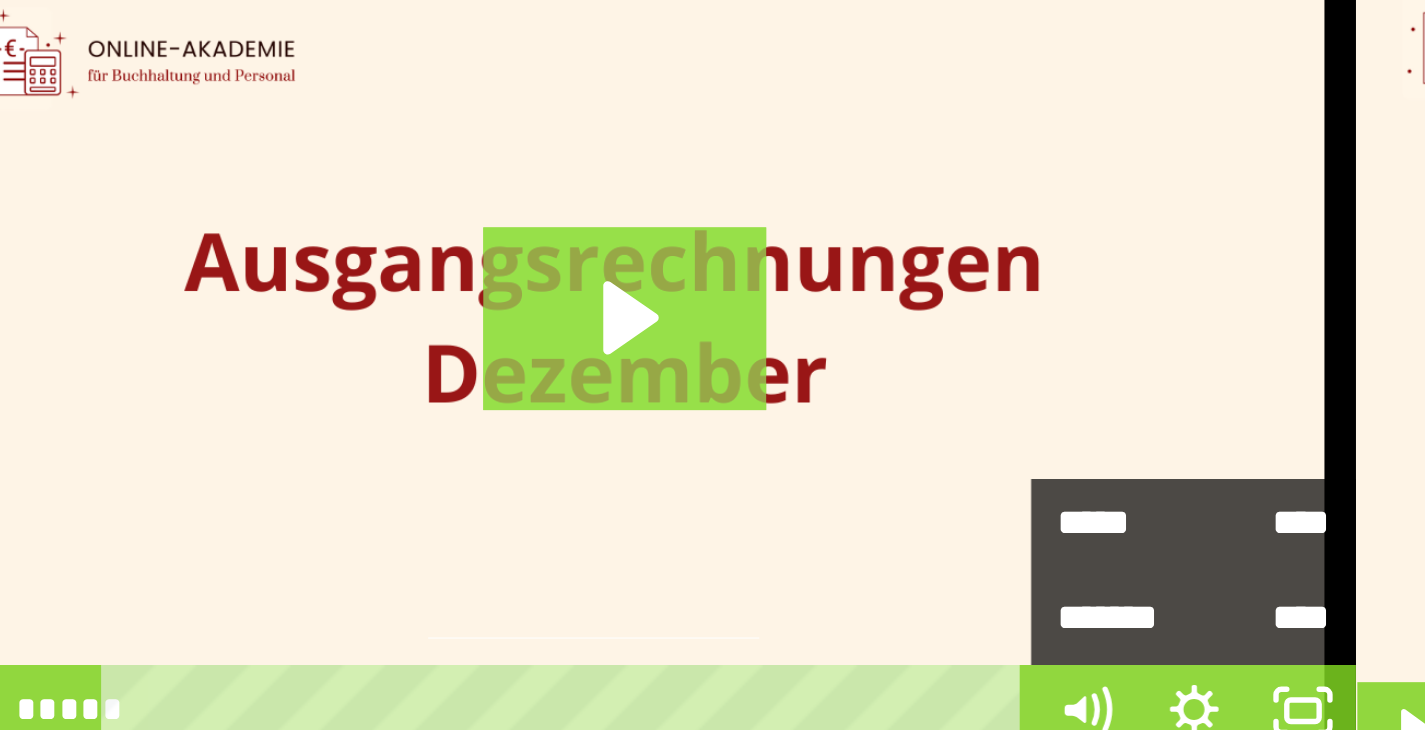 click 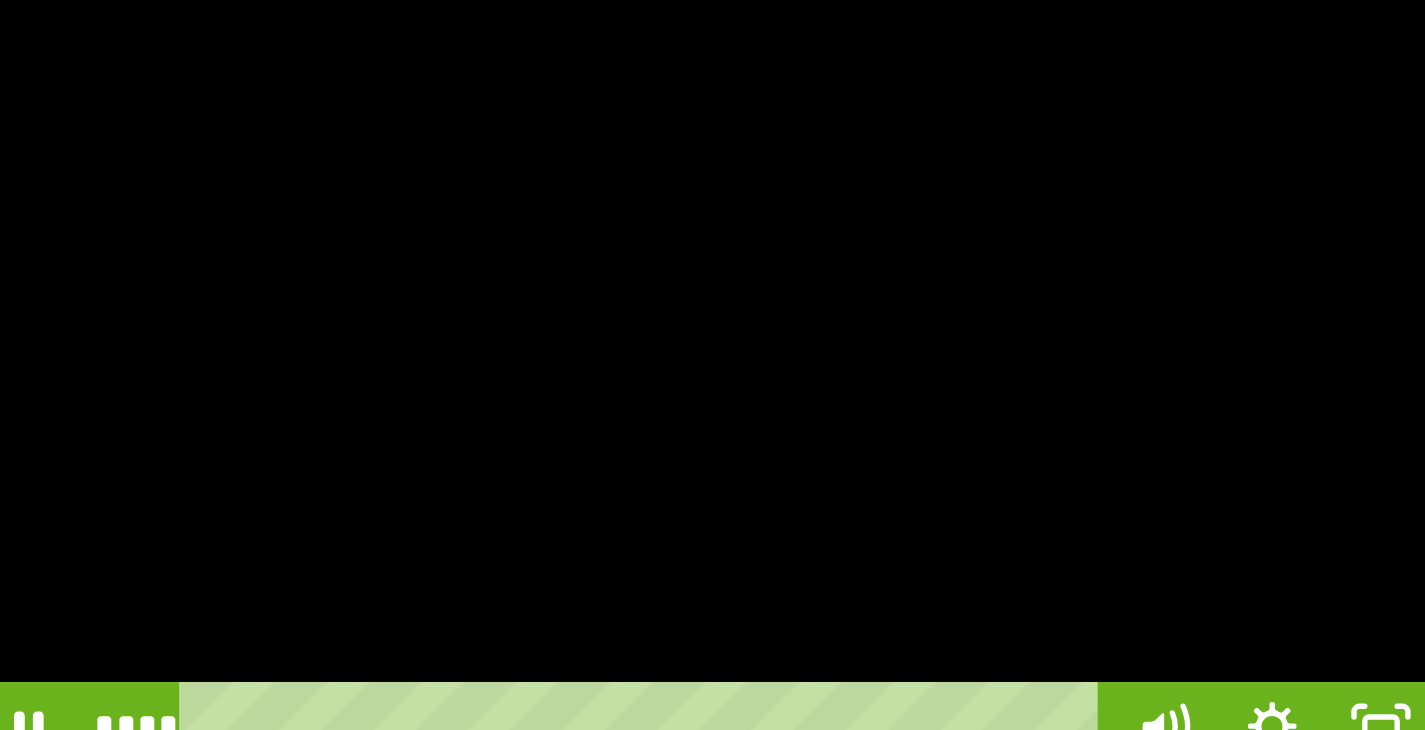 click at bounding box center [604, 284] 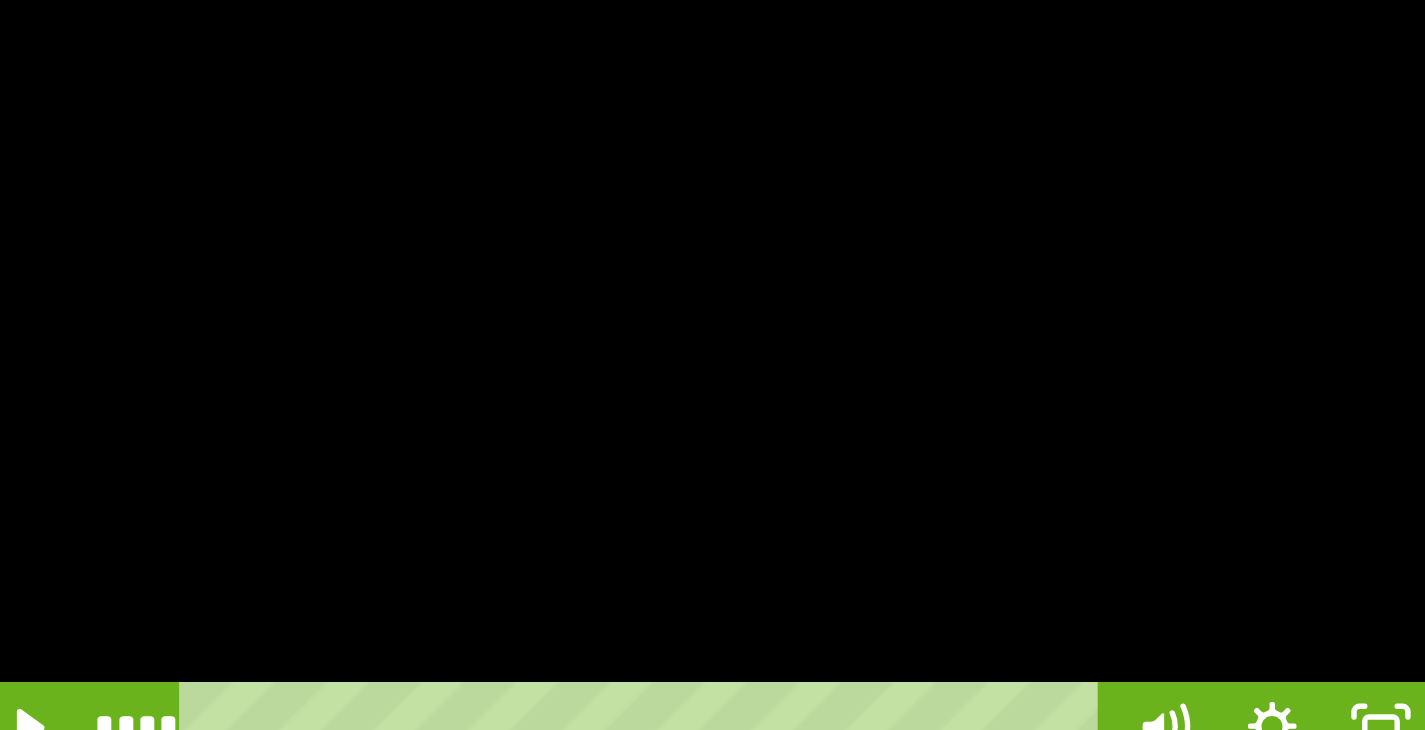 click at bounding box center (604, 284) 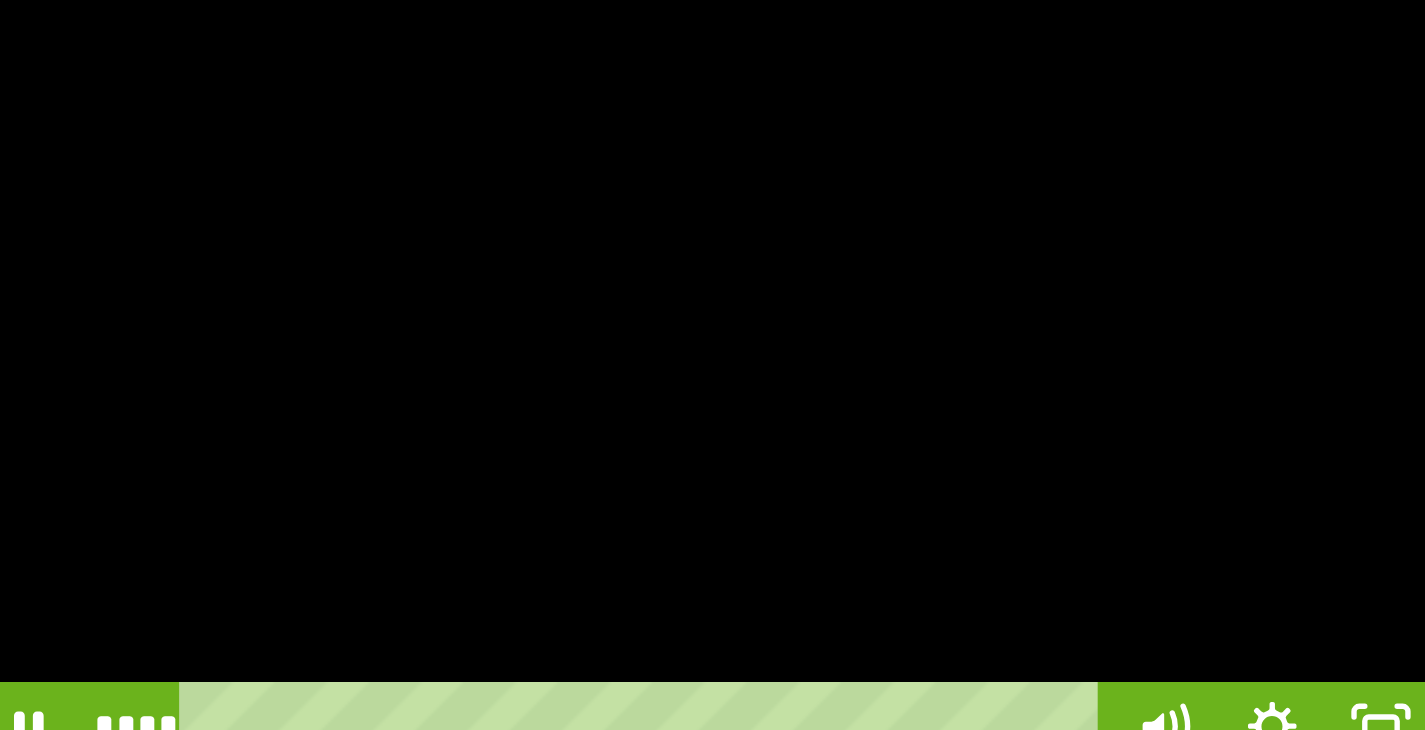 click at bounding box center [604, 284] 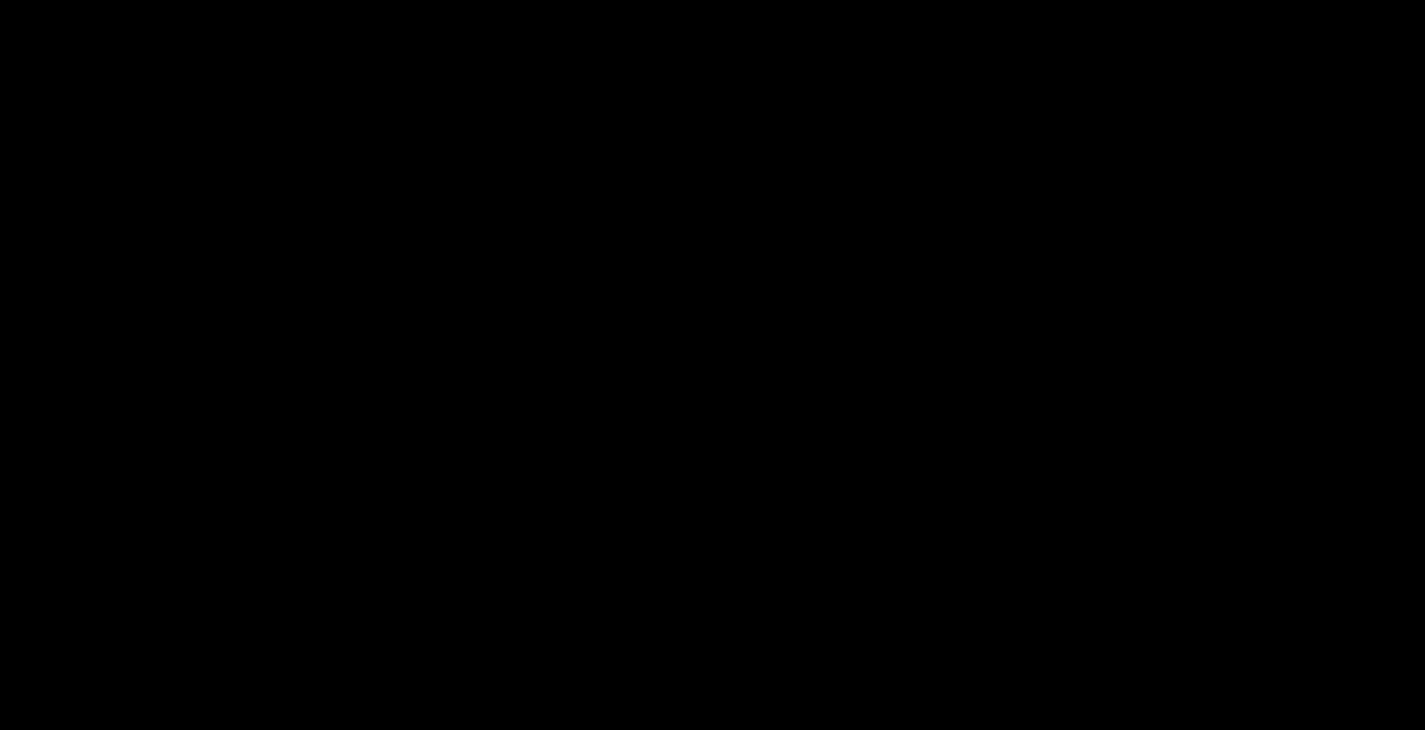 type 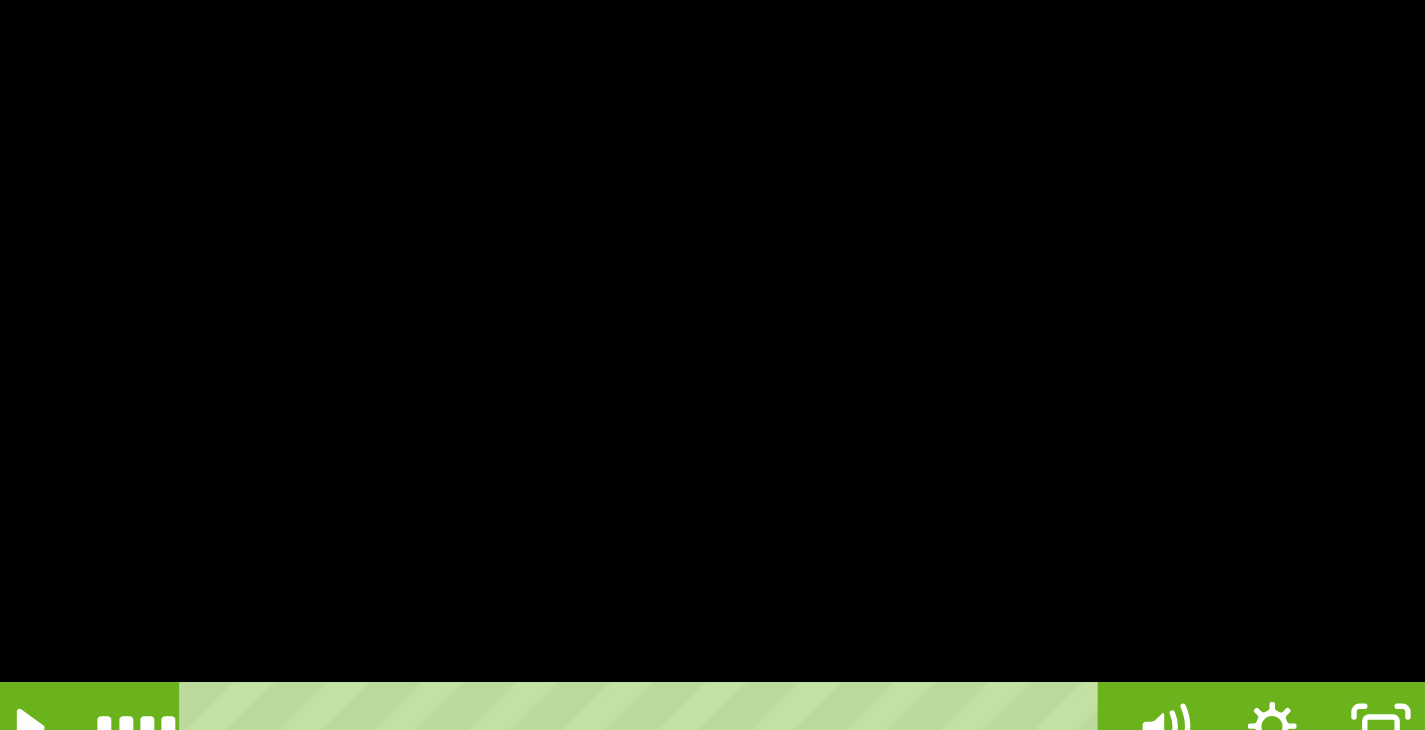 click at bounding box center [604, 284] 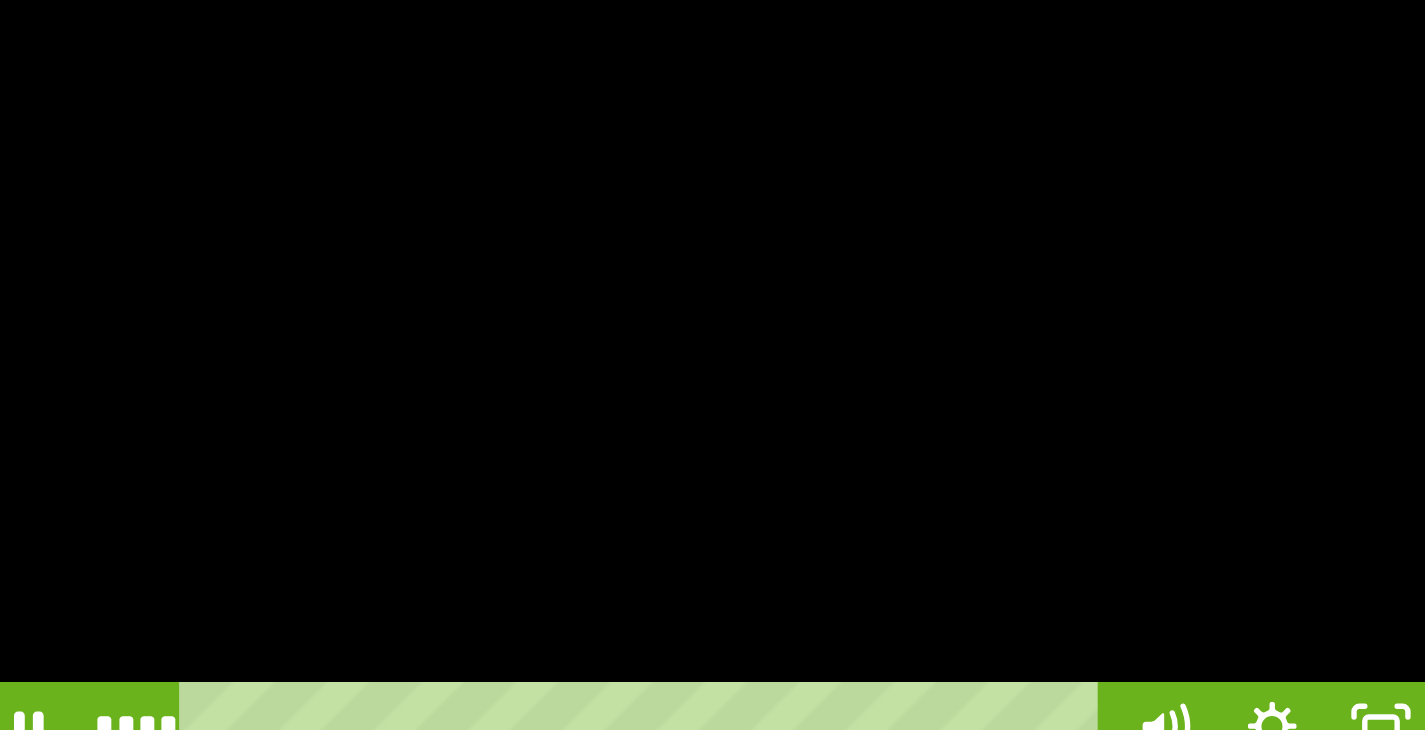 click at bounding box center (604, 284) 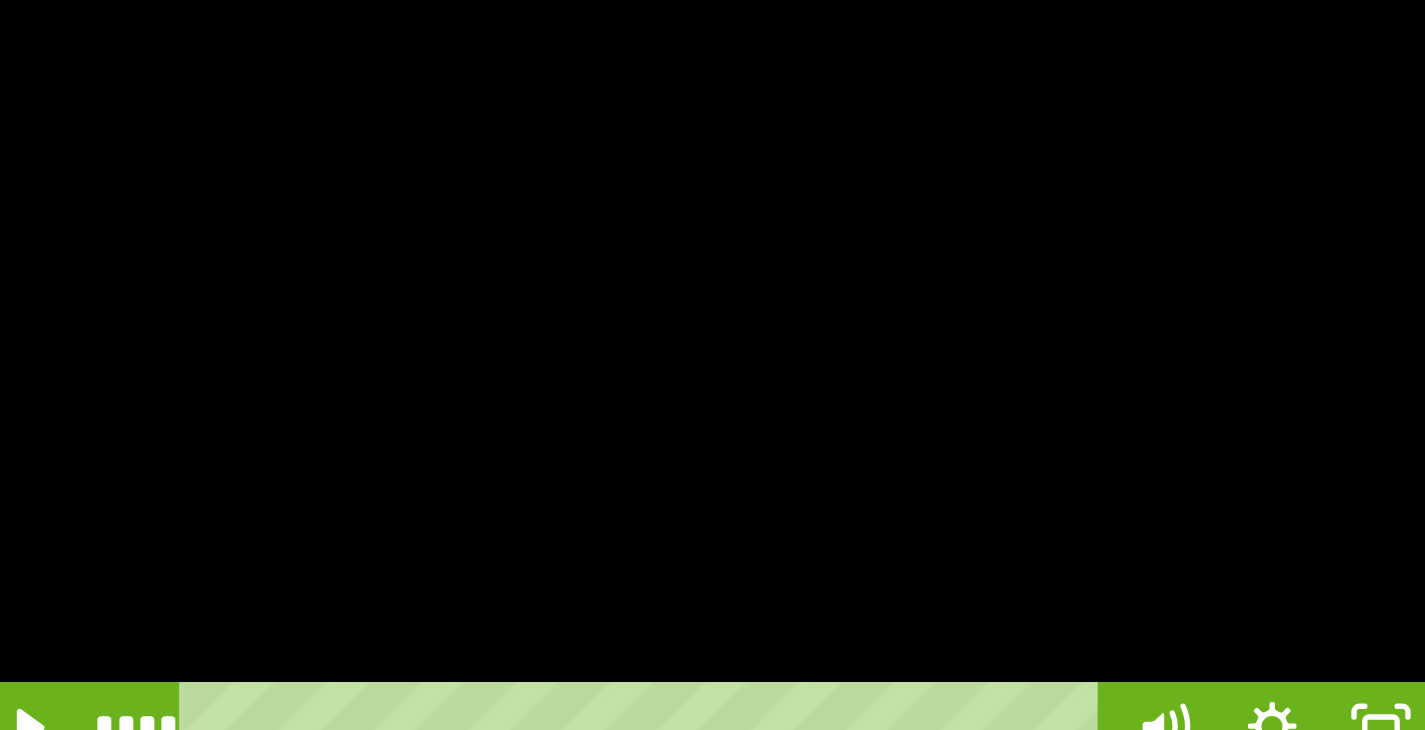 click at bounding box center [604, 284] 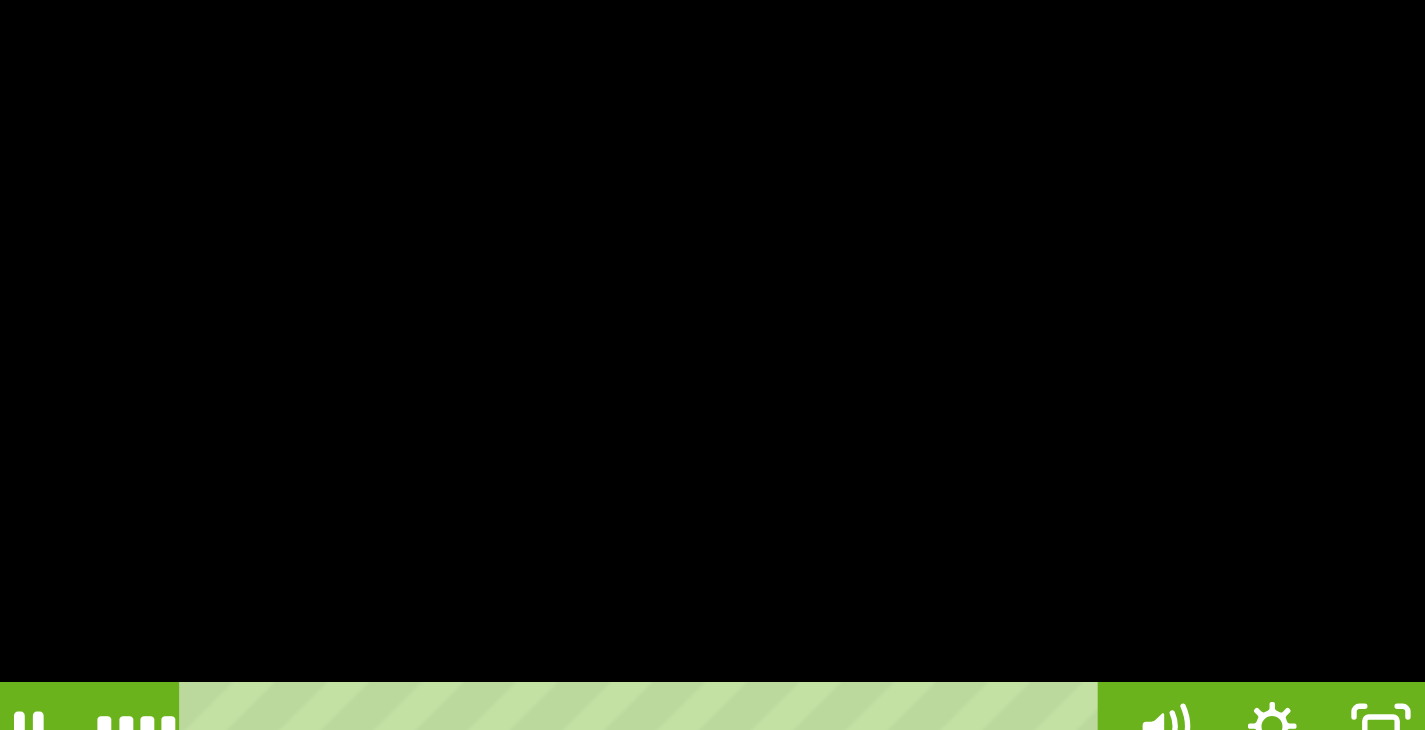 click at bounding box center (604, 284) 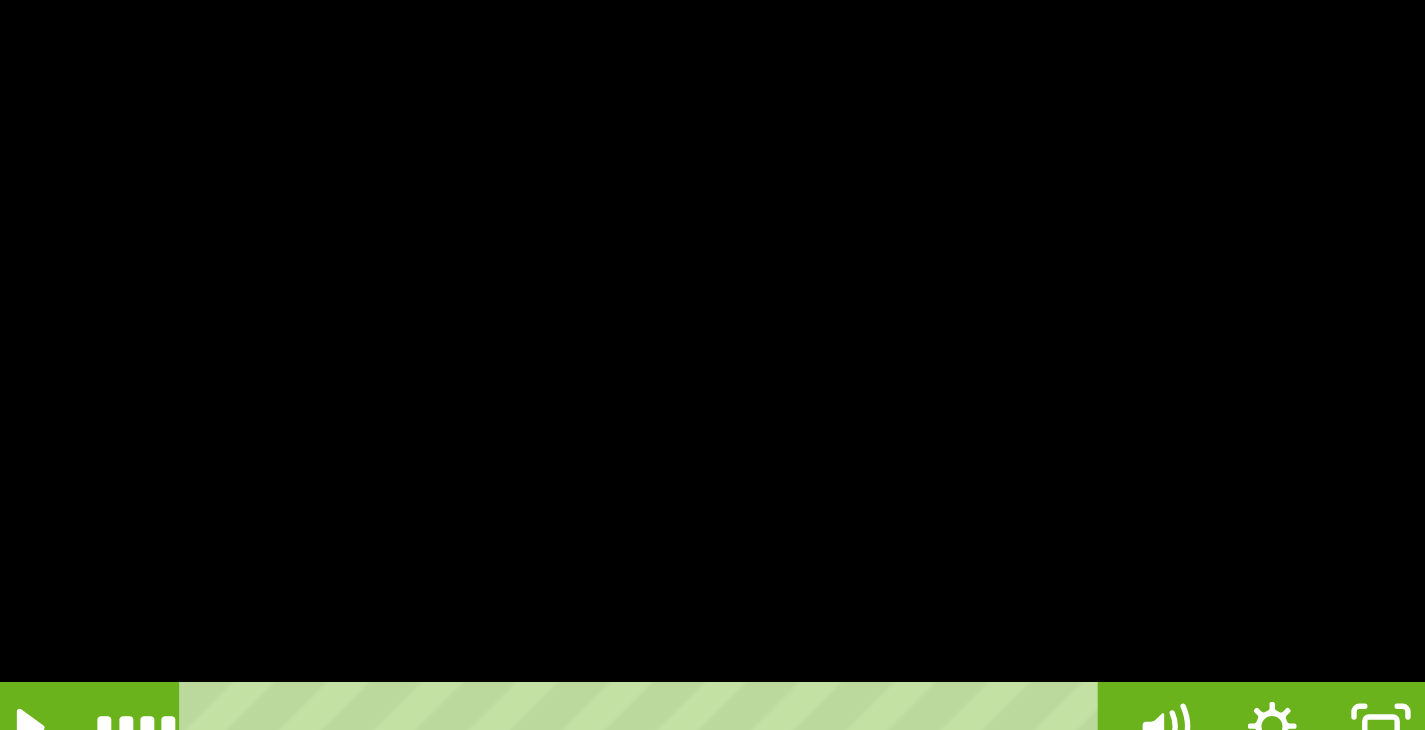 click at bounding box center (604, 284) 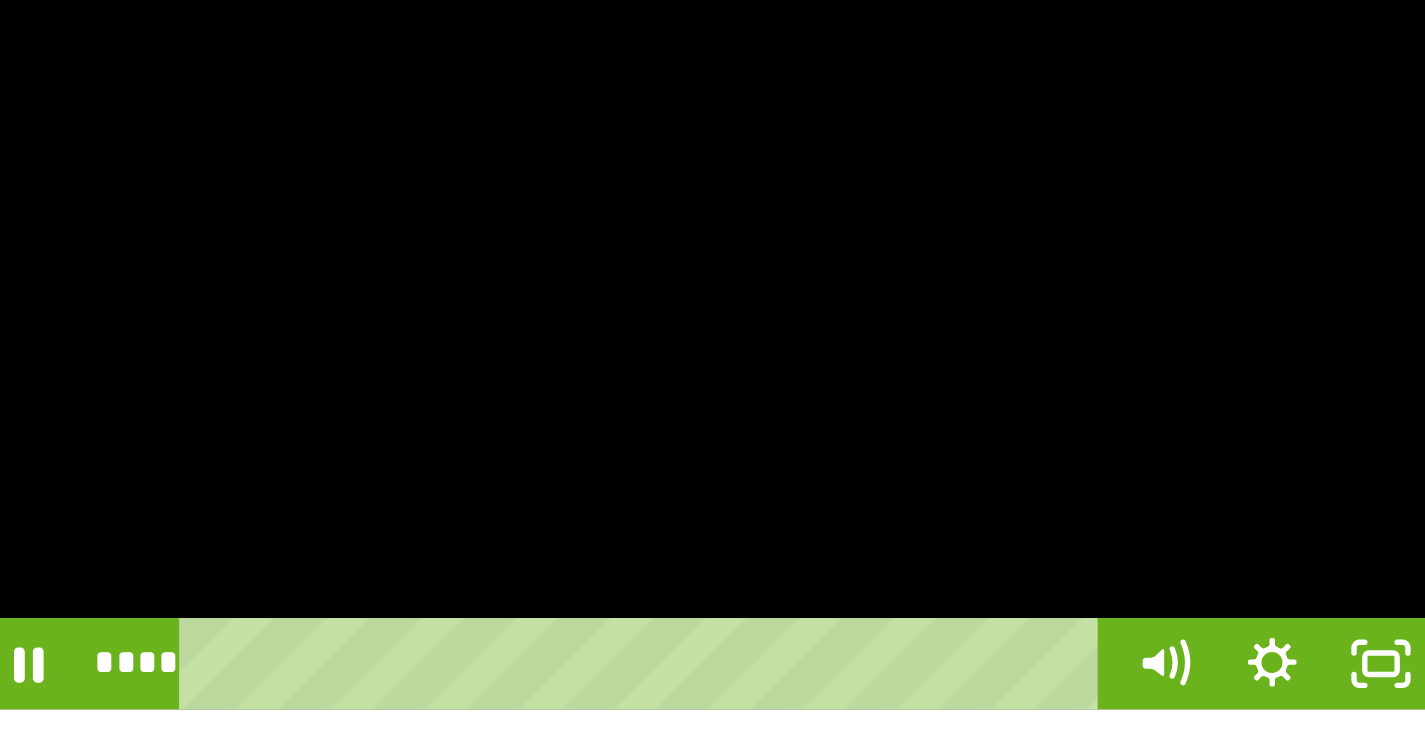 click at bounding box center [604, 284] 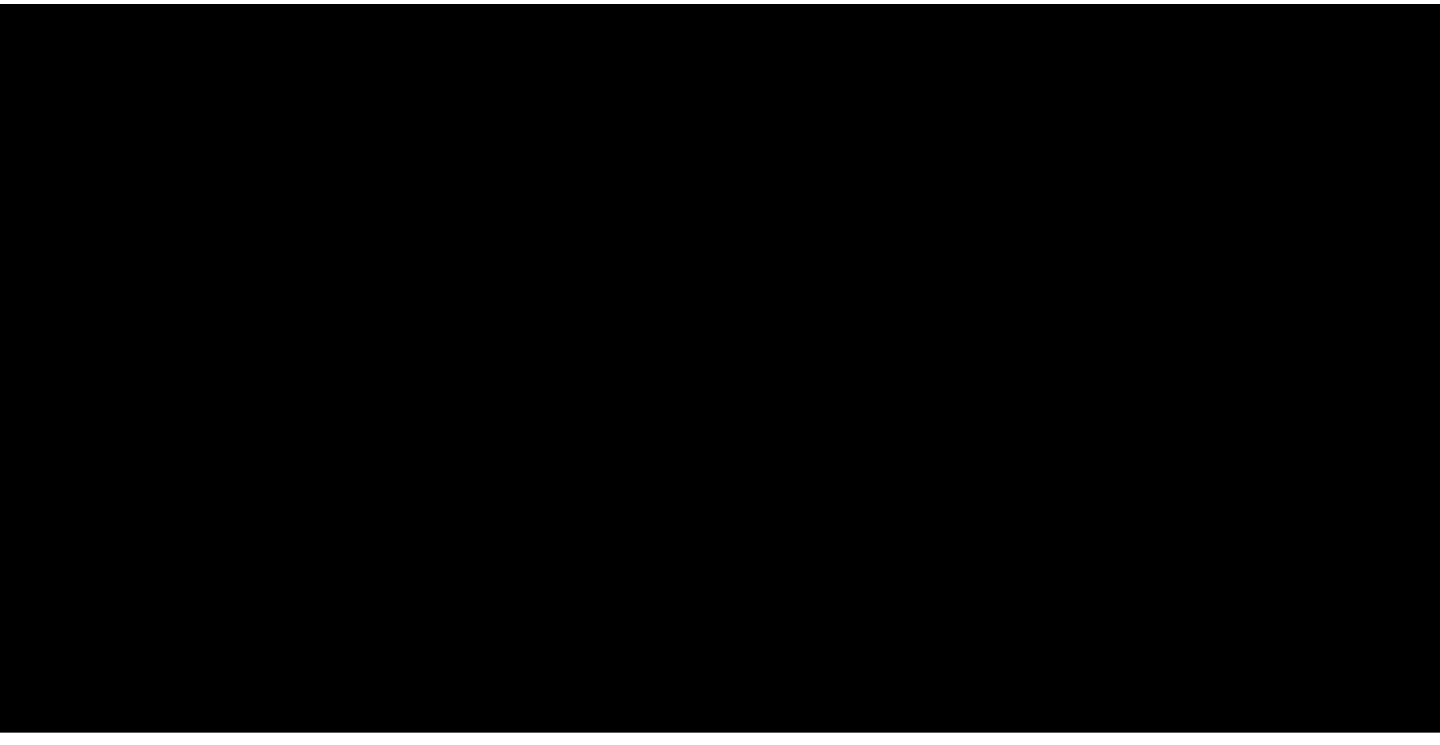 scroll, scrollTop: 3698, scrollLeft: 0, axis: vertical 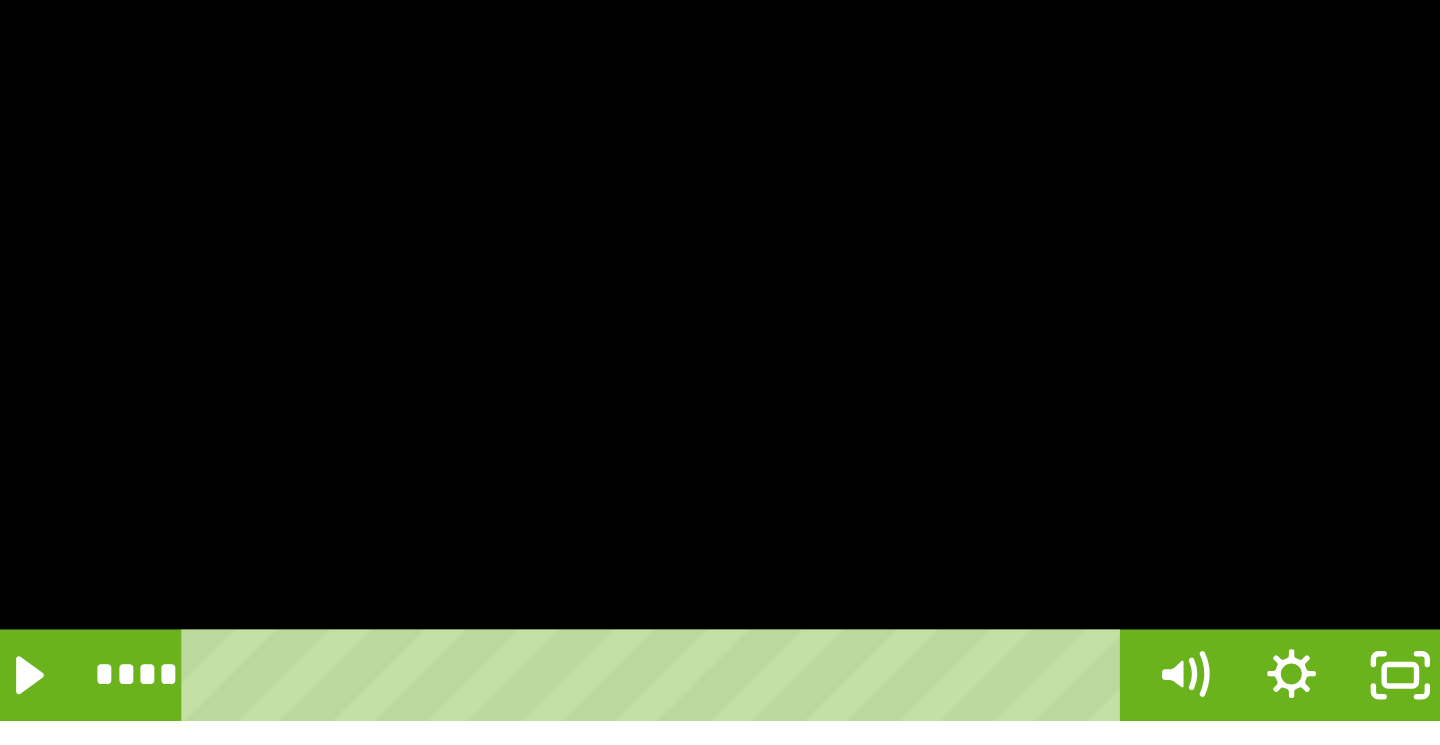 click at bounding box center [608, 286] 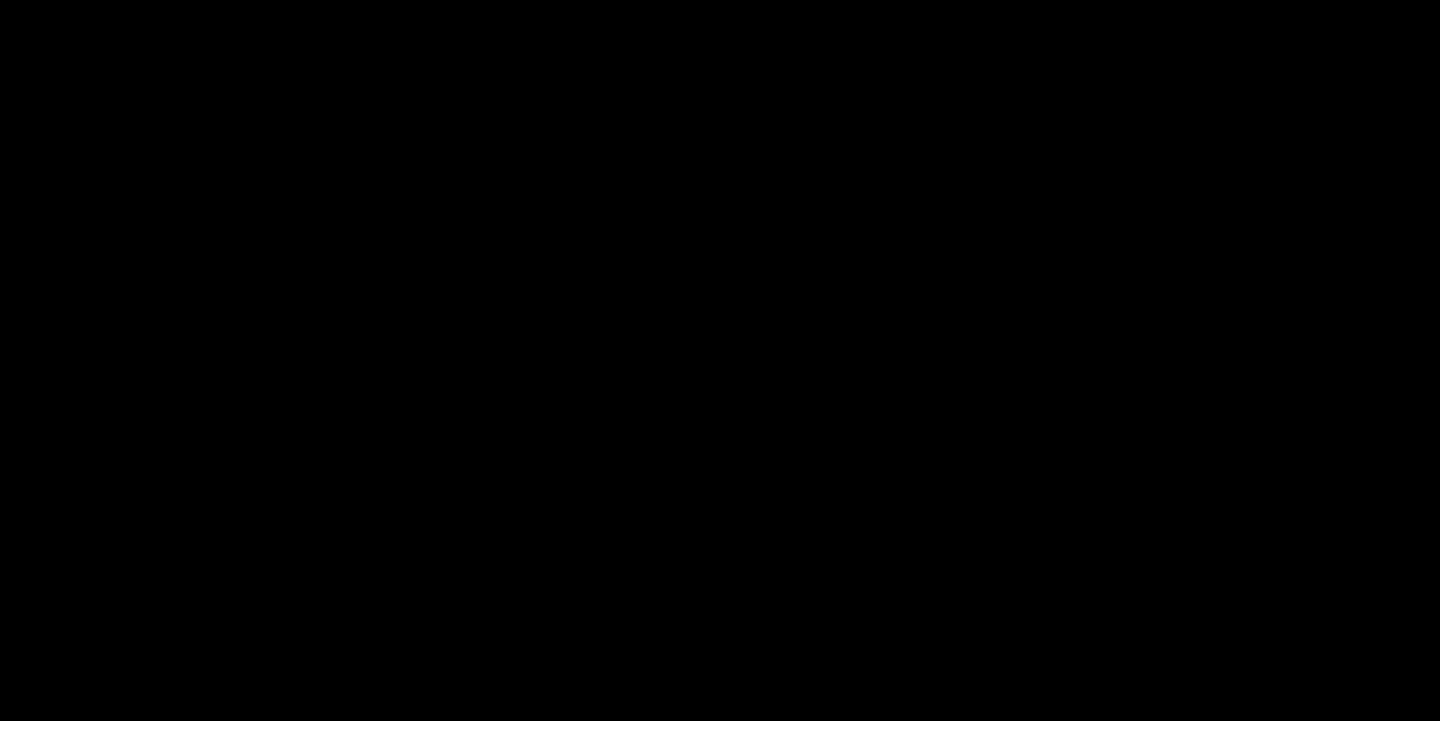 click at bounding box center (608, 286) 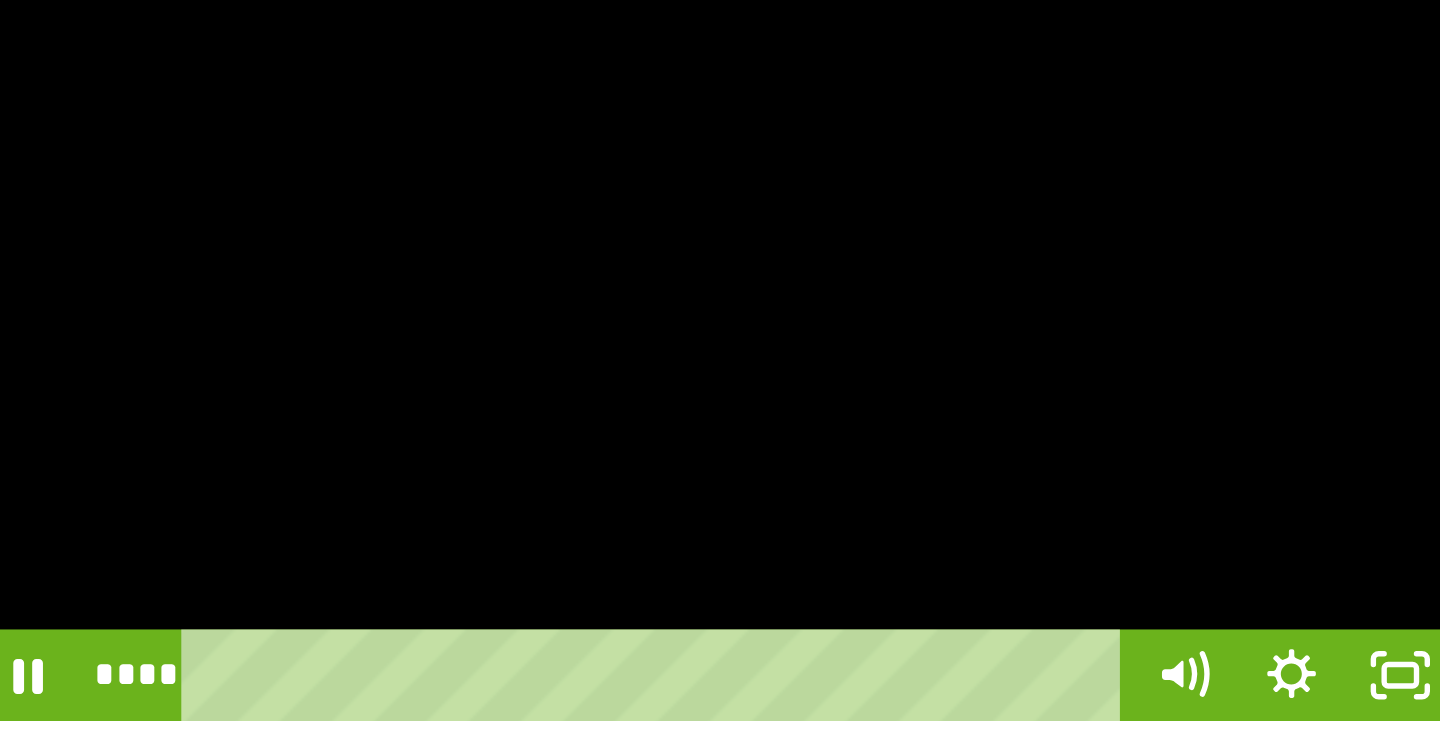 click at bounding box center [608, 286] 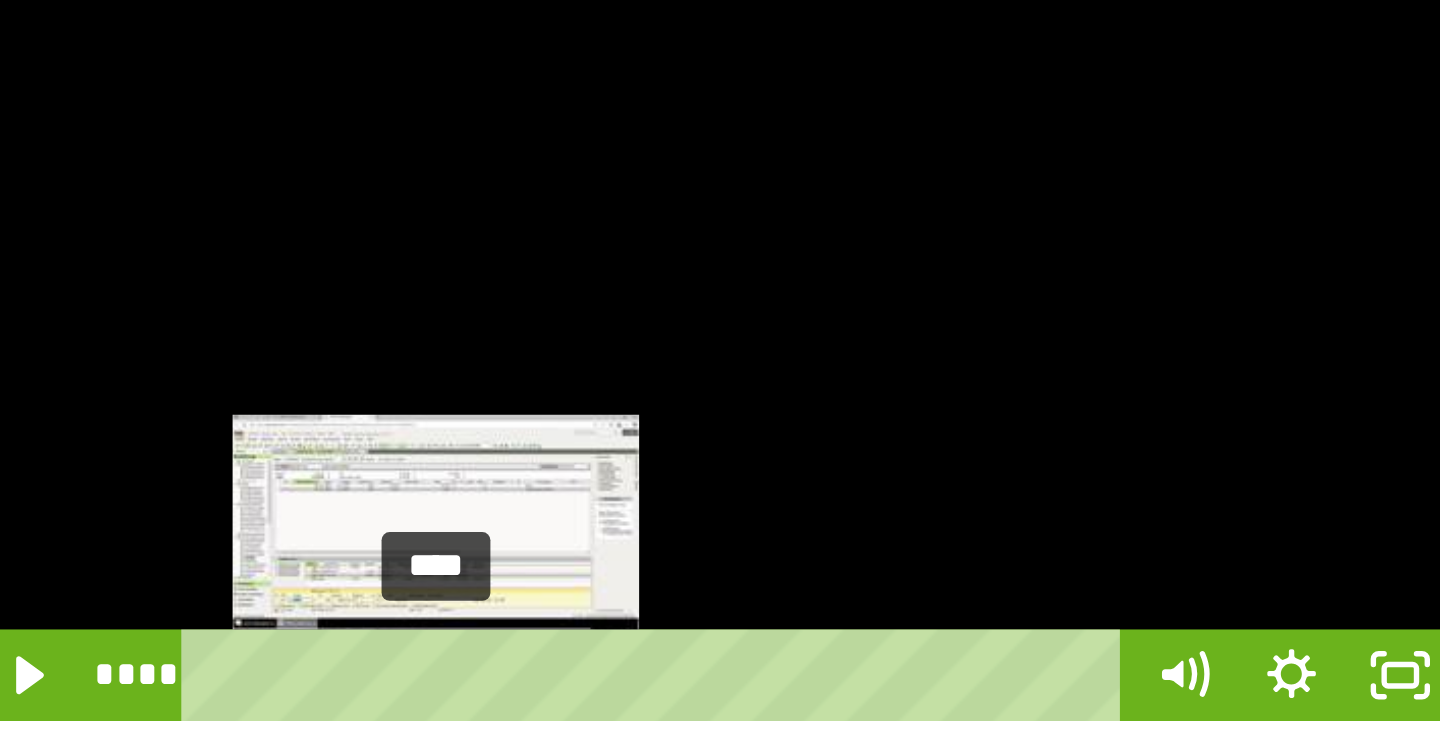 click on "****" at bounding box center (590, 410) 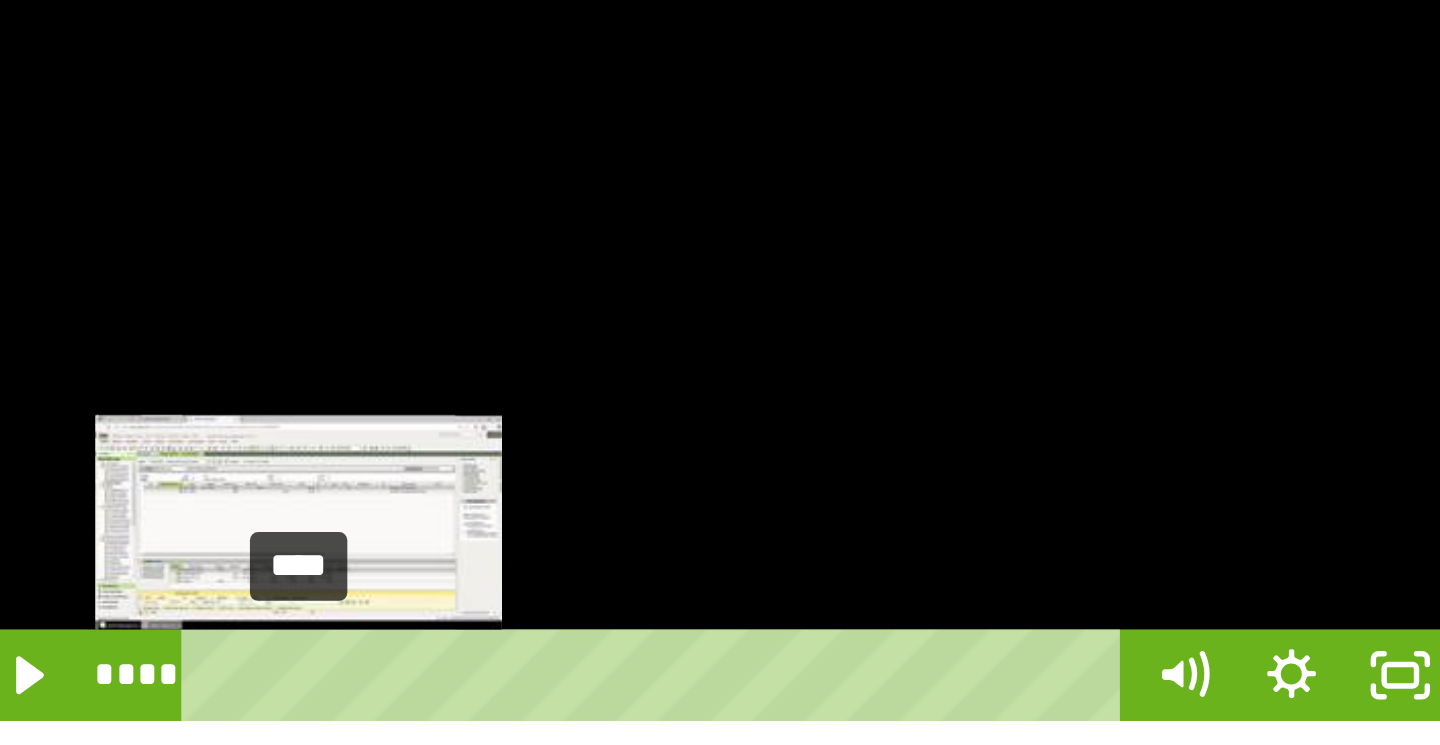 click on "****" at bounding box center (590, 410) 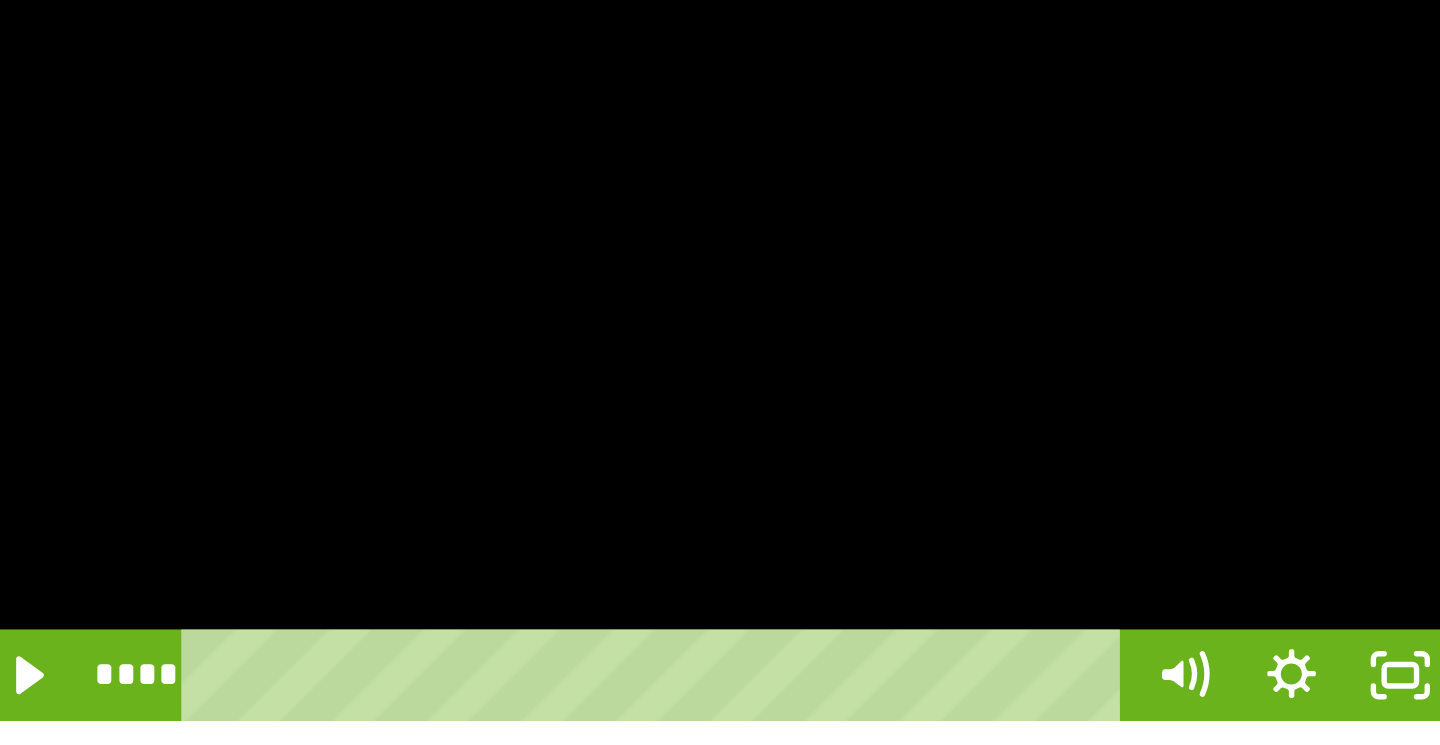 click at bounding box center (608, 286) 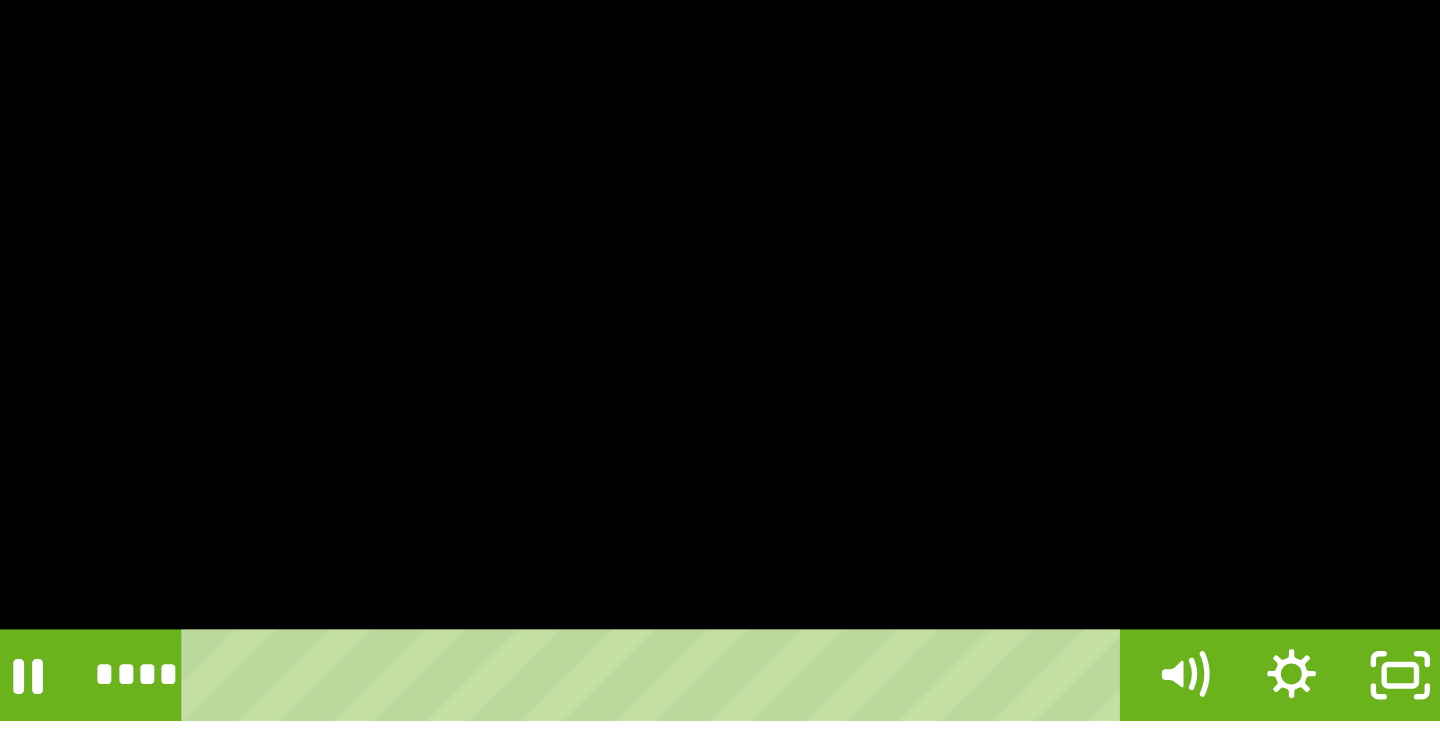 click at bounding box center (608, 286) 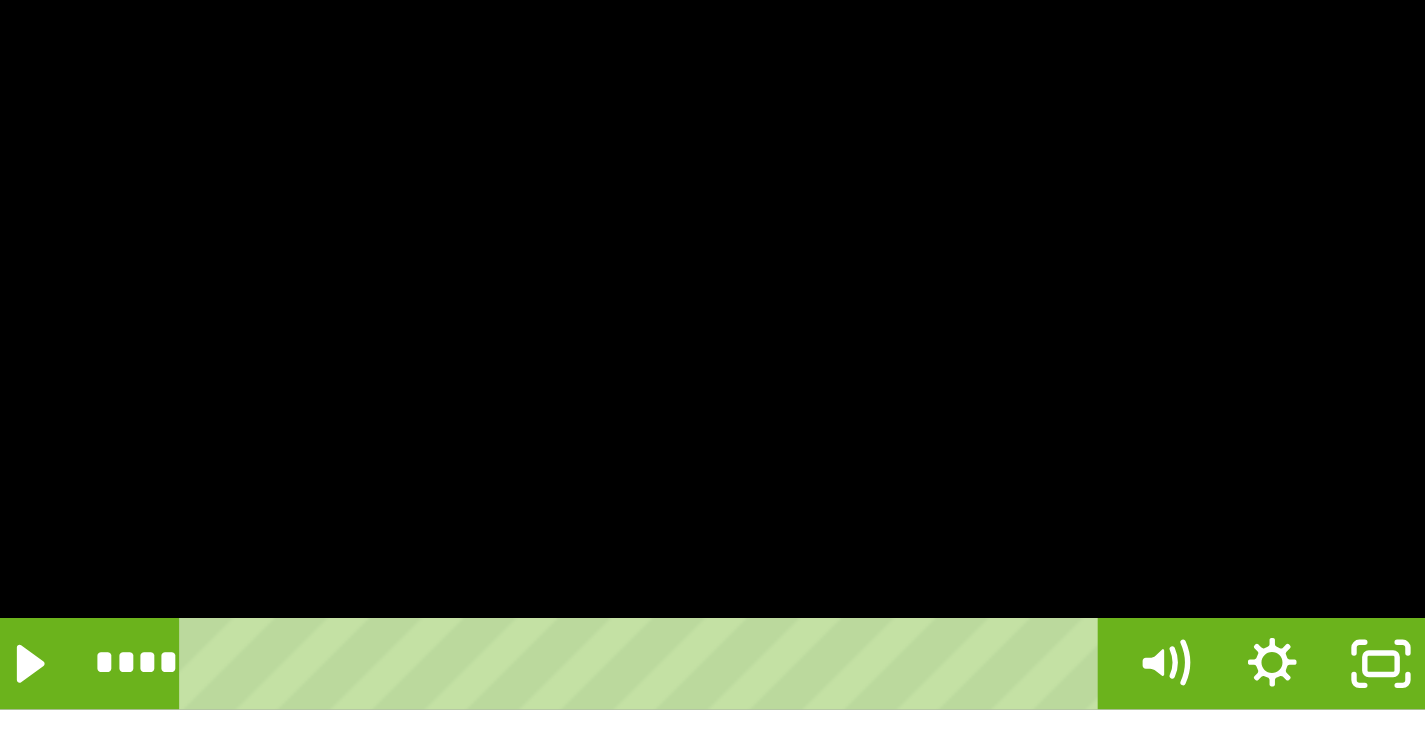 click at bounding box center [604, 284] 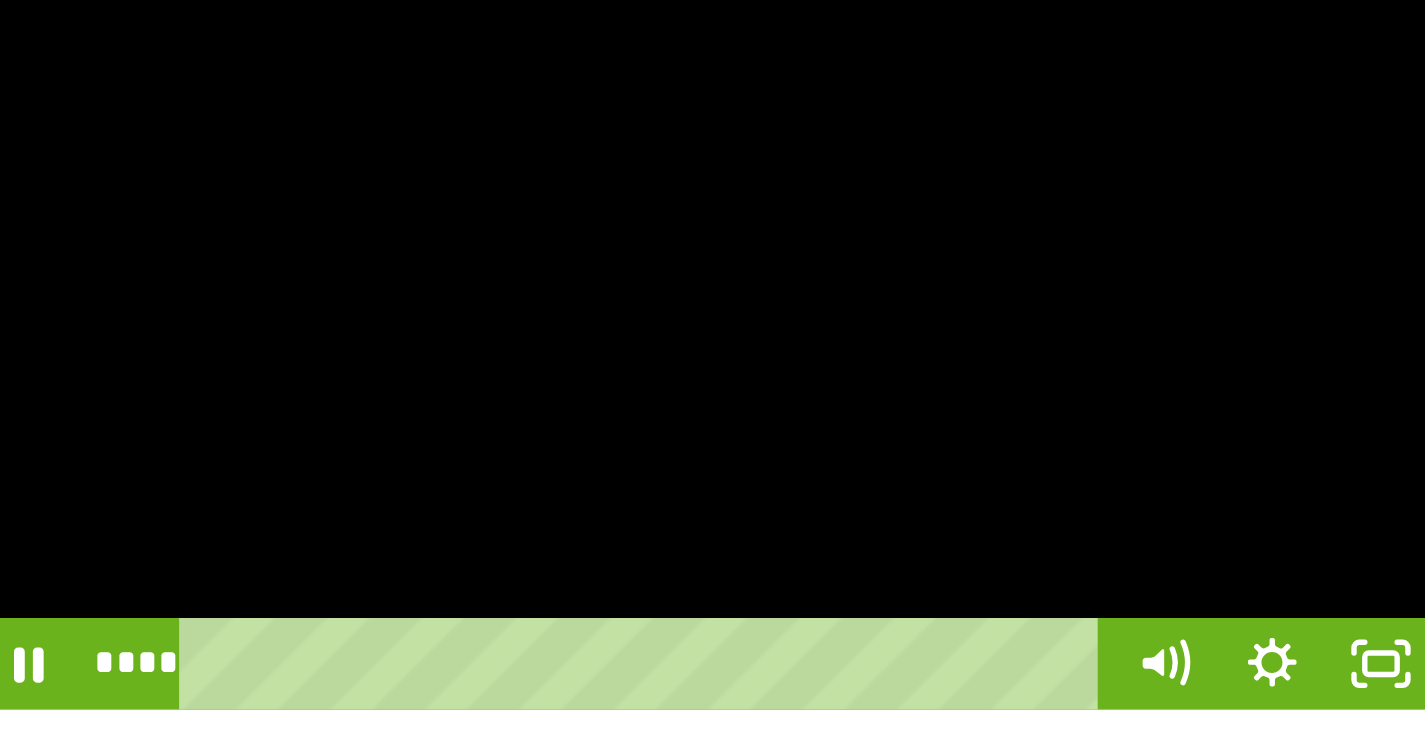 click at bounding box center [604, 284] 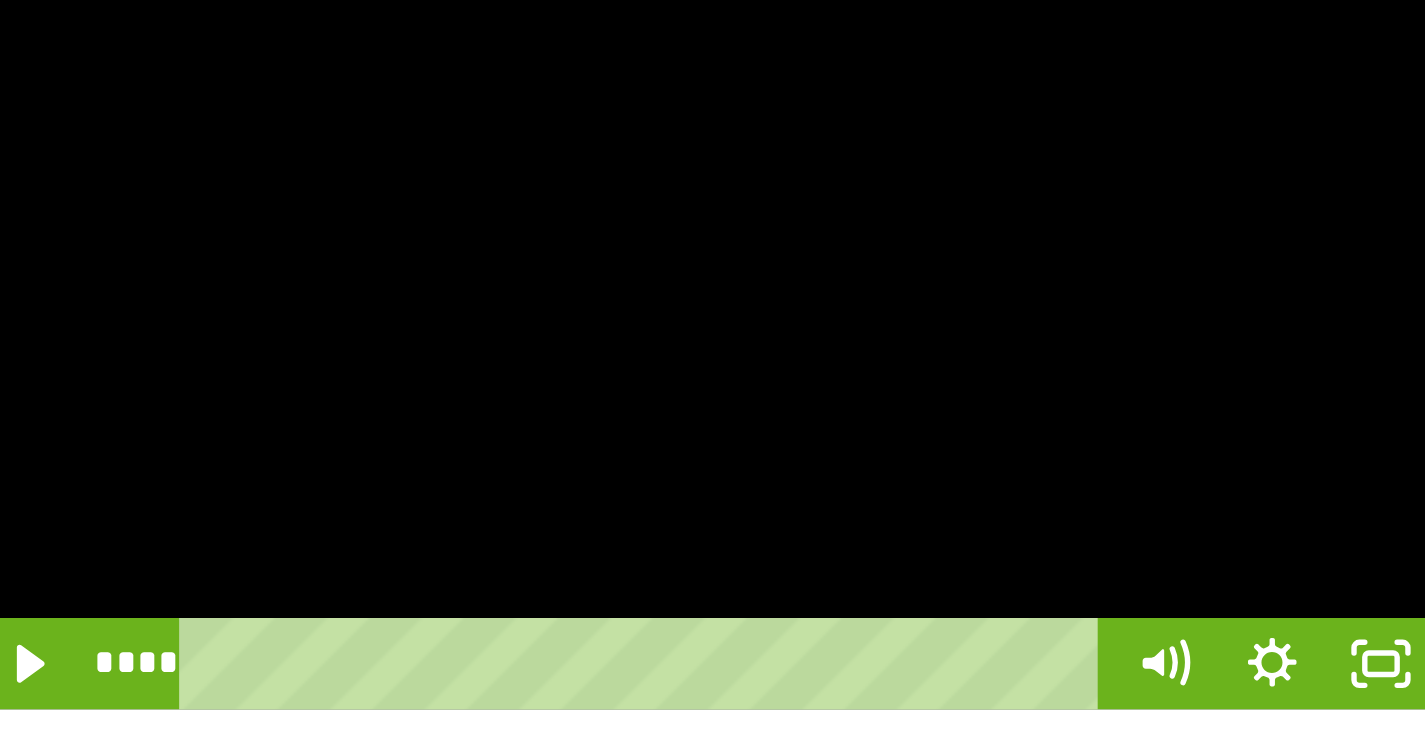 click at bounding box center (604, 284) 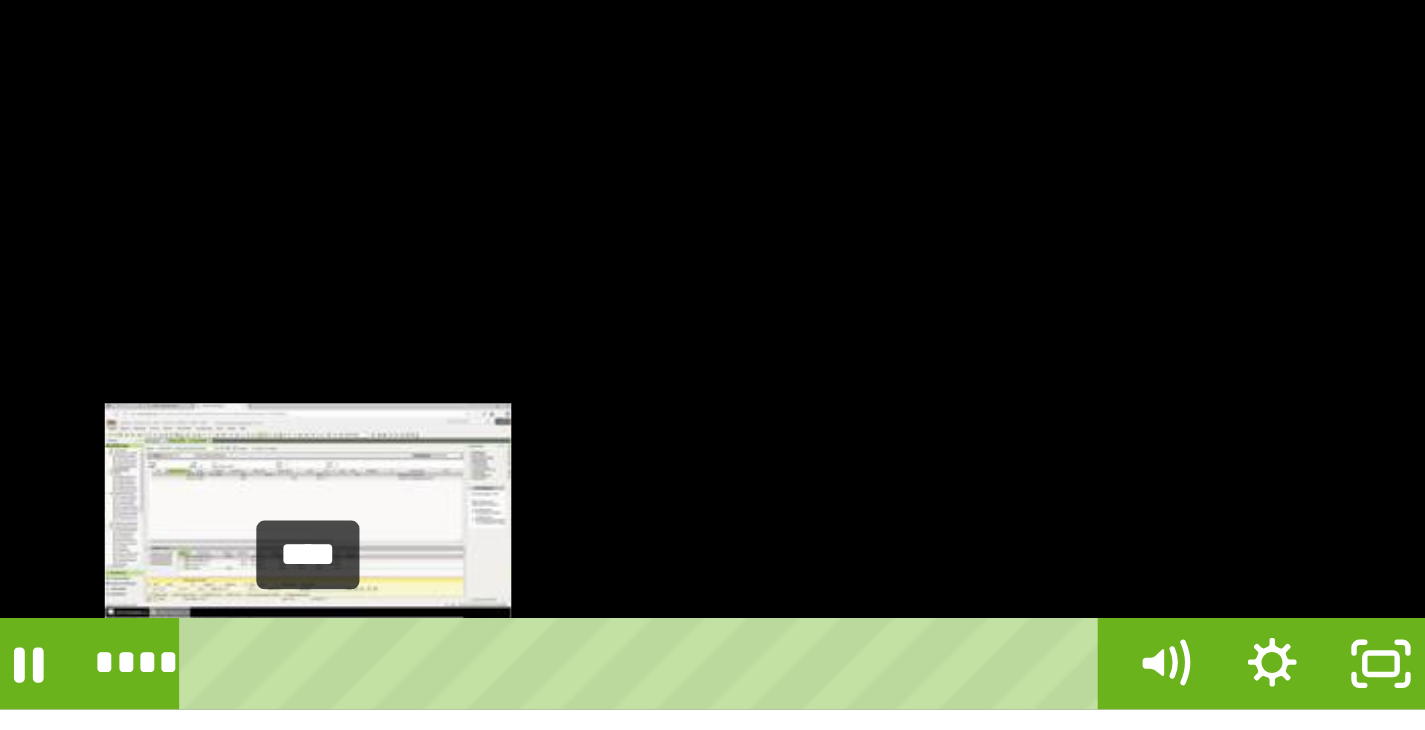 click on "****" at bounding box center [586, 406] 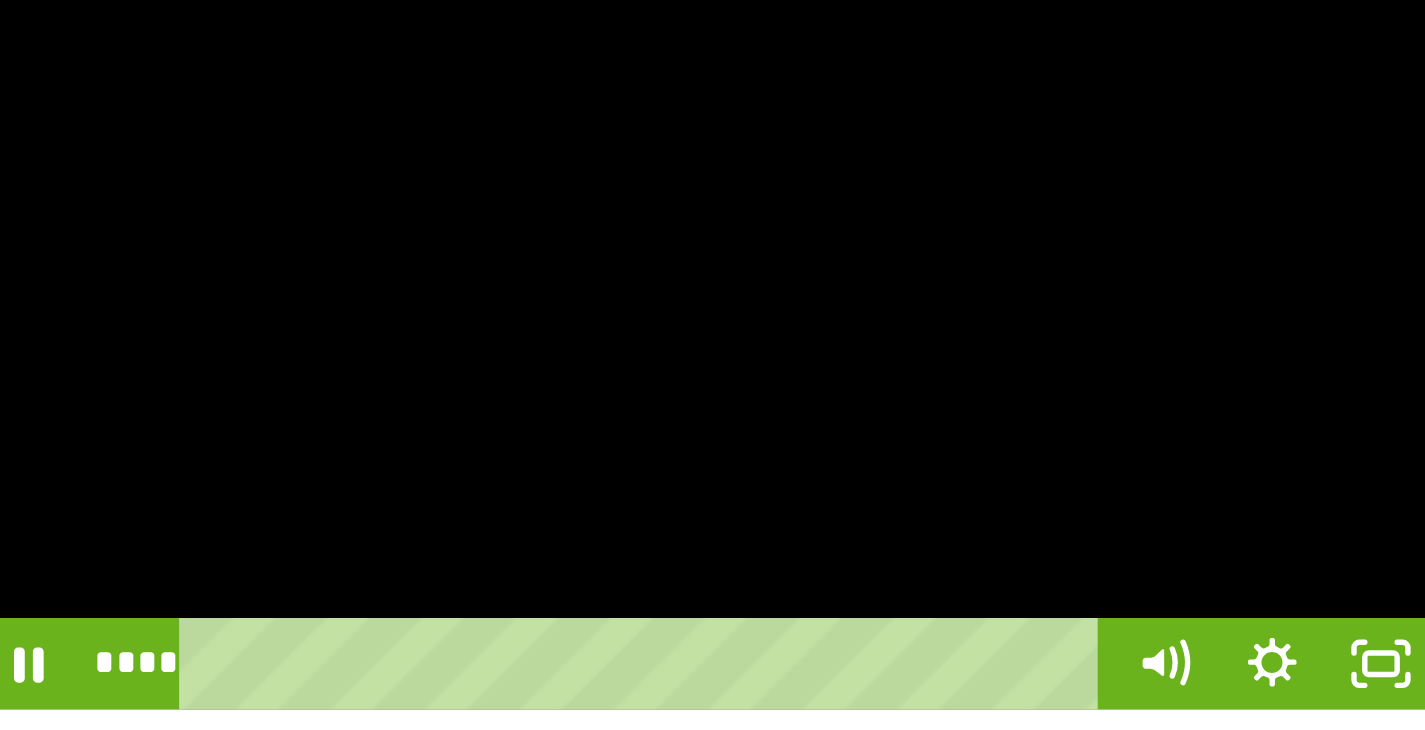 click at bounding box center (604, 284) 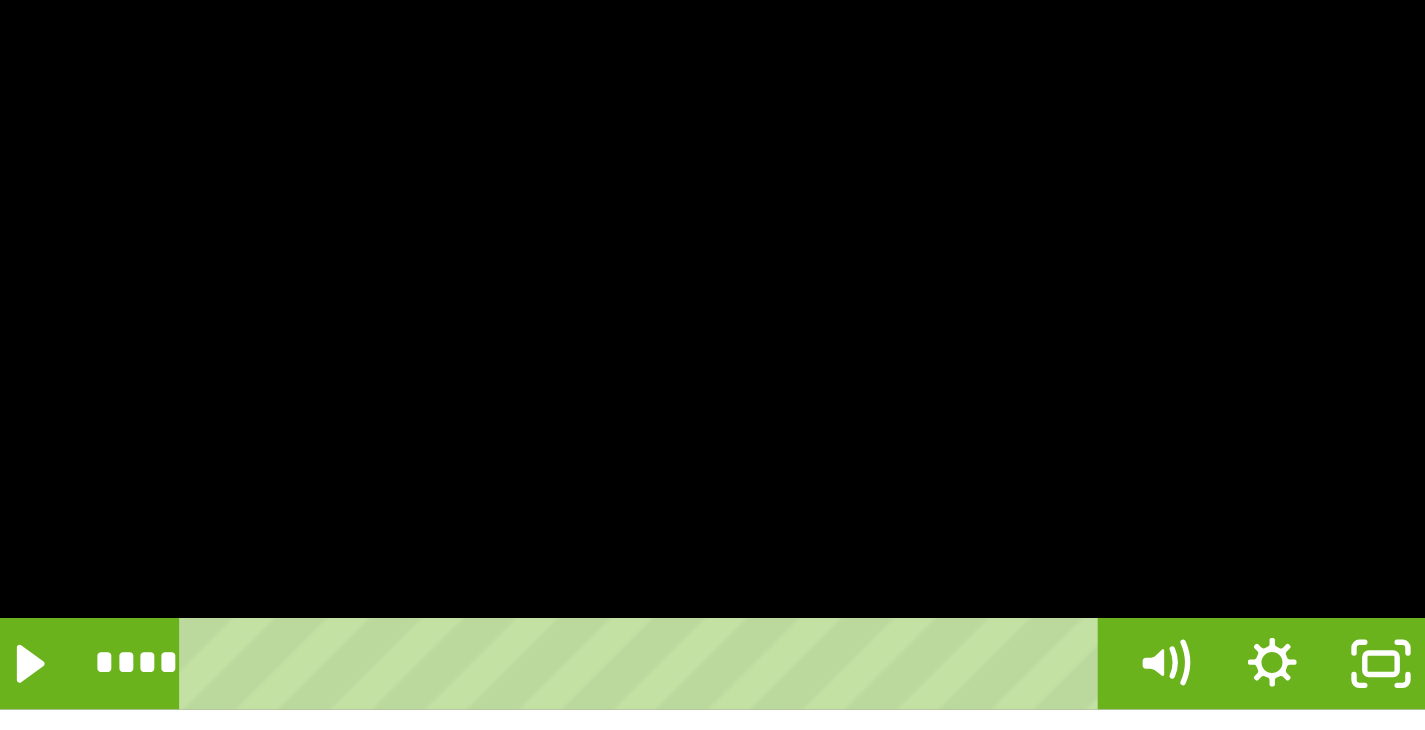click at bounding box center [604, 284] 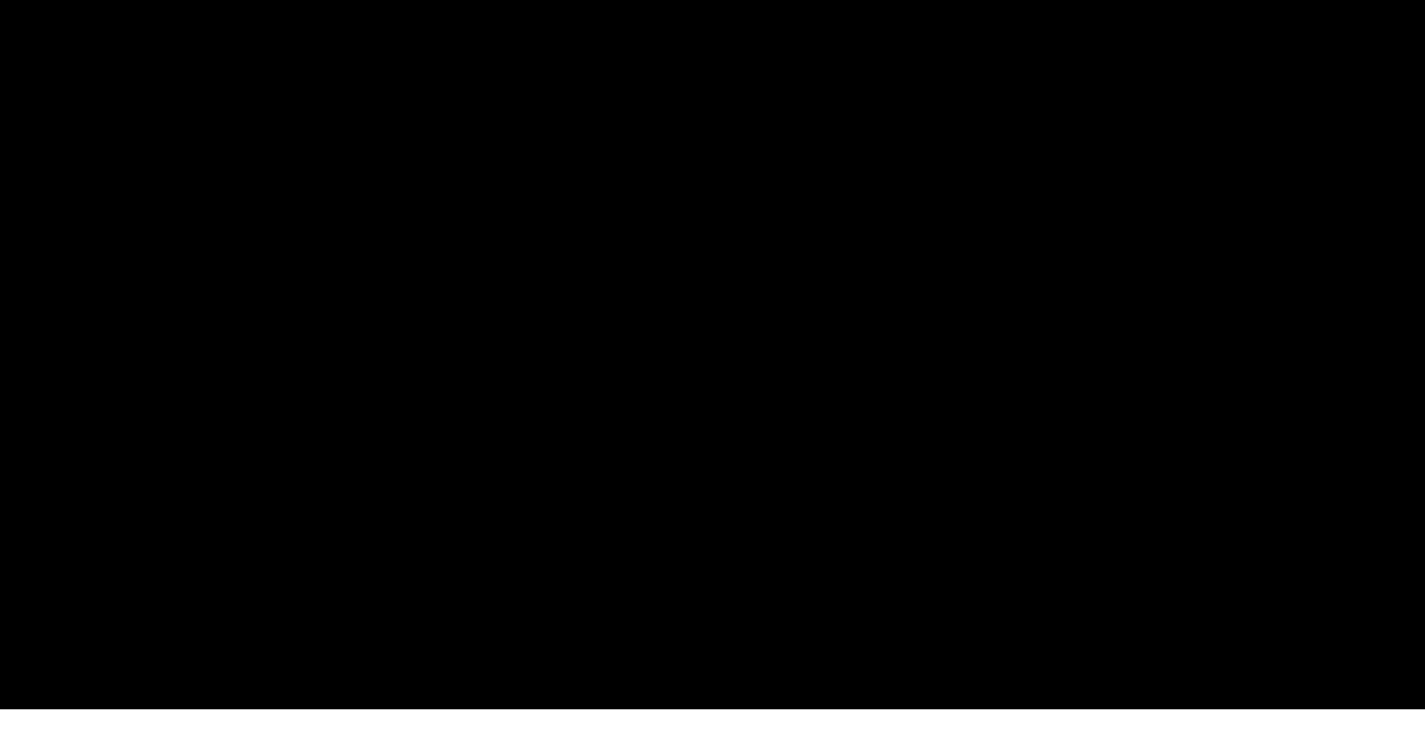 click at bounding box center (604, 284) 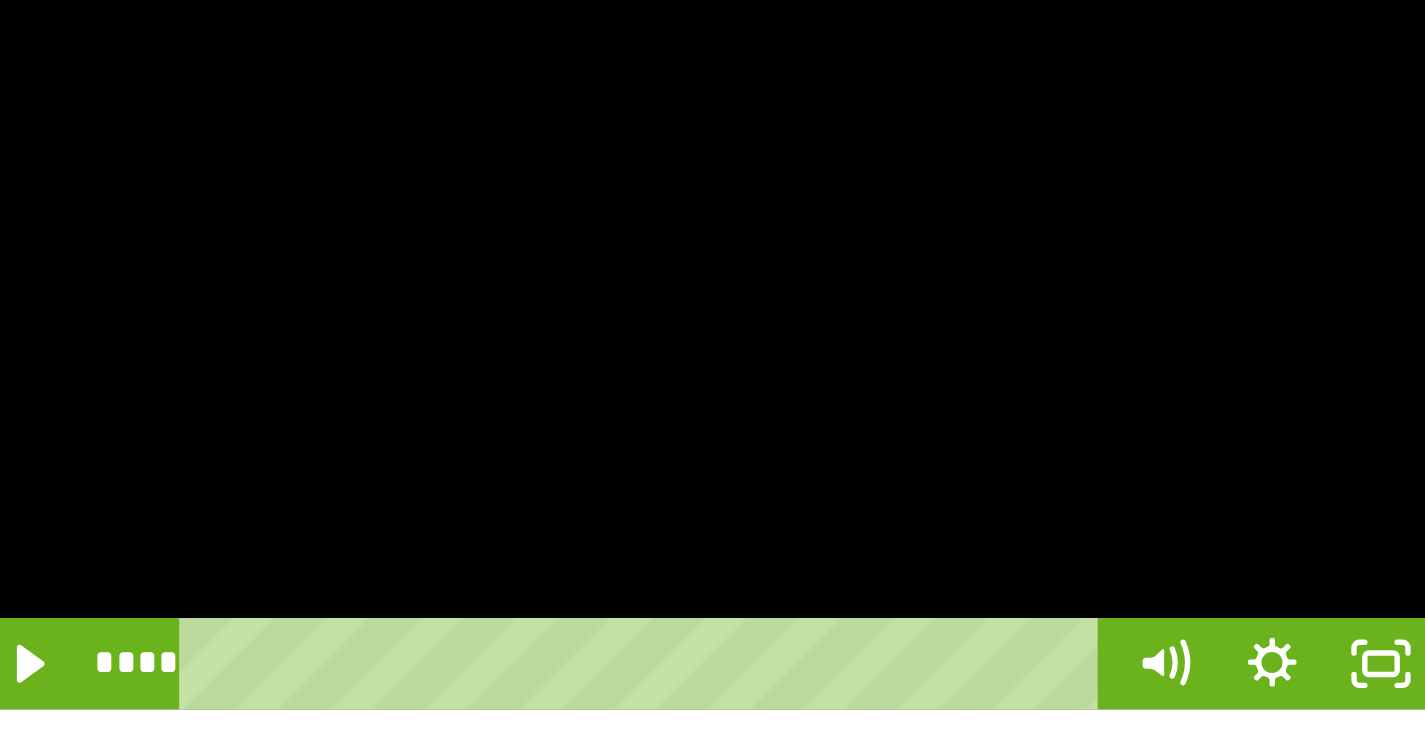click at bounding box center (604, 284) 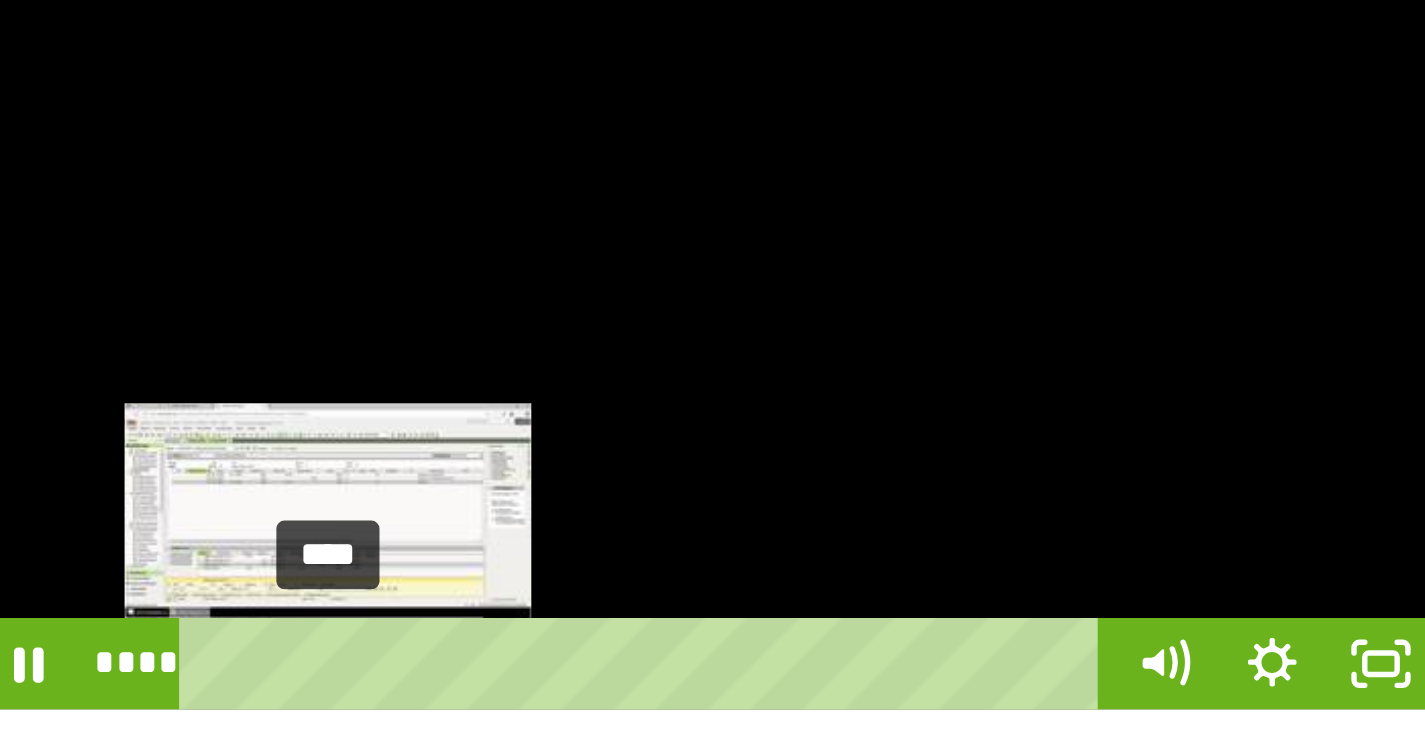 click on "****" at bounding box center [586, 406] 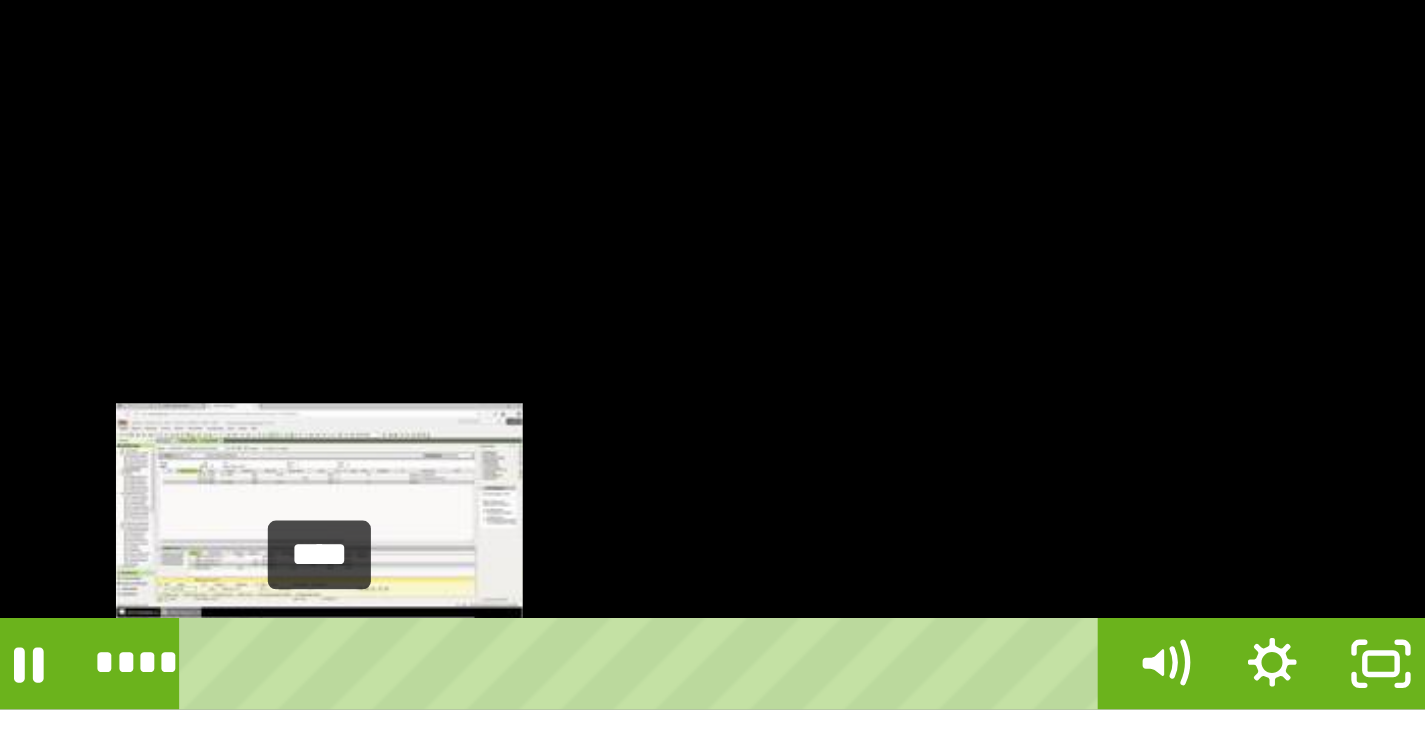 click on "****" at bounding box center (586, 406) 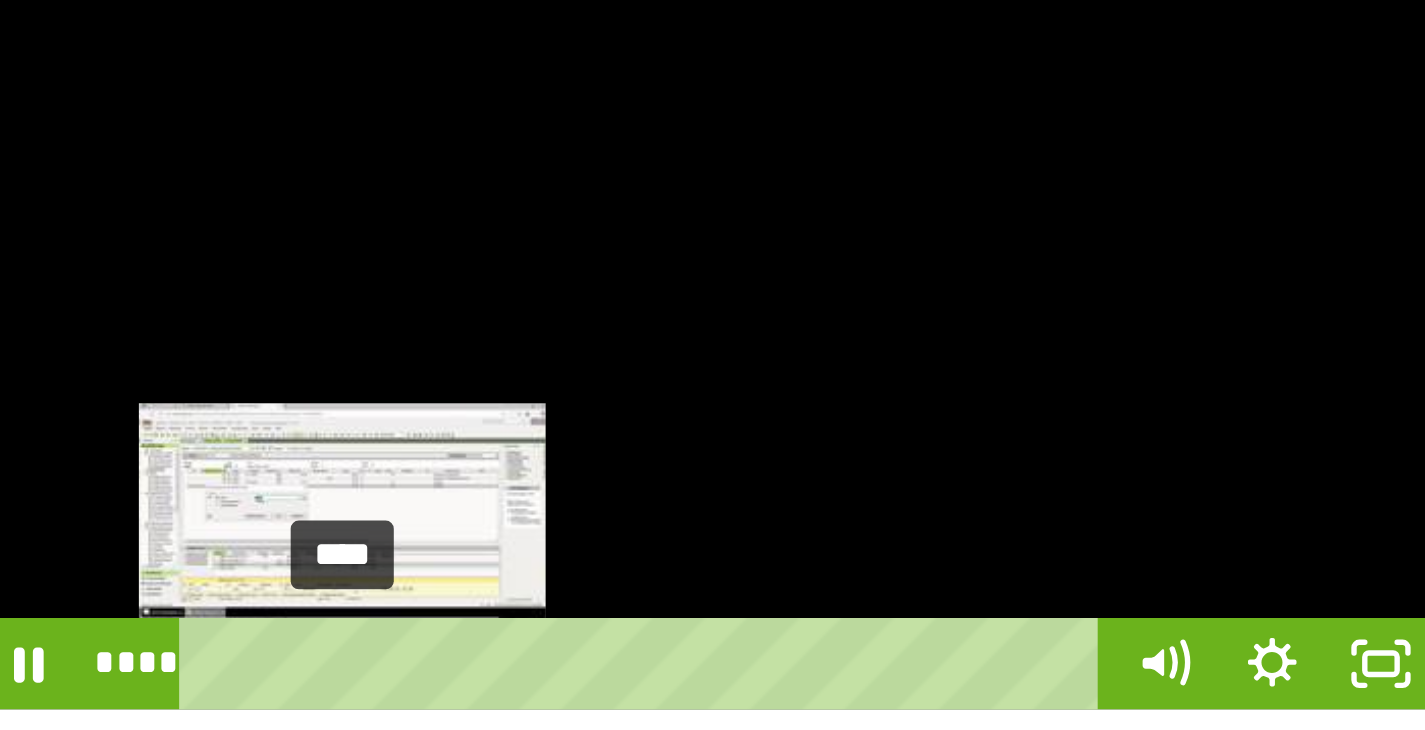 click on "****" at bounding box center (586, 406) 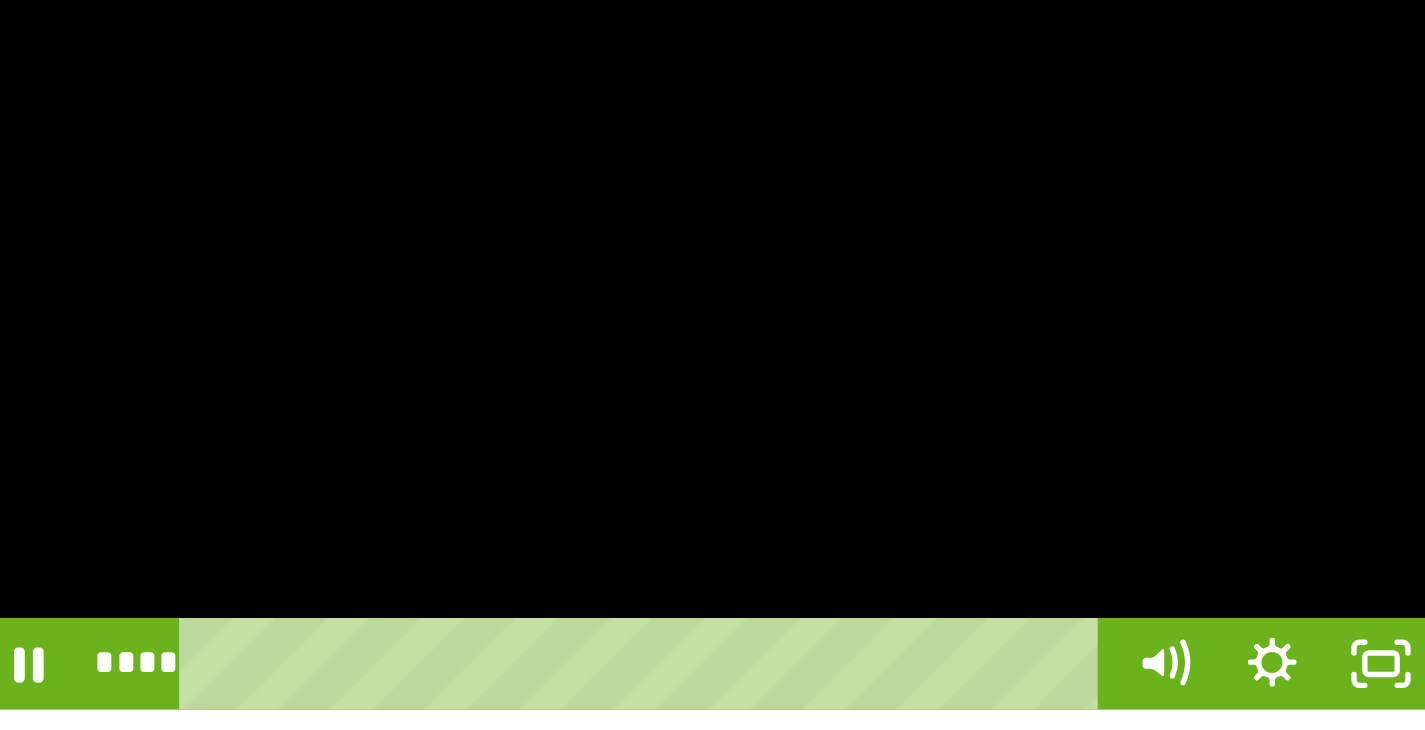 click at bounding box center [604, 284] 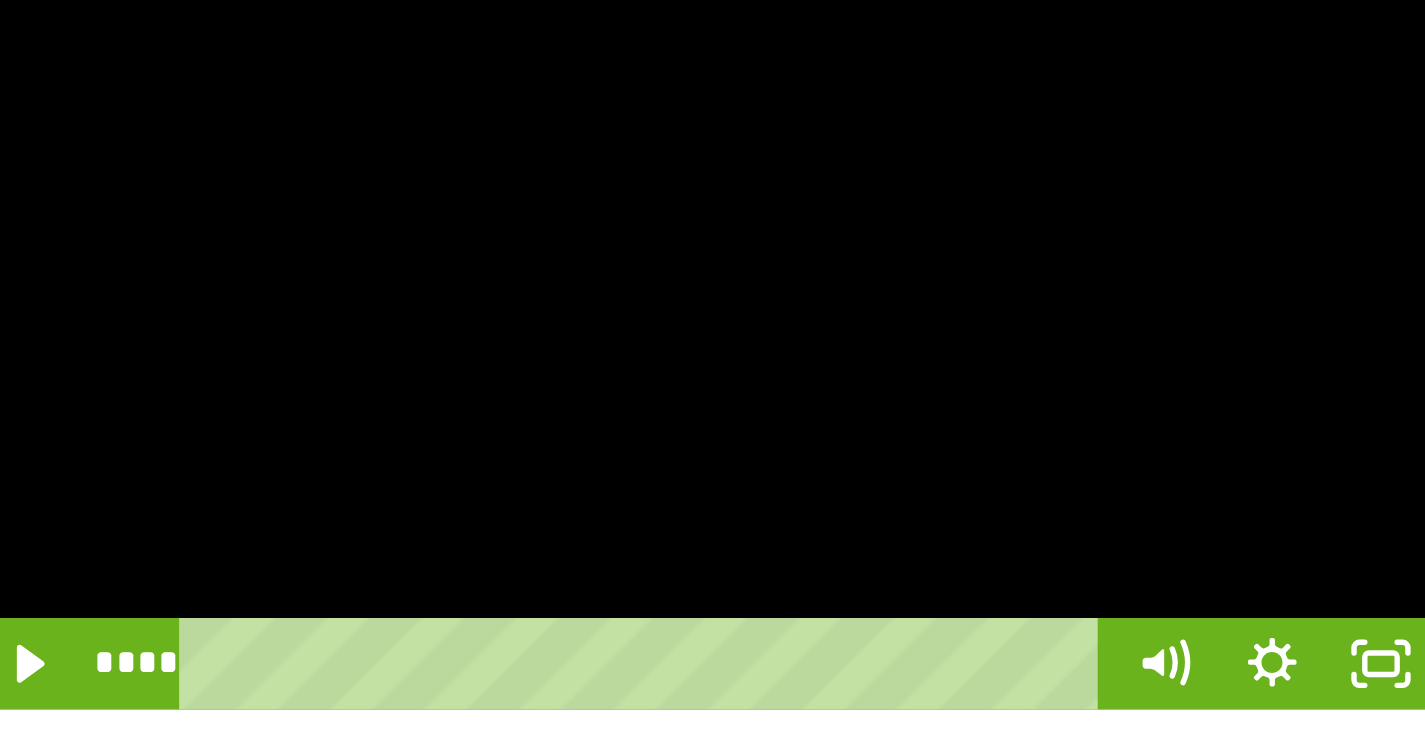 click at bounding box center [604, 284] 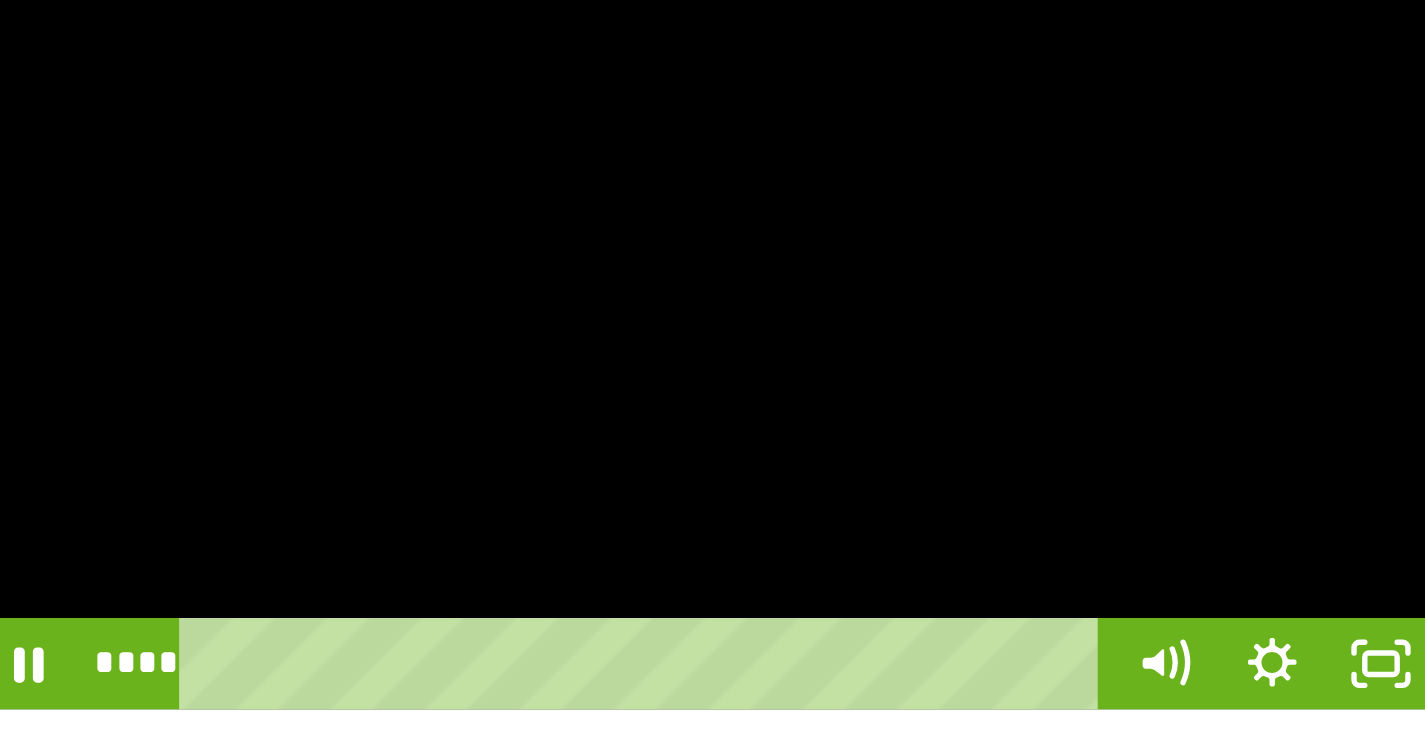 click at bounding box center (604, 284) 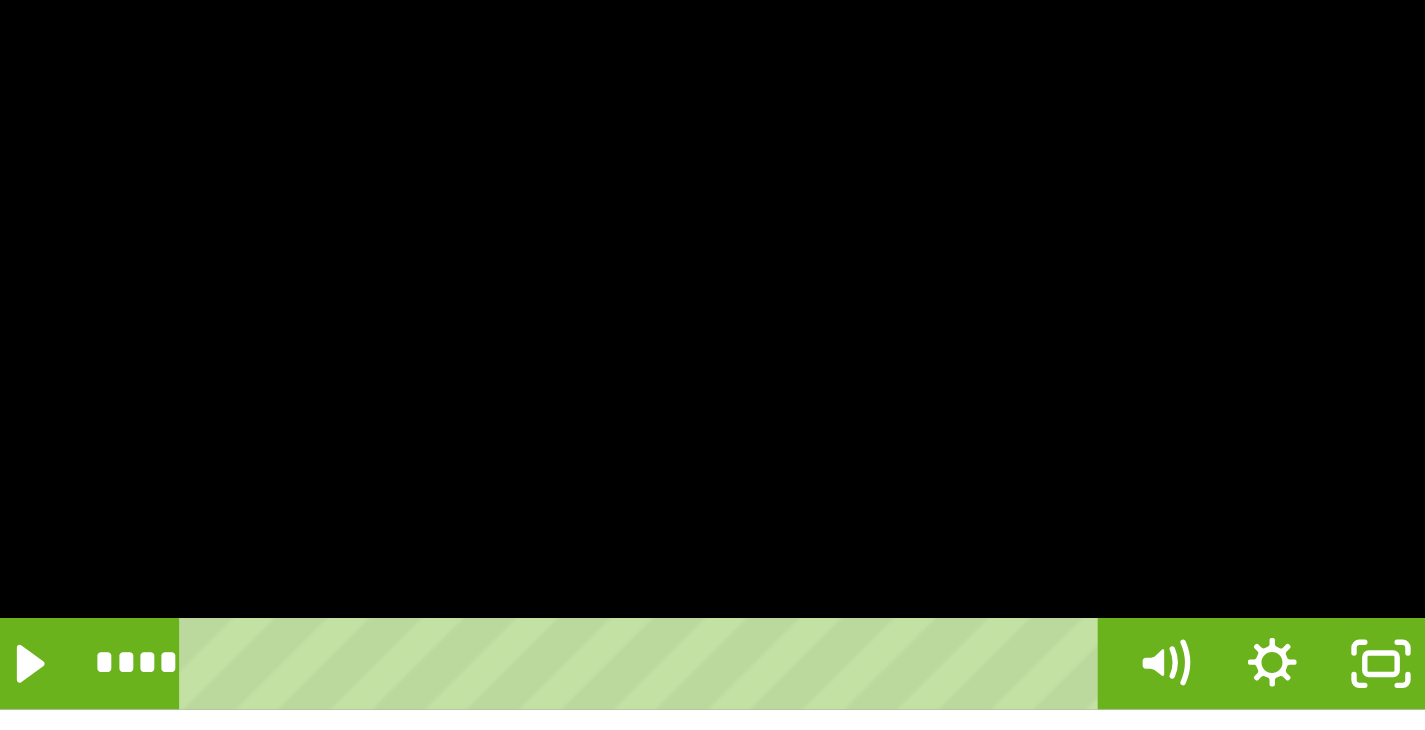 click at bounding box center (604, 284) 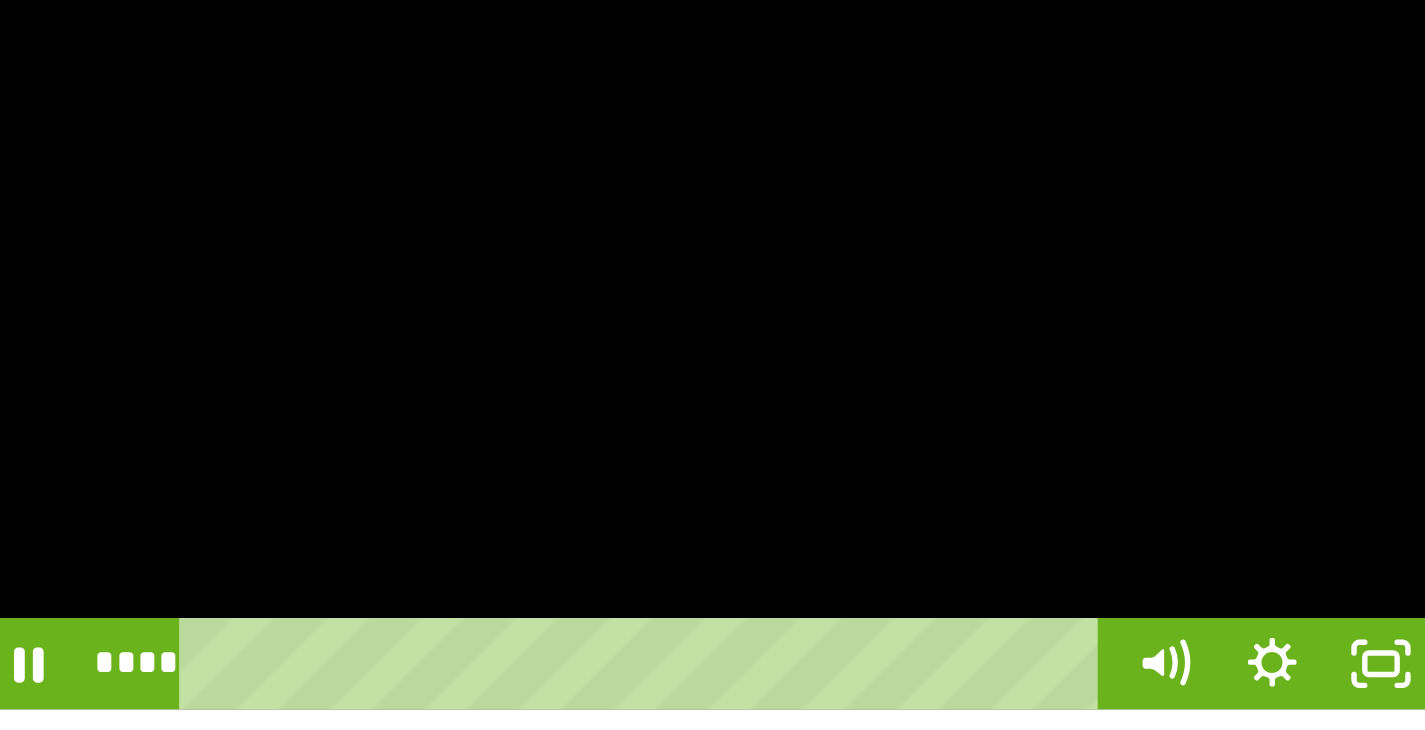 click at bounding box center (604, 284) 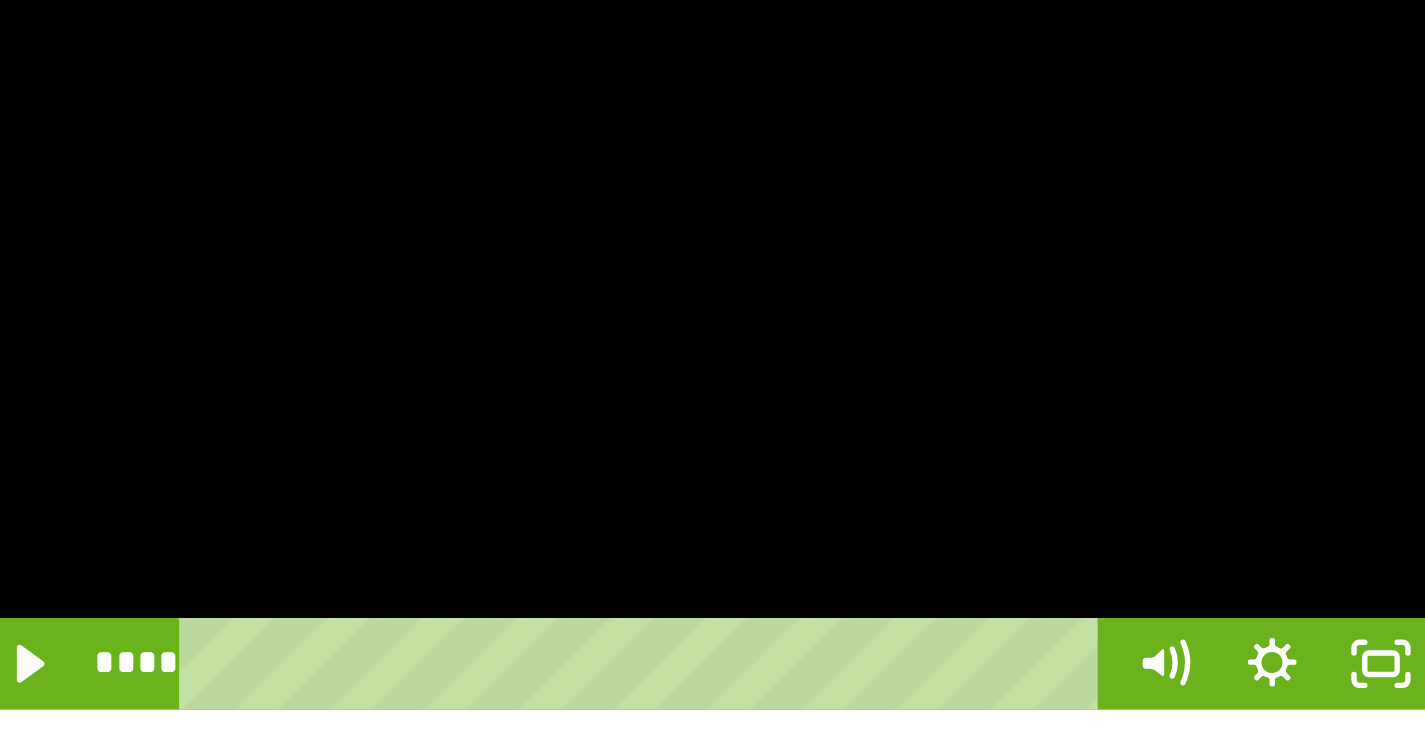 click at bounding box center [604, 284] 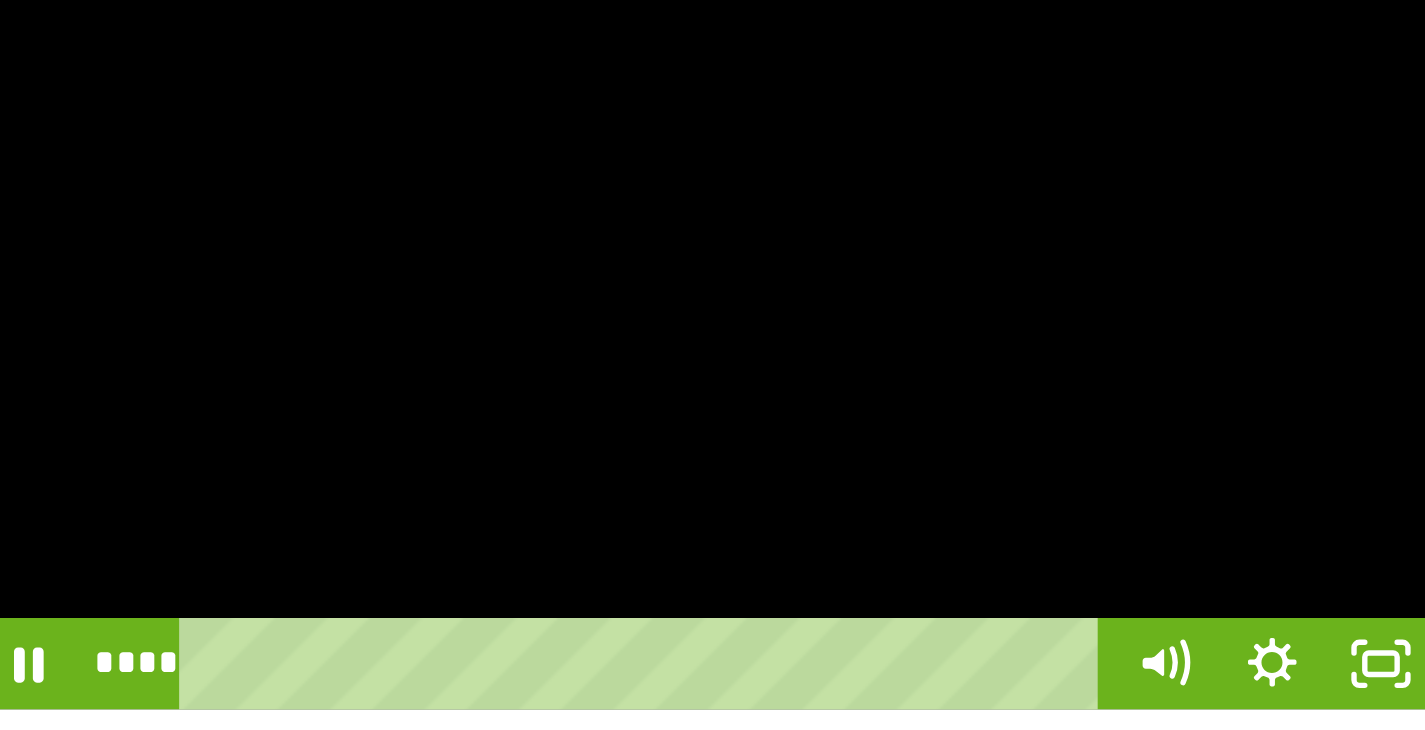 click at bounding box center (604, 284) 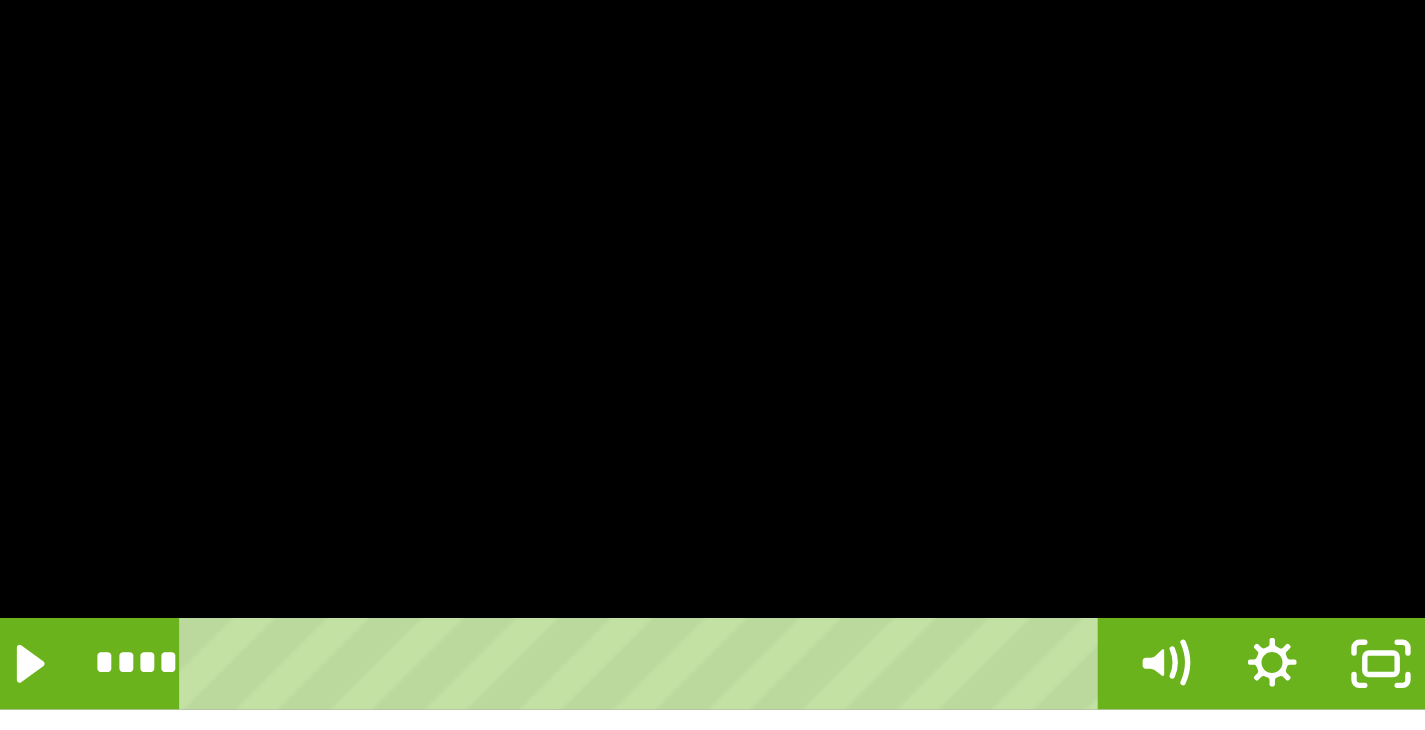 click at bounding box center [604, 284] 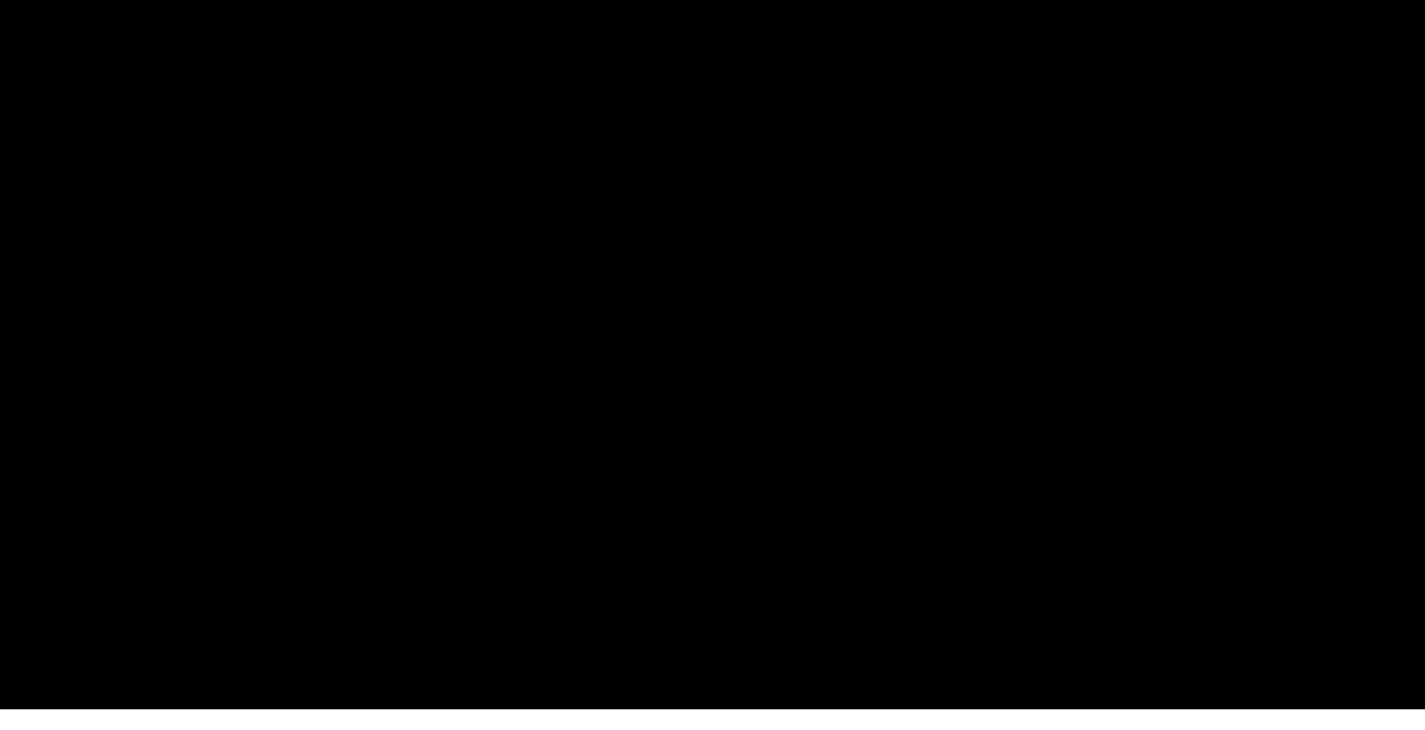 click at bounding box center (604, 284) 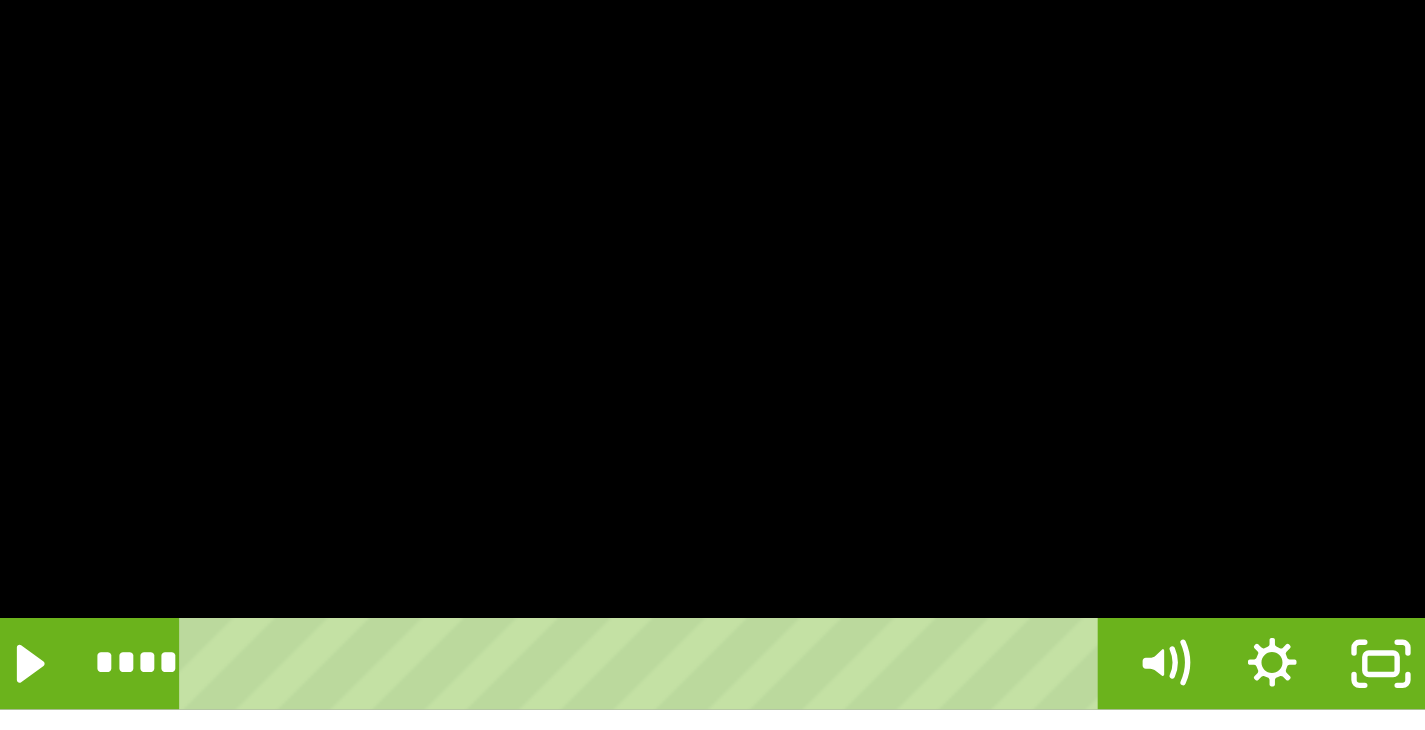 click at bounding box center [604, 284] 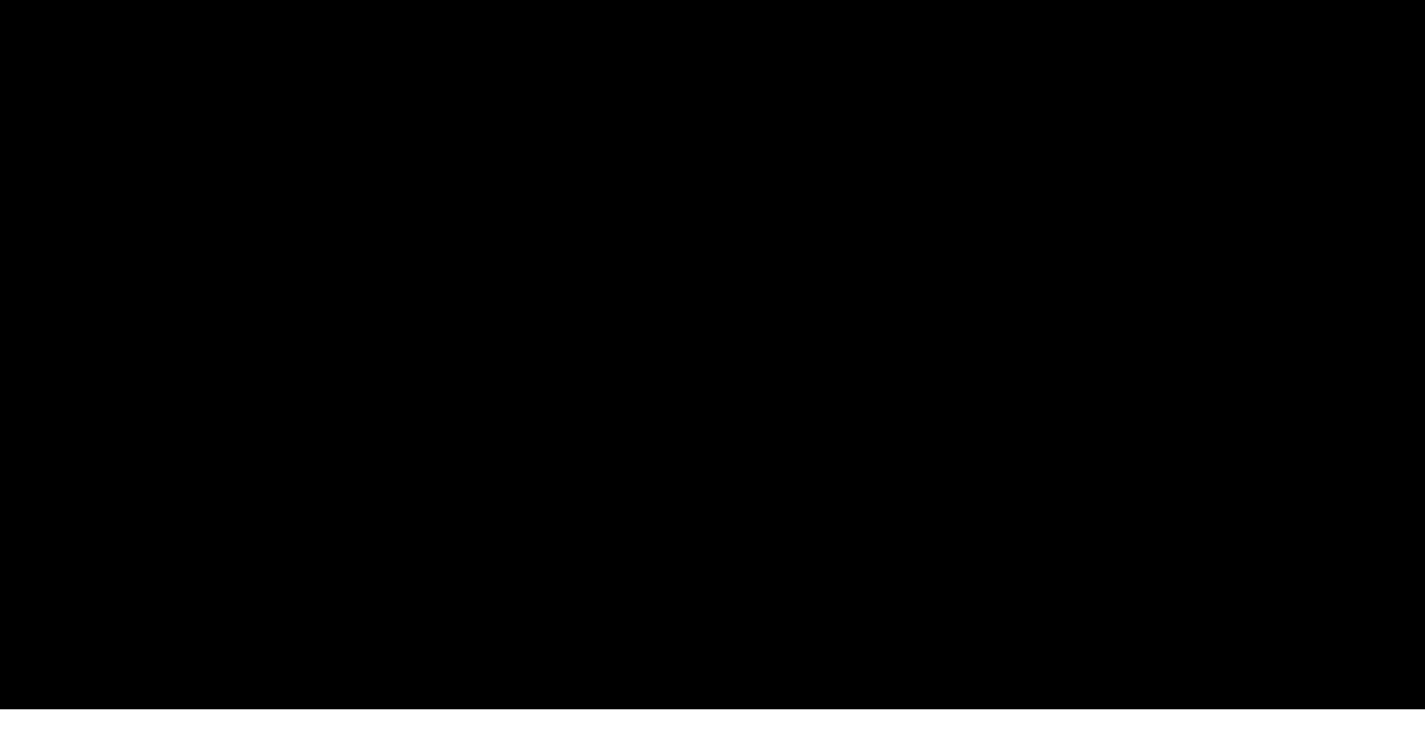 click at bounding box center [604, 284] 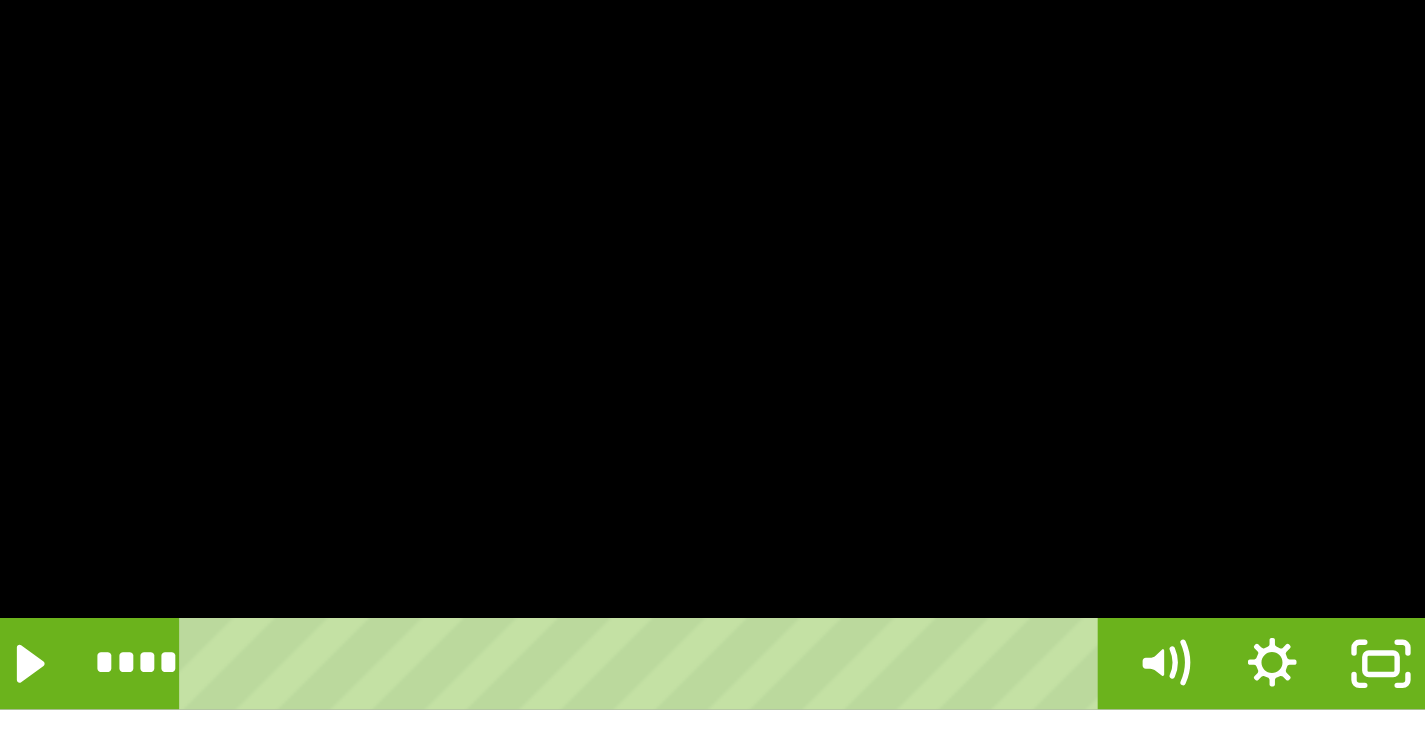 click at bounding box center (604, 284) 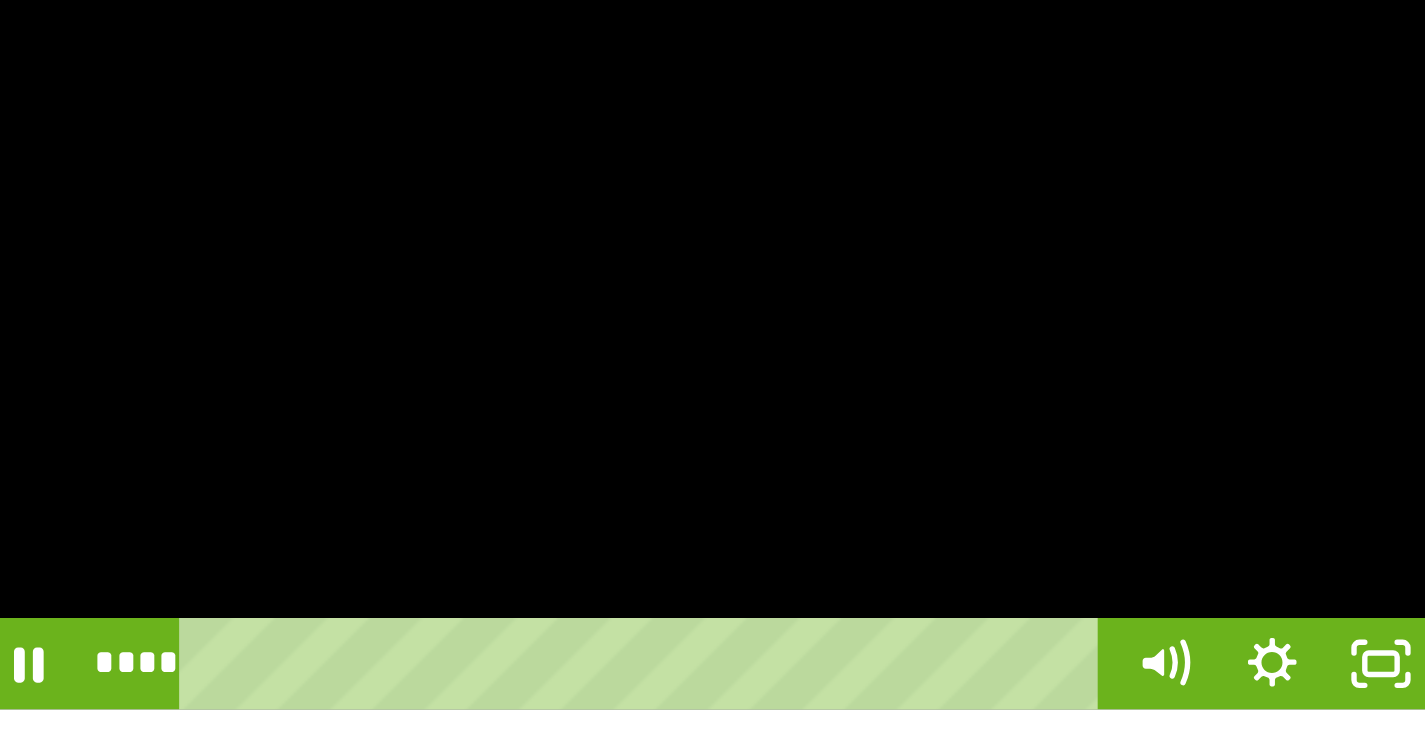 click at bounding box center (604, 284) 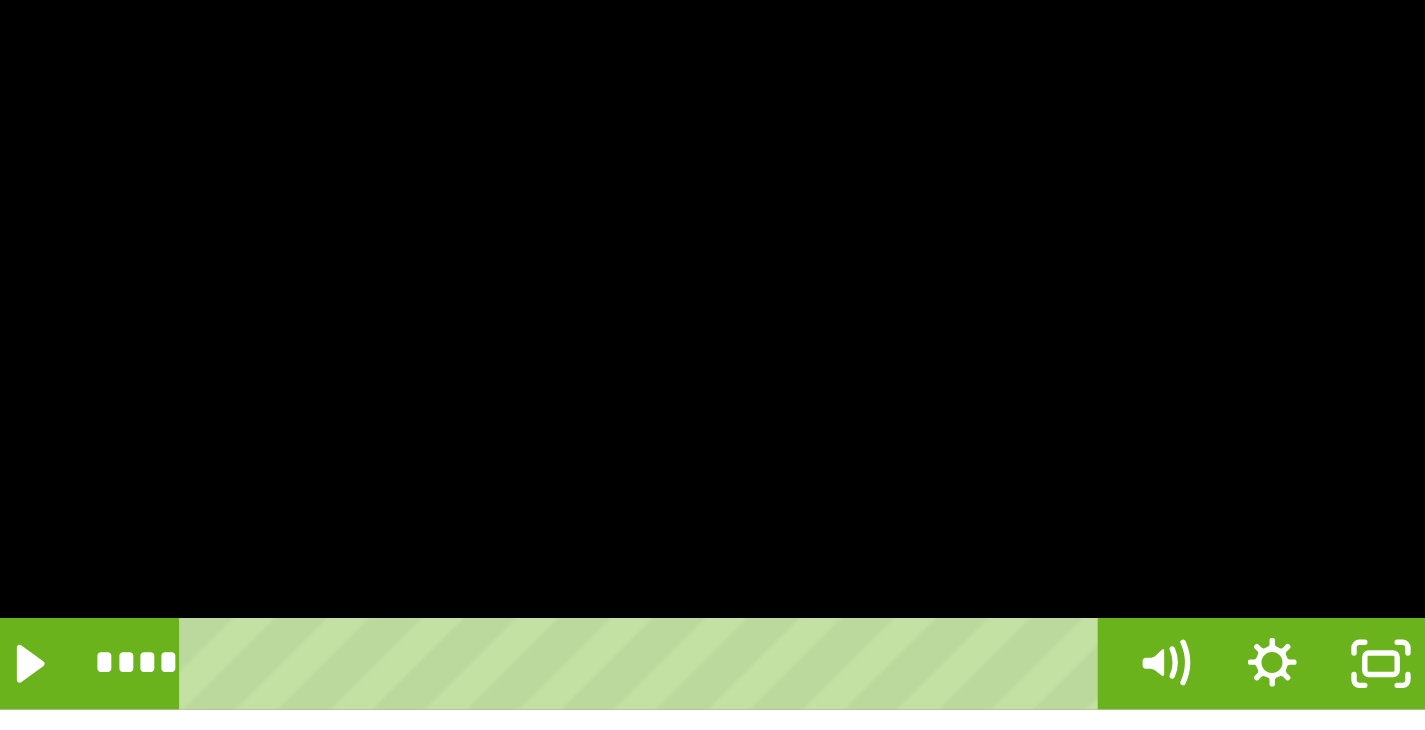 click at bounding box center (604, 284) 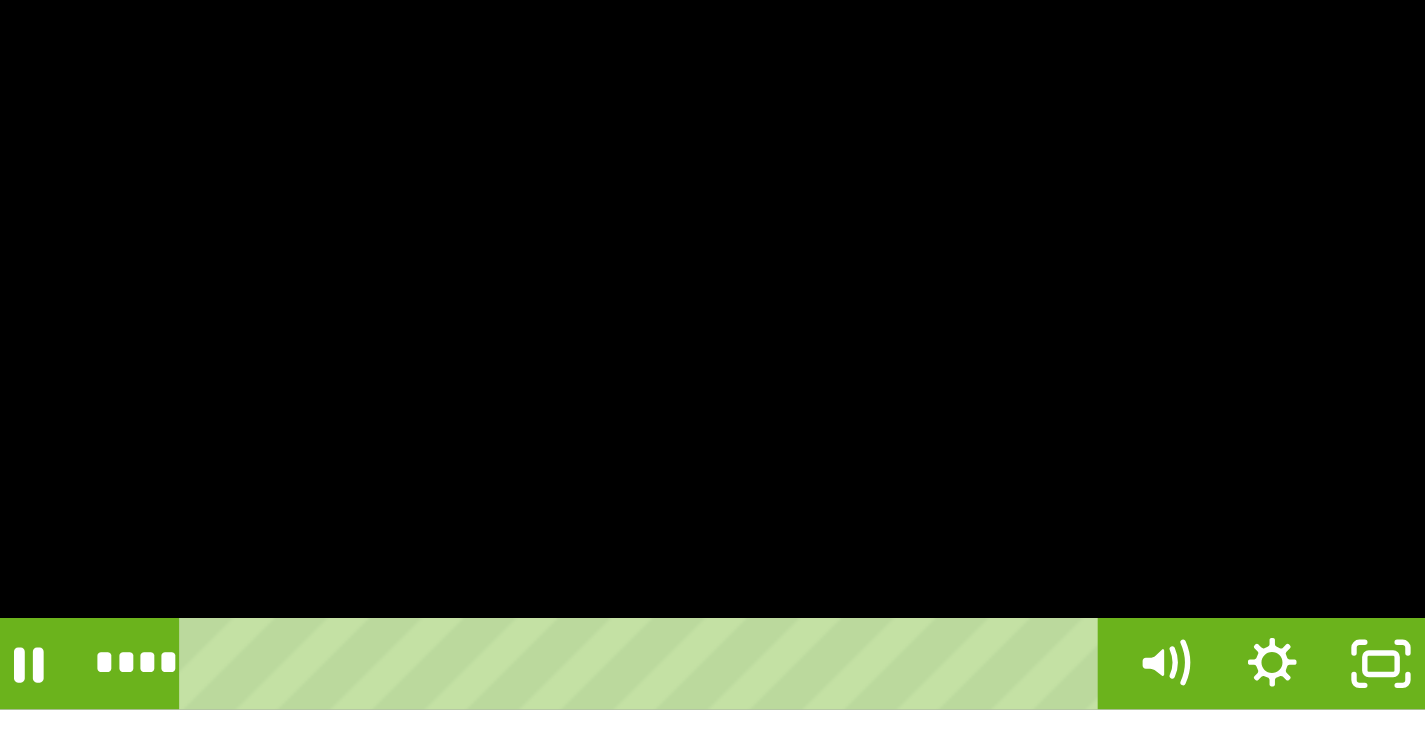 click at bounding box center [604, 284] 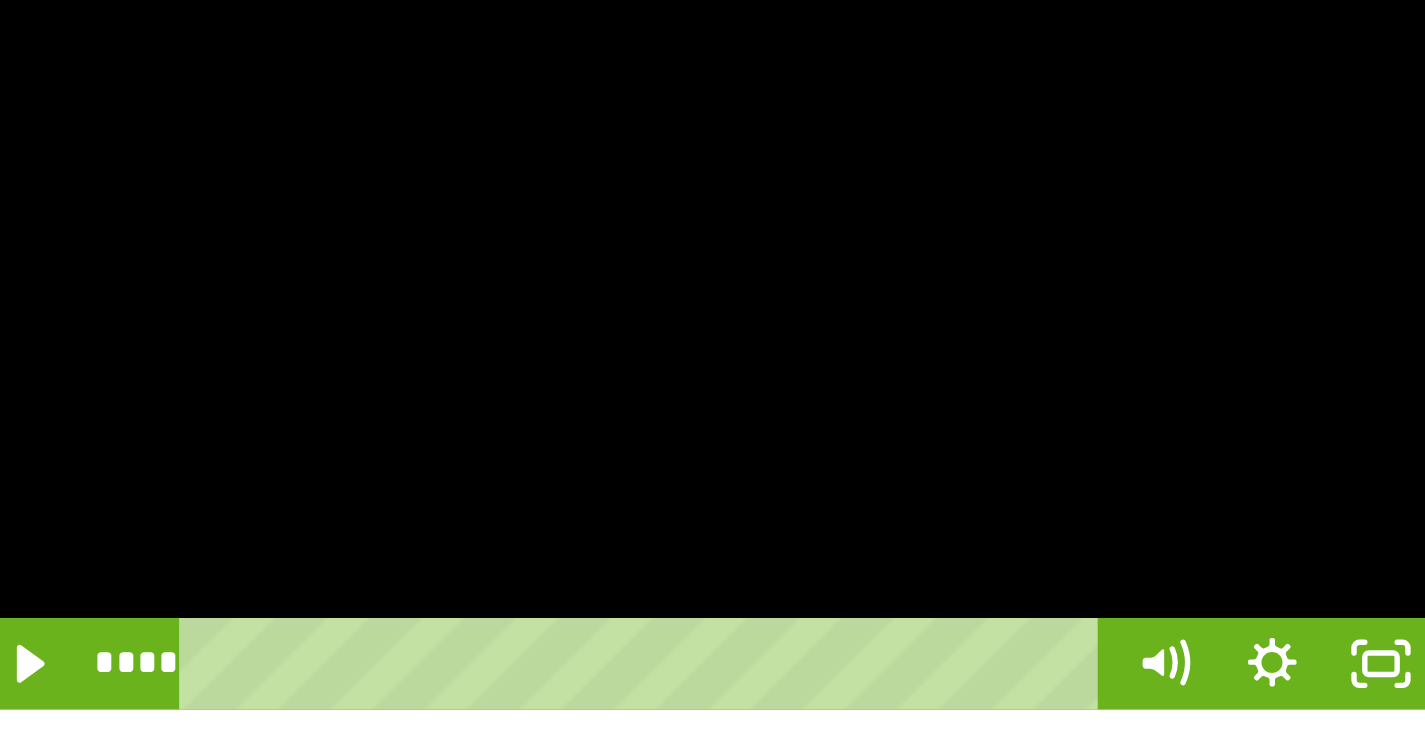 click at bounding box center (604, 284) 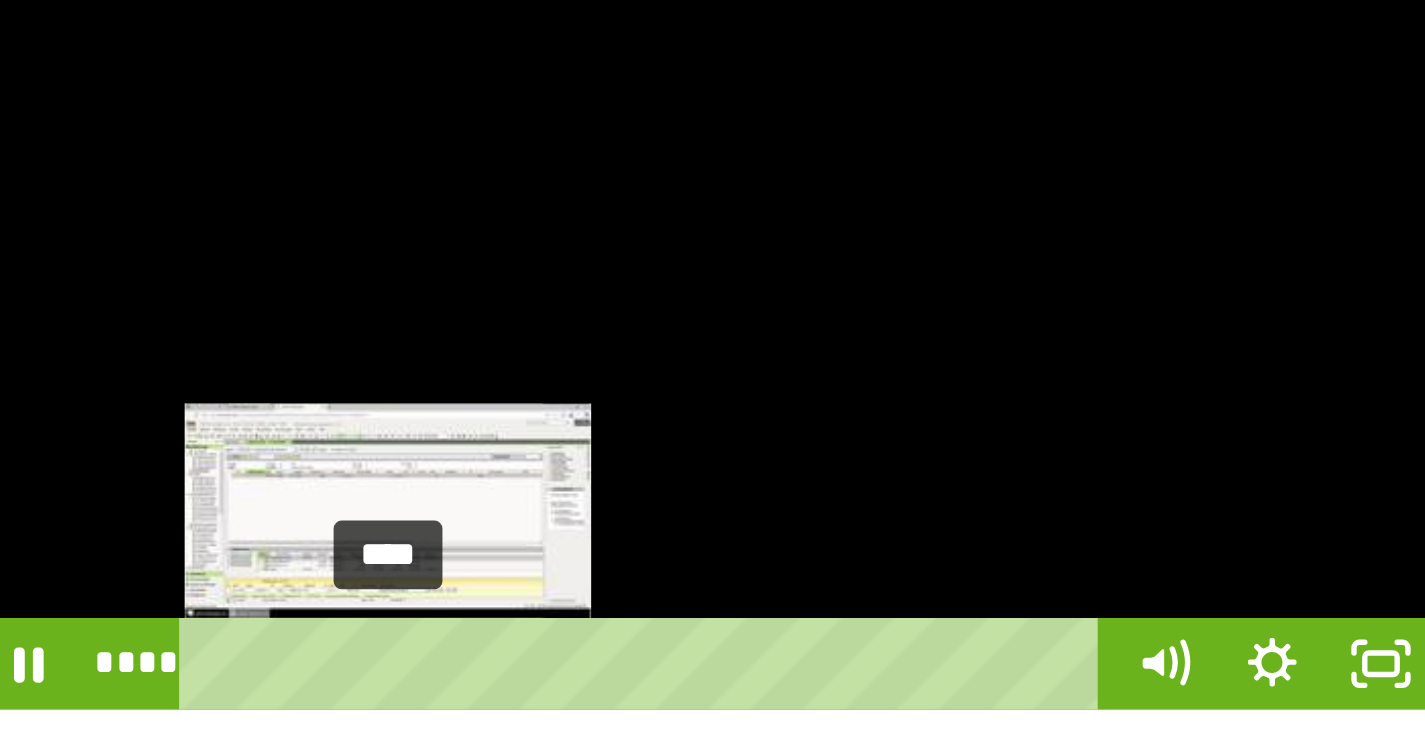 click on "****" at bounding box center (586, 406) 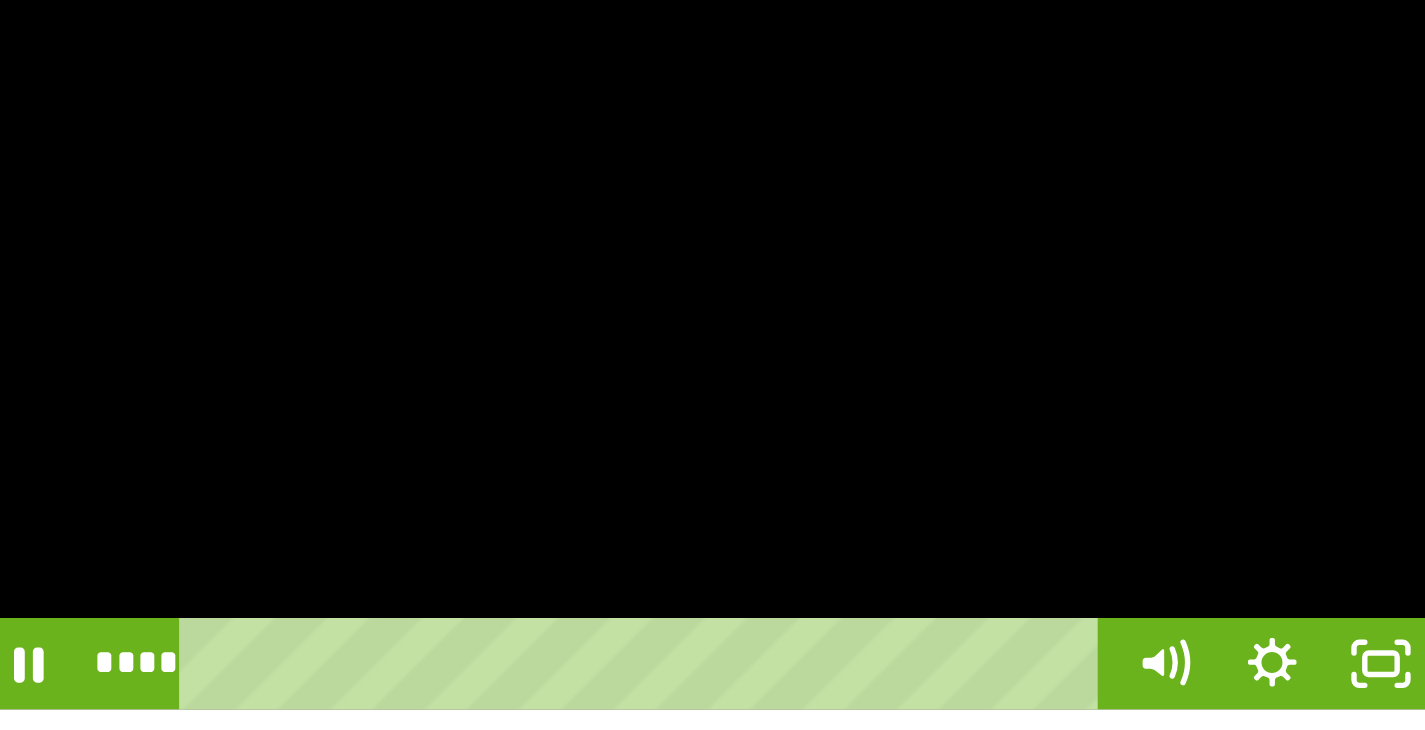 click at bounding box center [604, 284] 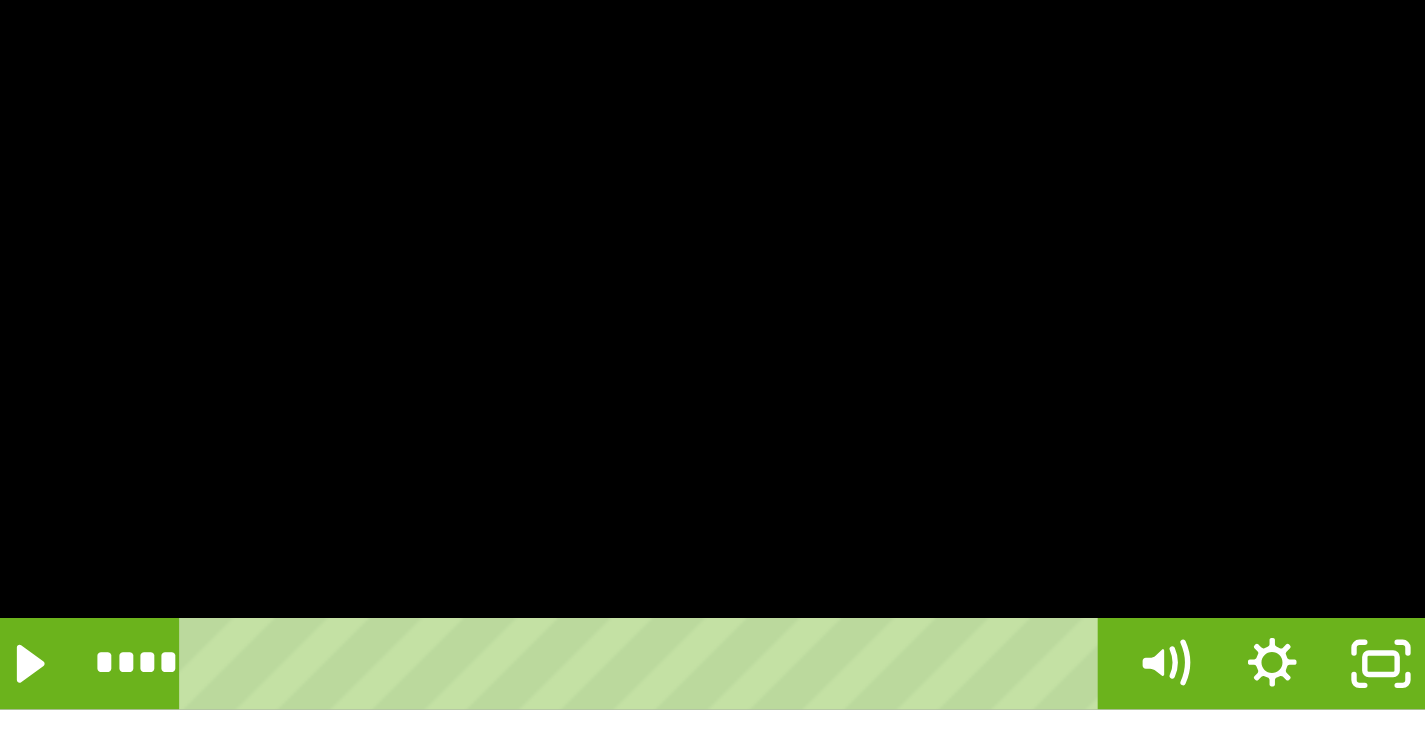 click at bounding box center [604, 284] 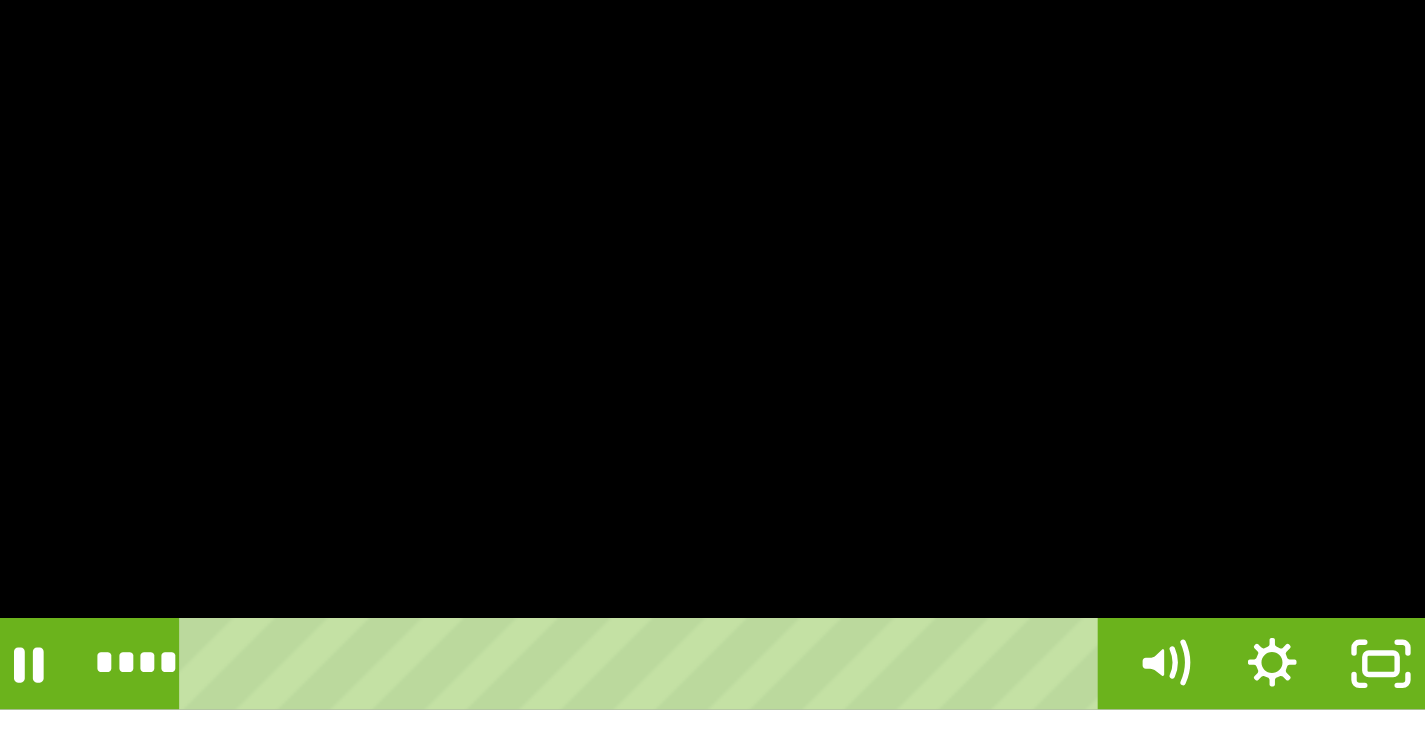 click at bounding box center [604, 284] 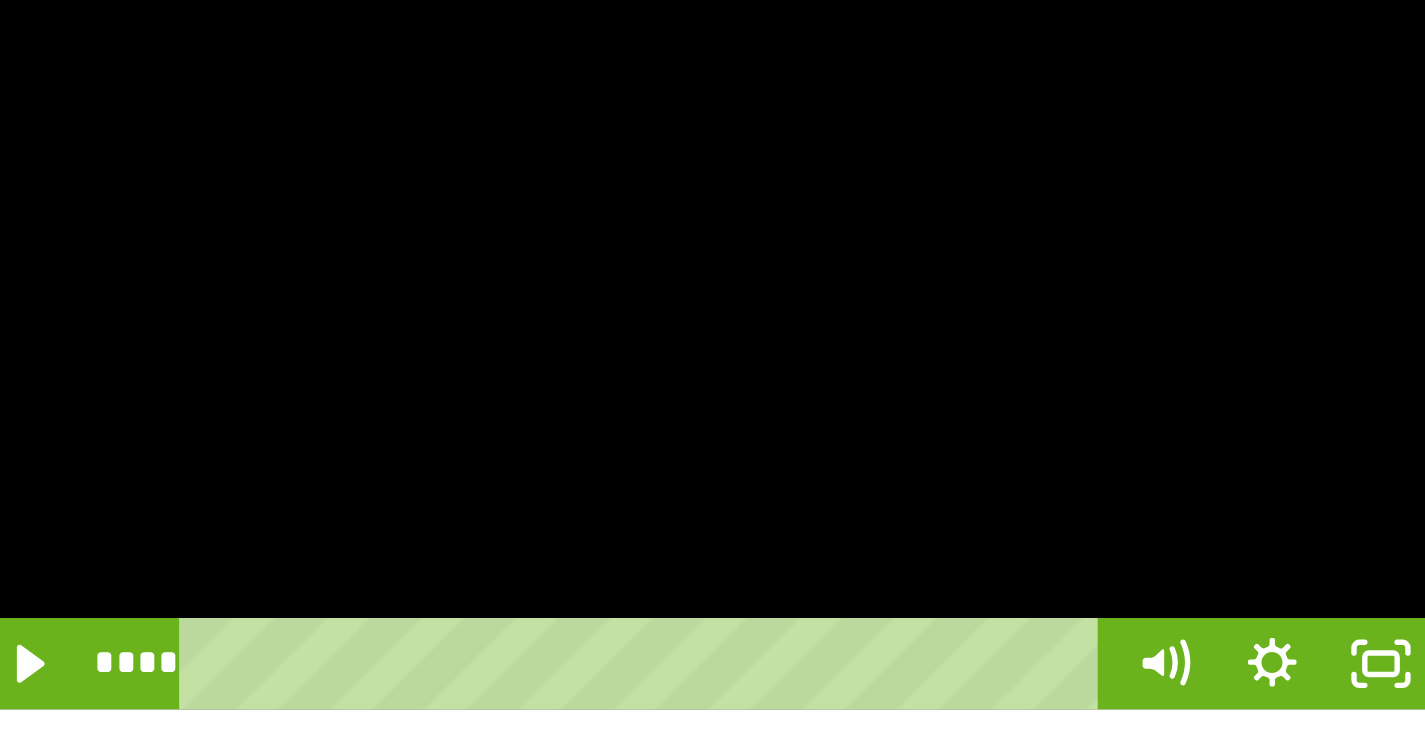 click at bounding box center (604, 284) 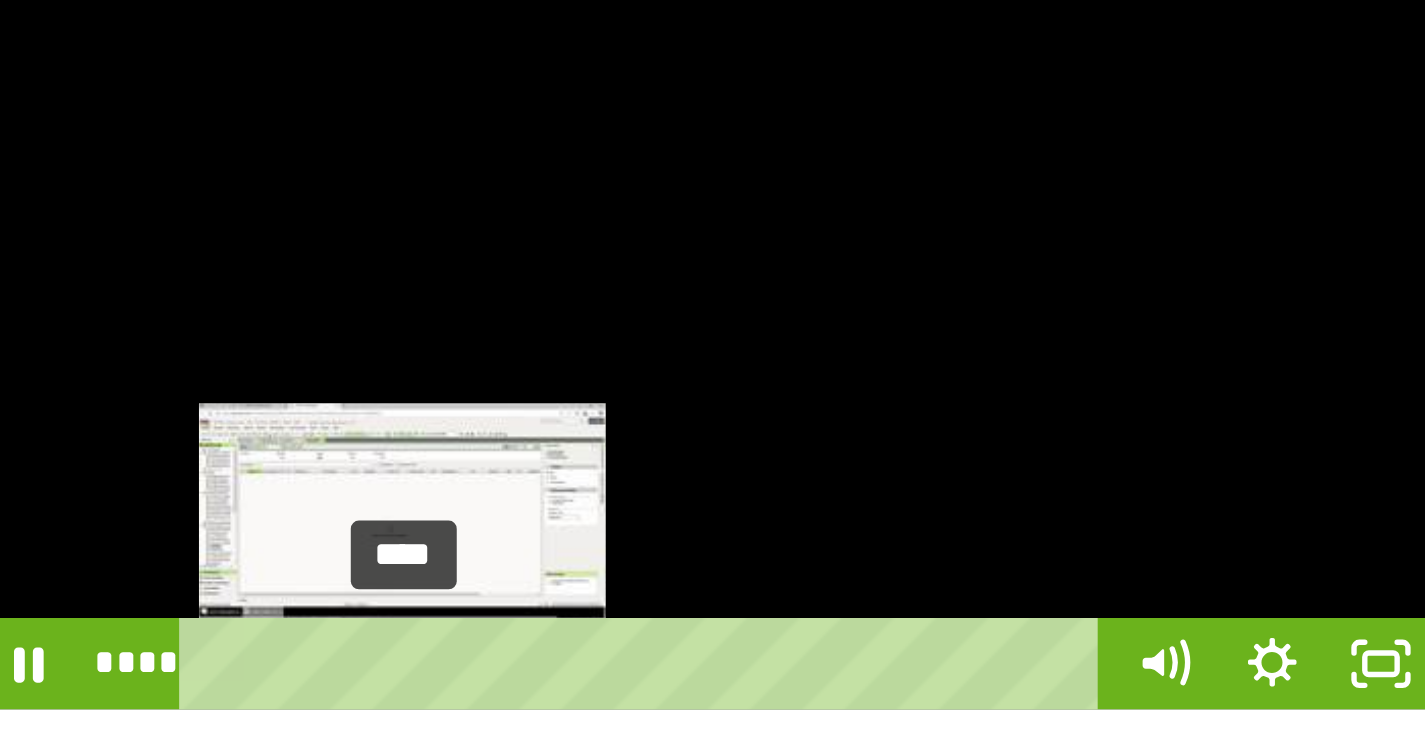 click on "****" at bounding box center (586, 406) 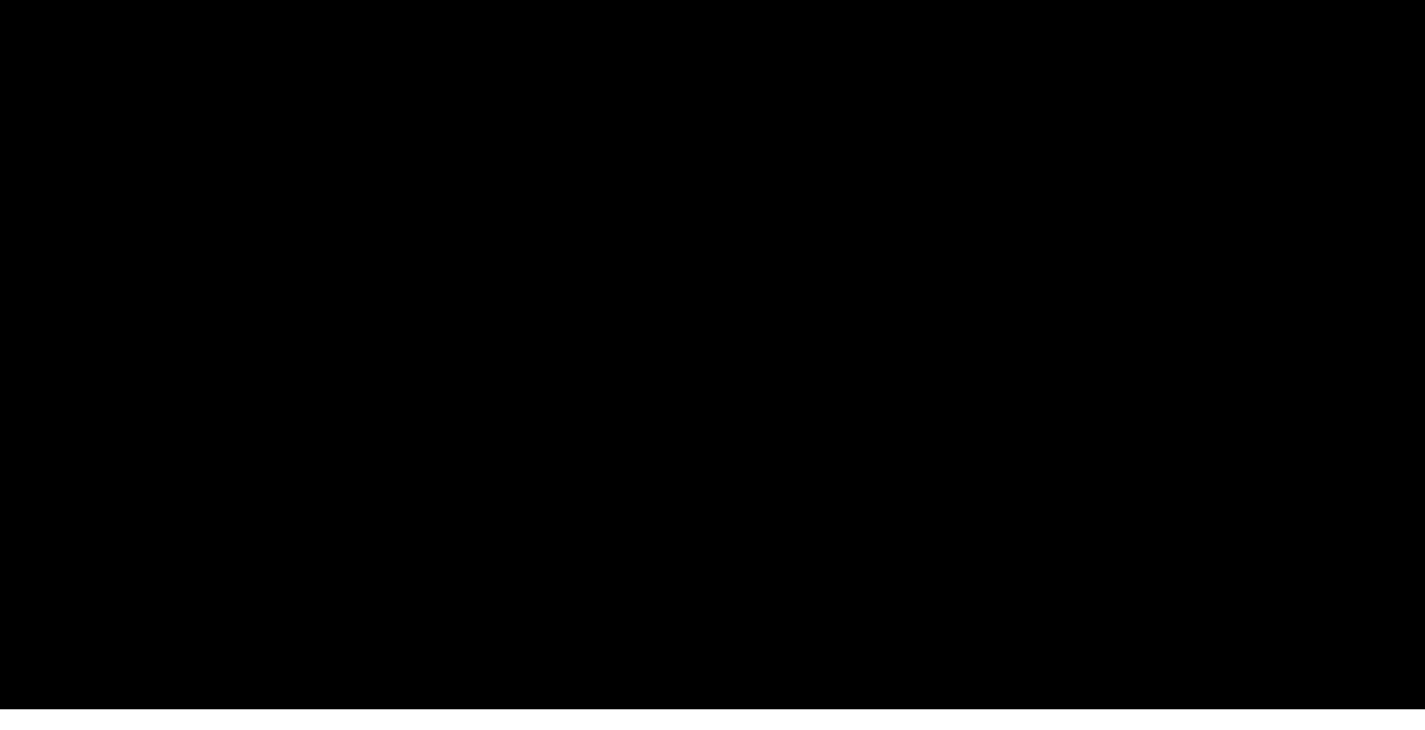 click at bounding box center [604, 284] 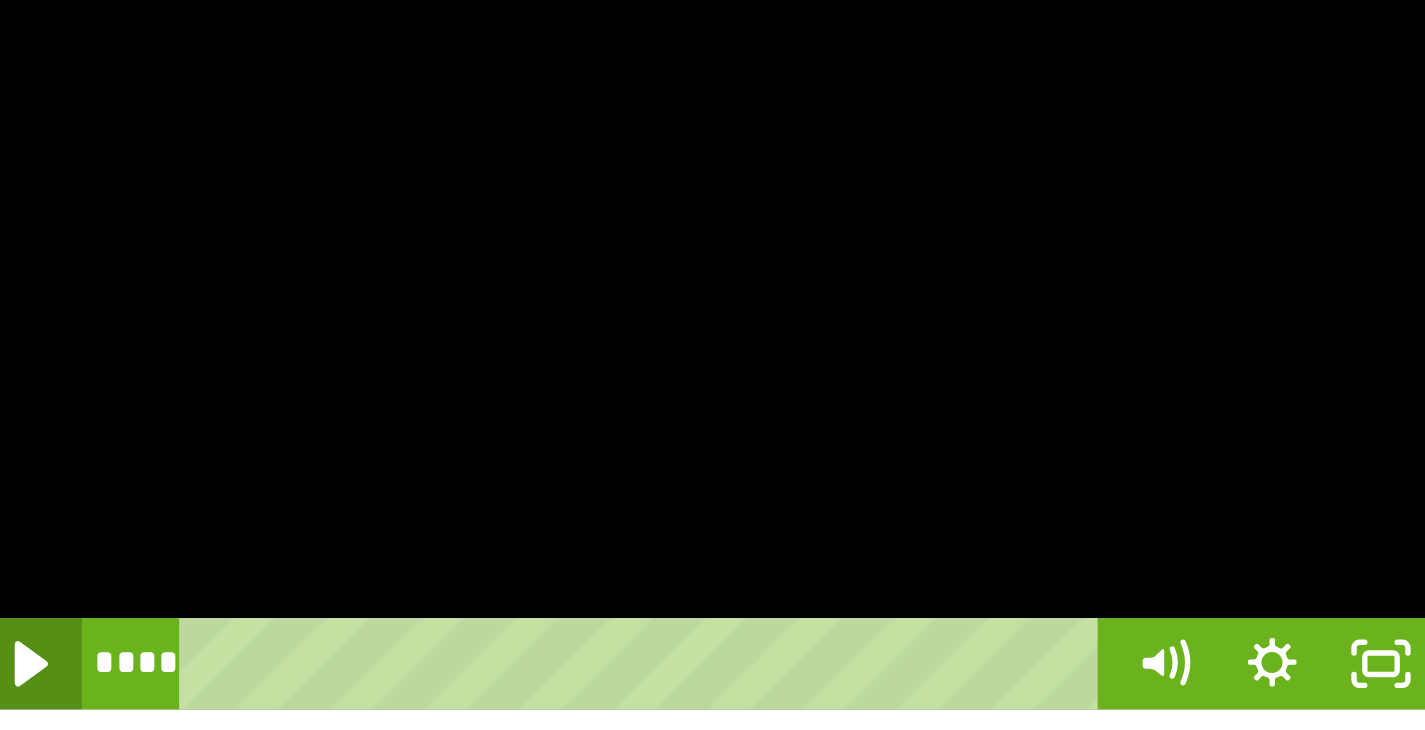 click 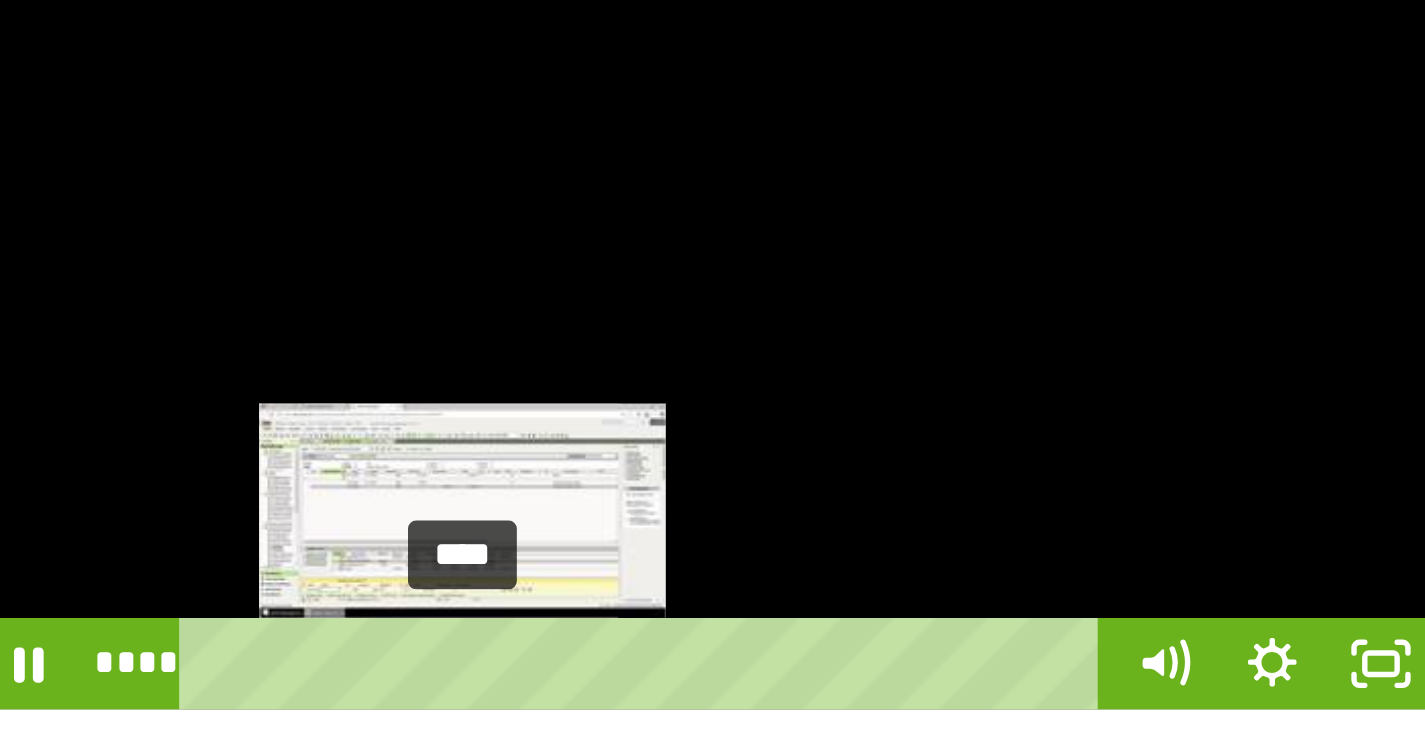 click on "****" at bounding box center (586, 406) 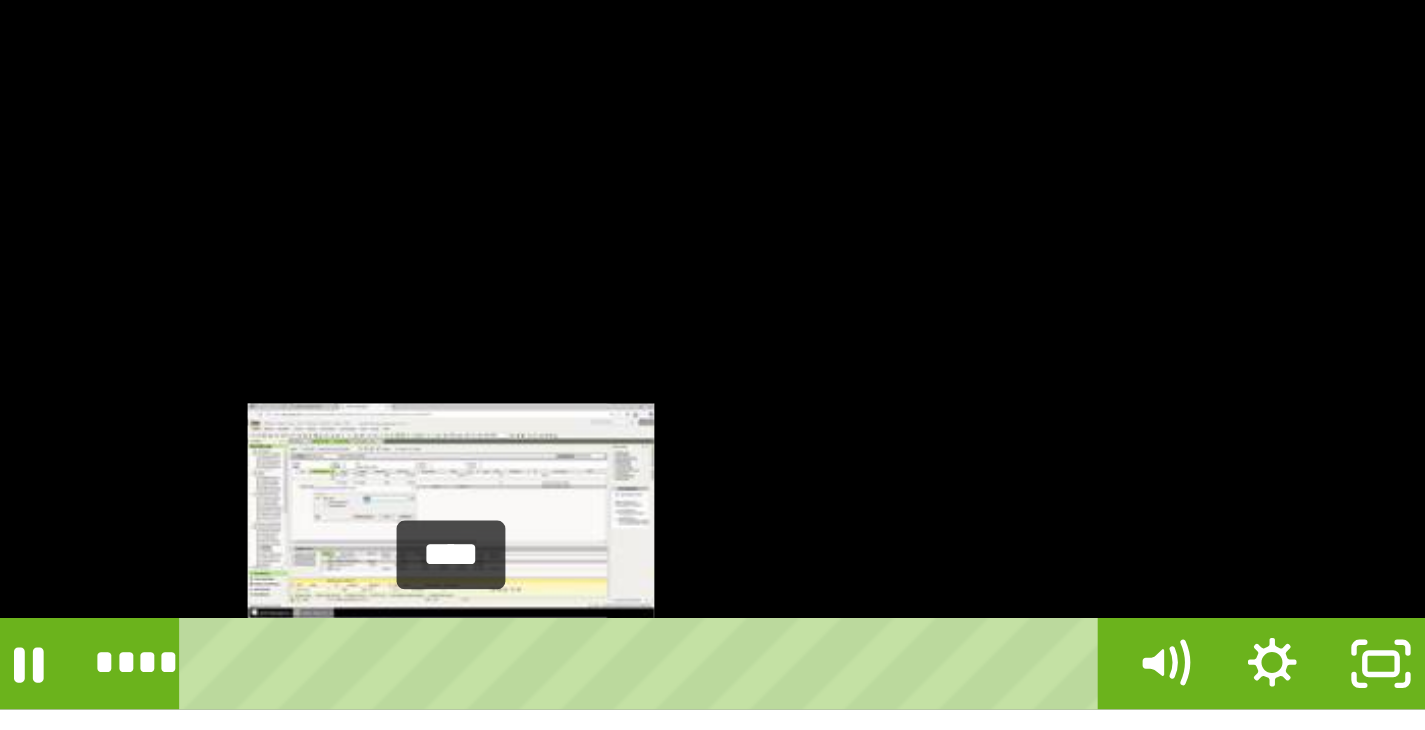 click on "****" at bounding box center [586, 406] 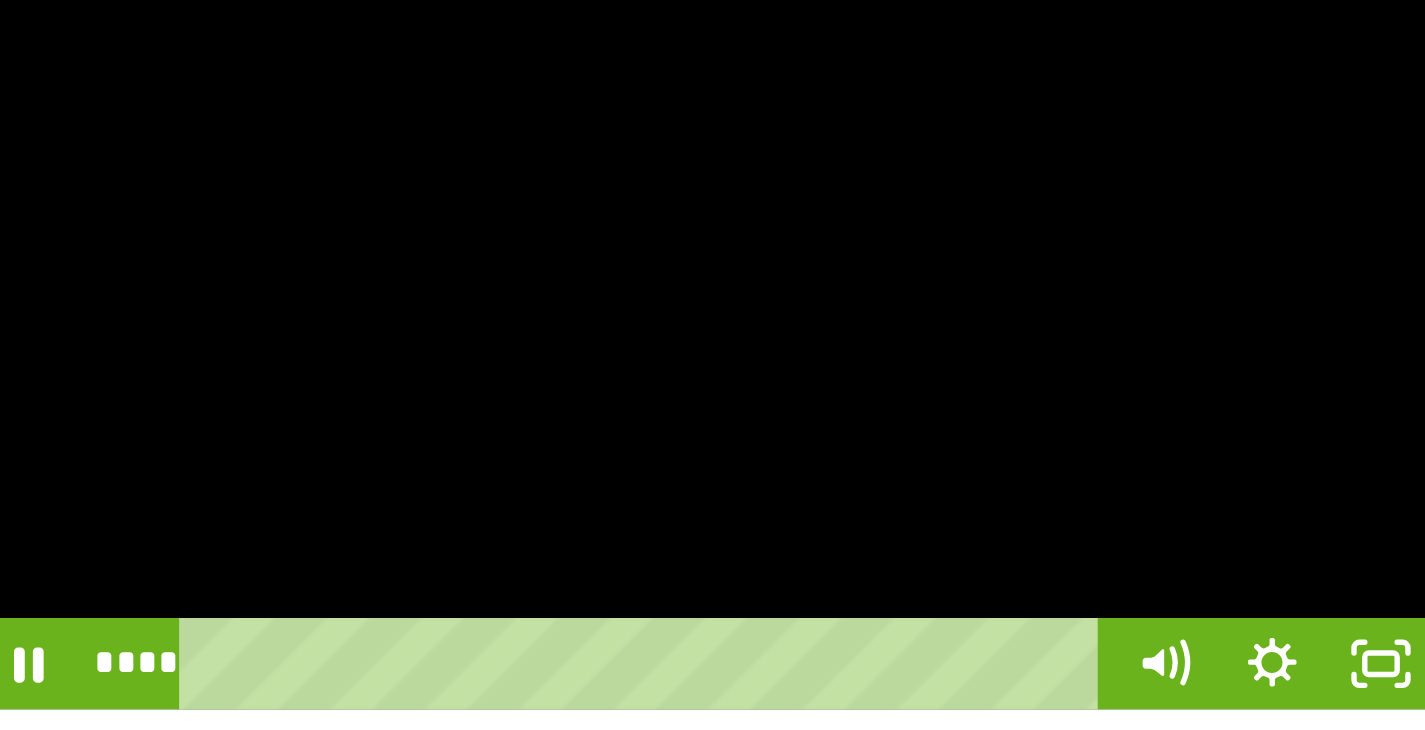 click at bounding box center (604, 284) 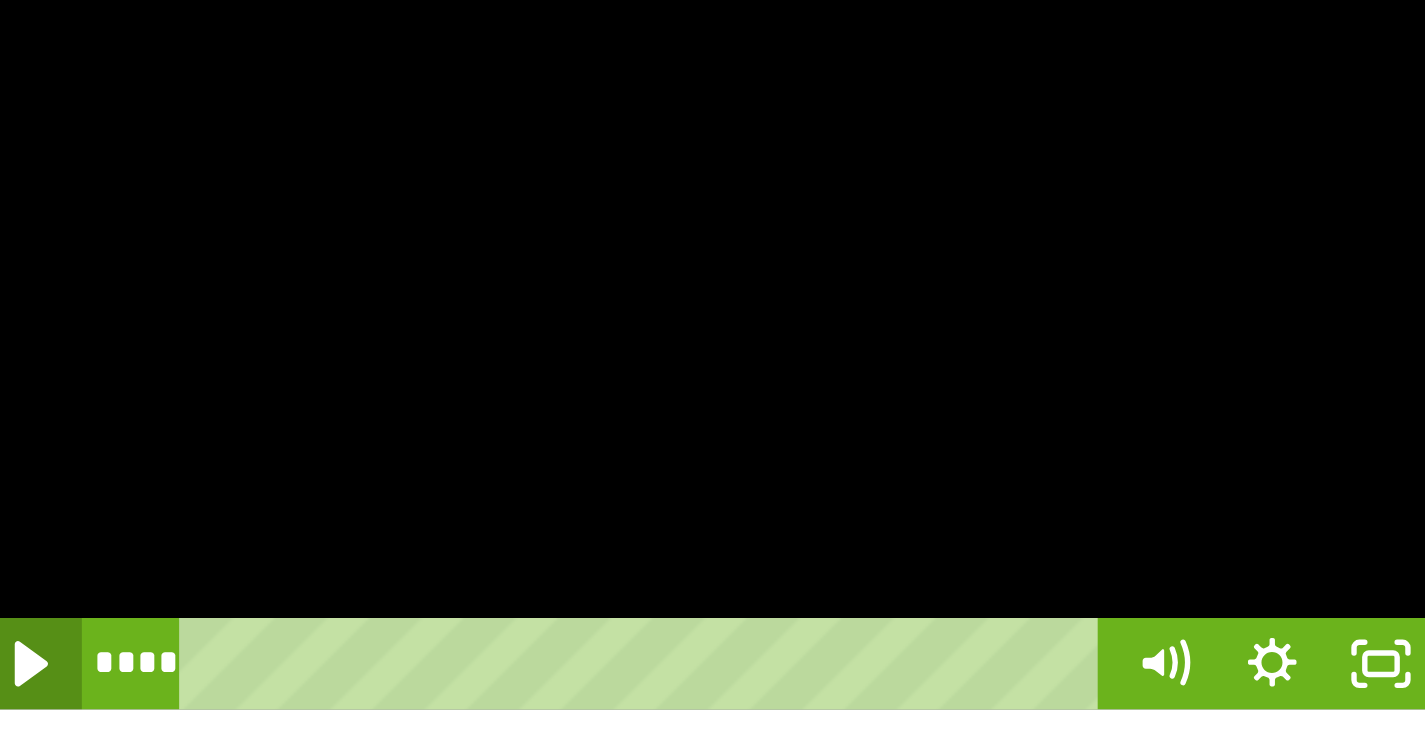 click 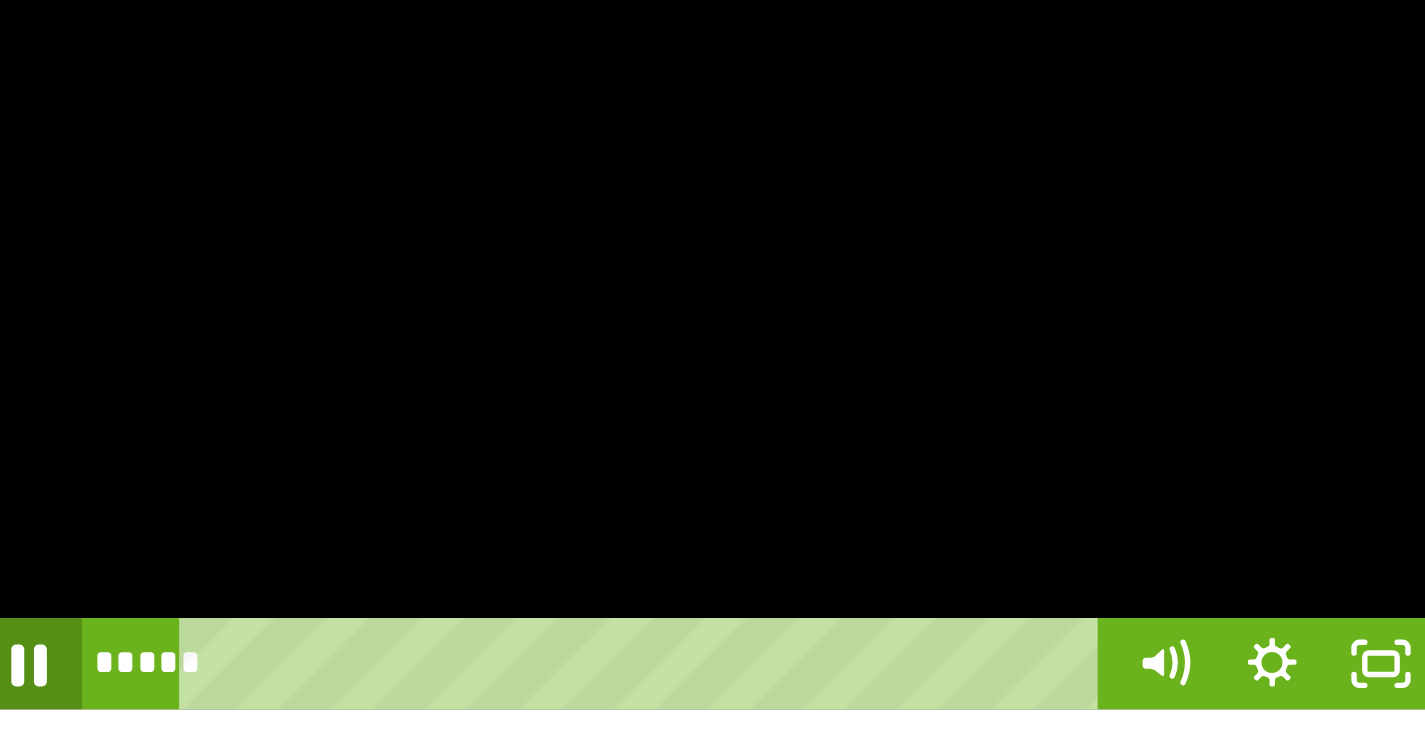 click 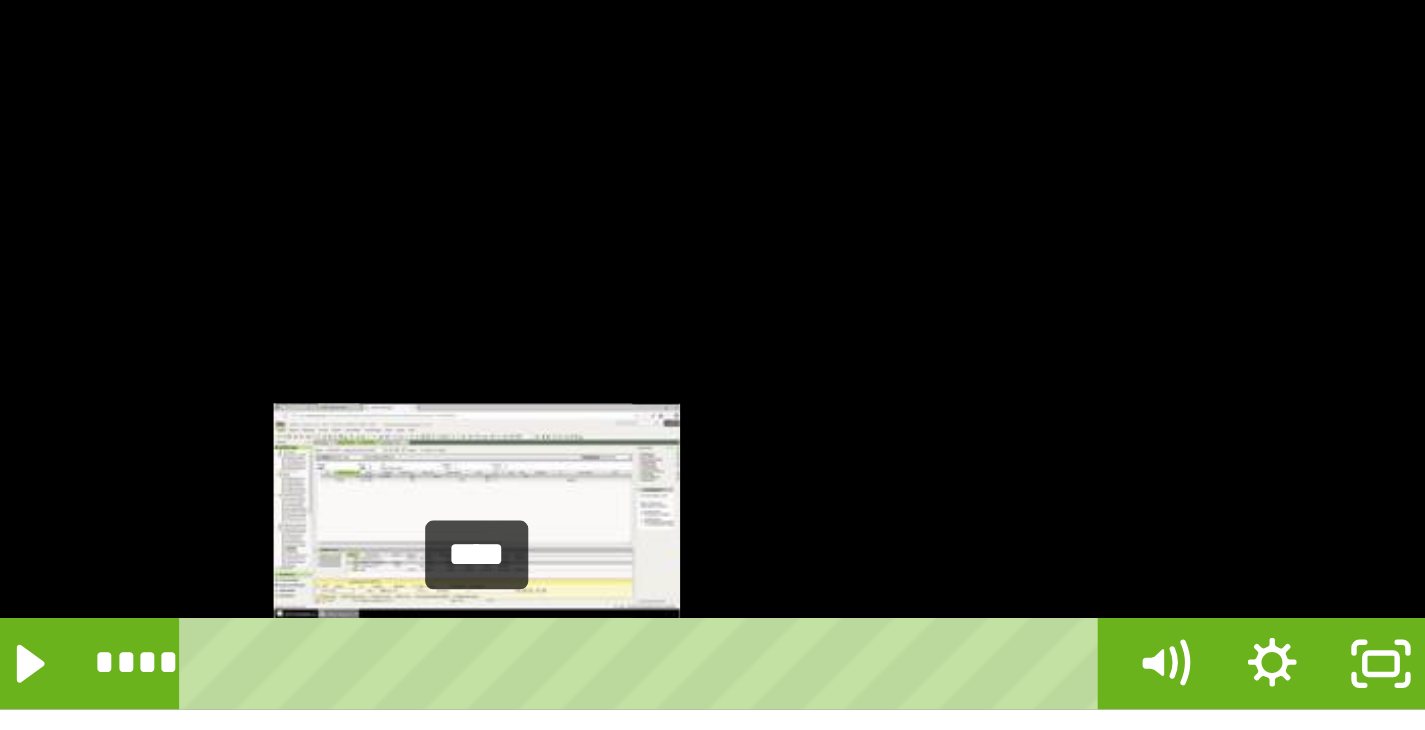 click on "****" at bounding box center [586, 406] 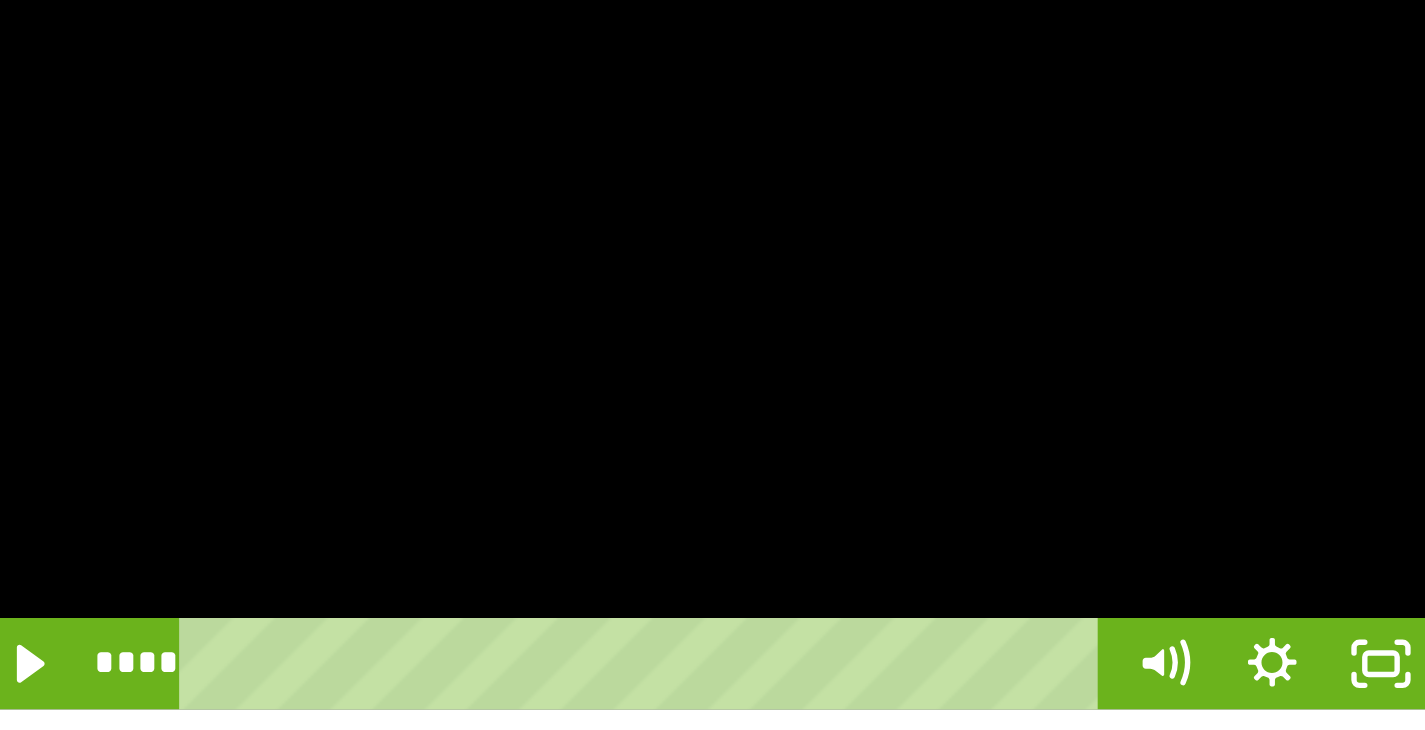 click at bounding box center (604, 284) 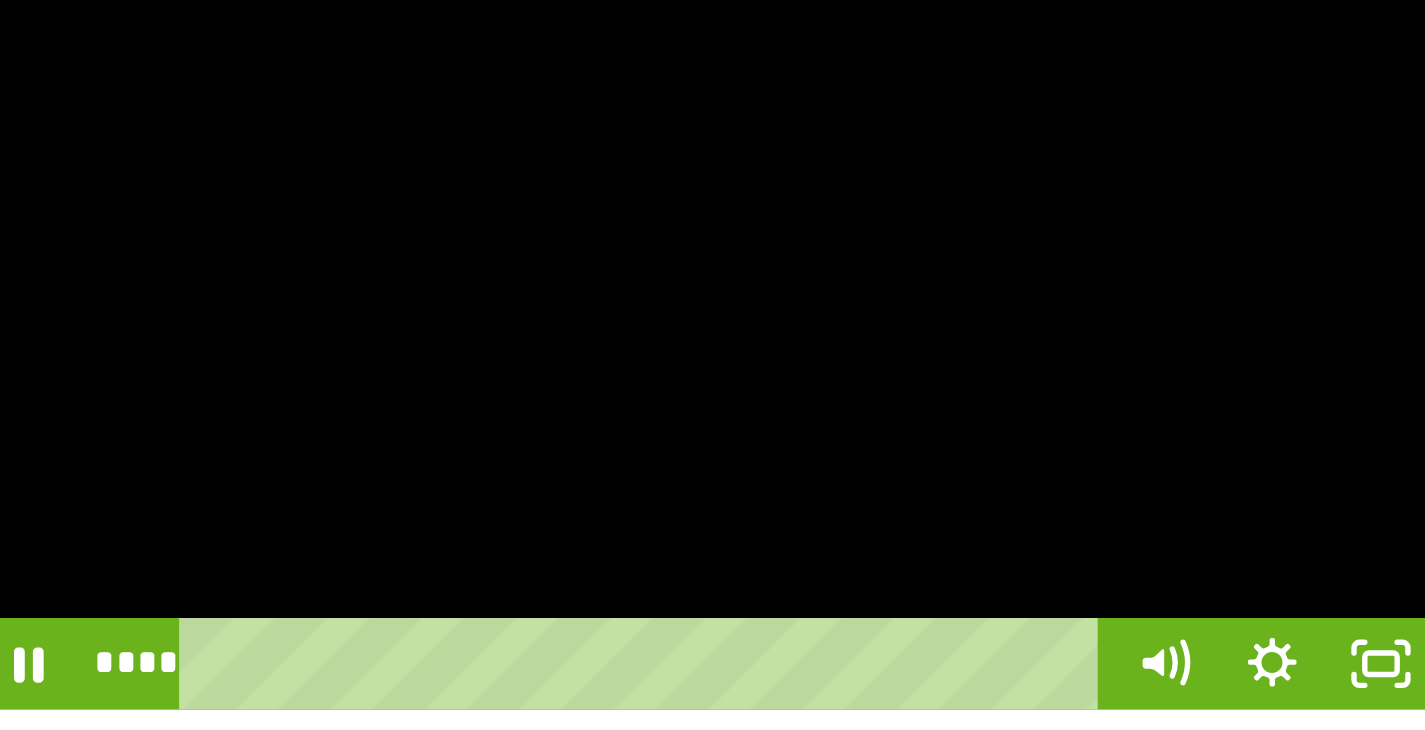 click at bounding box center [604, 284] 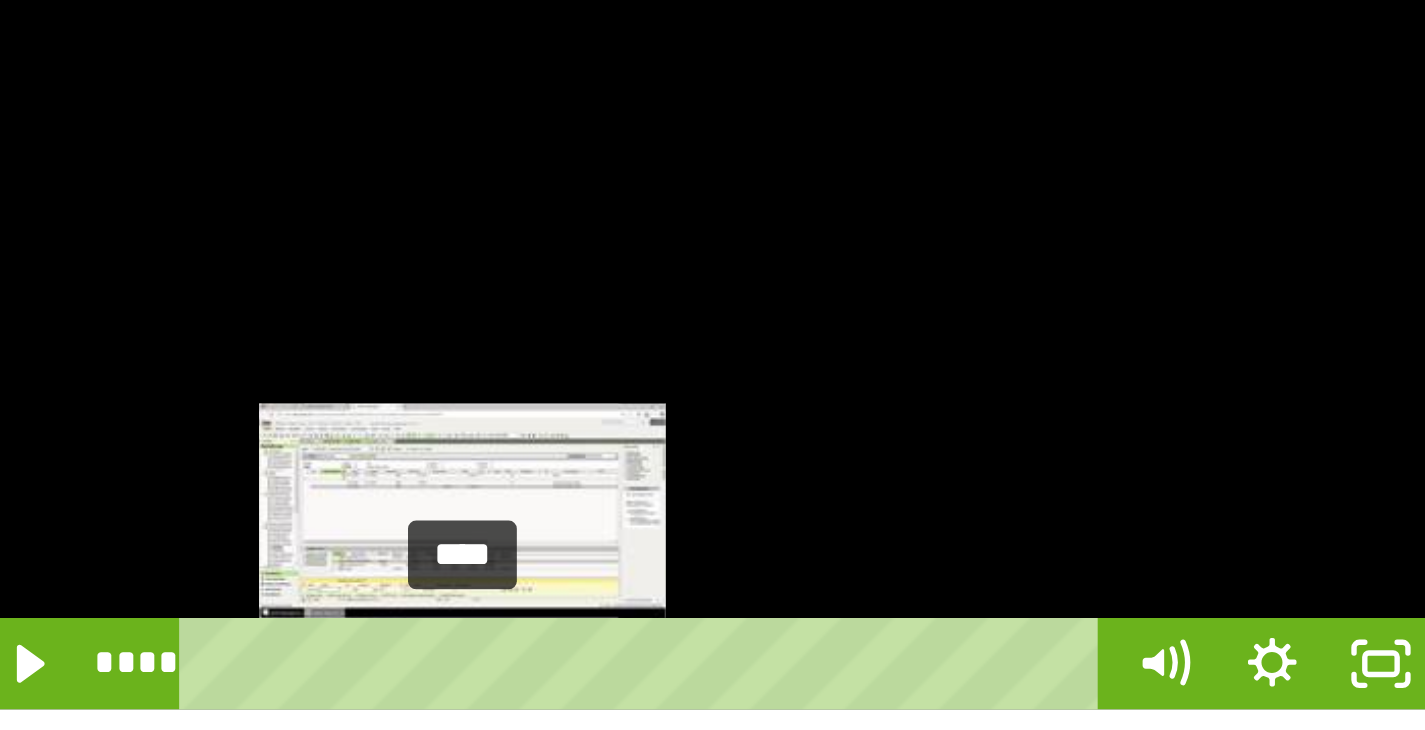 click on "****" at bounding box center [586, 406] 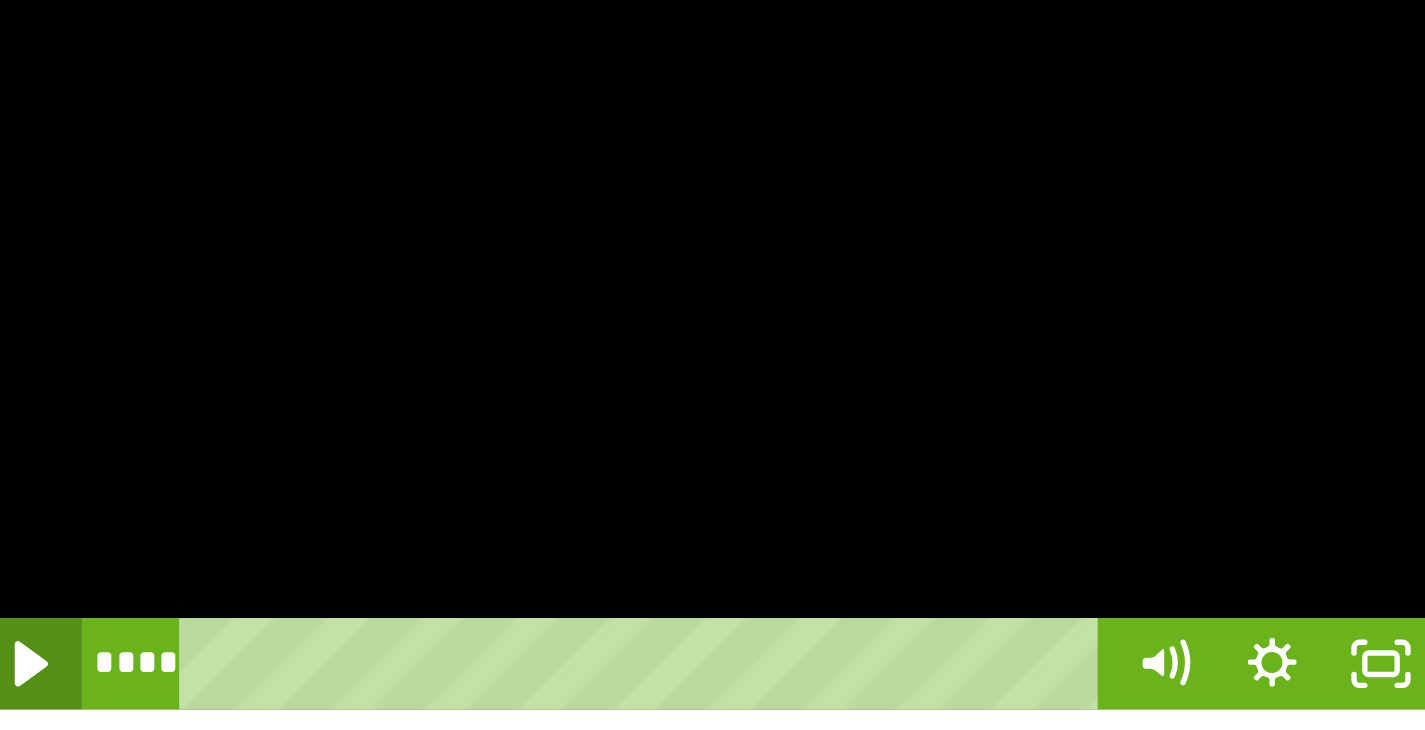 click 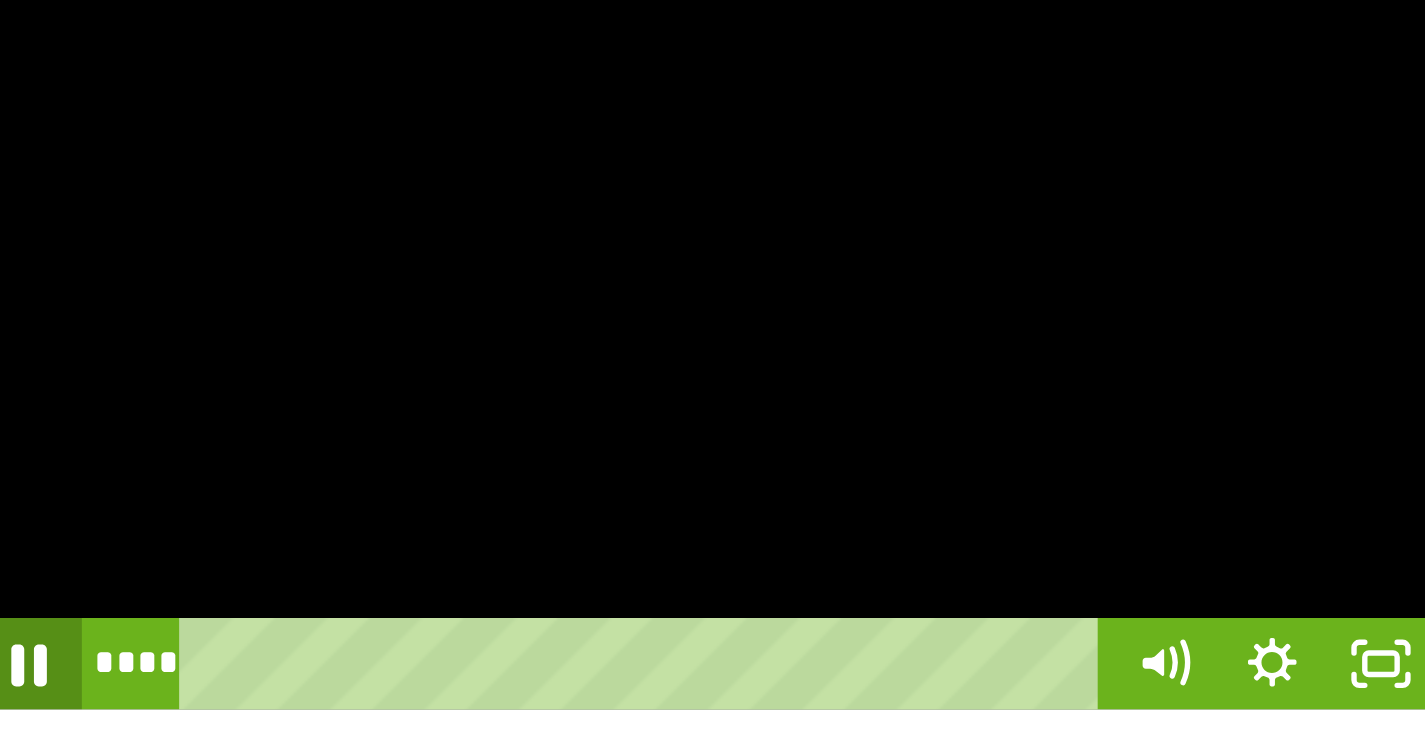 click 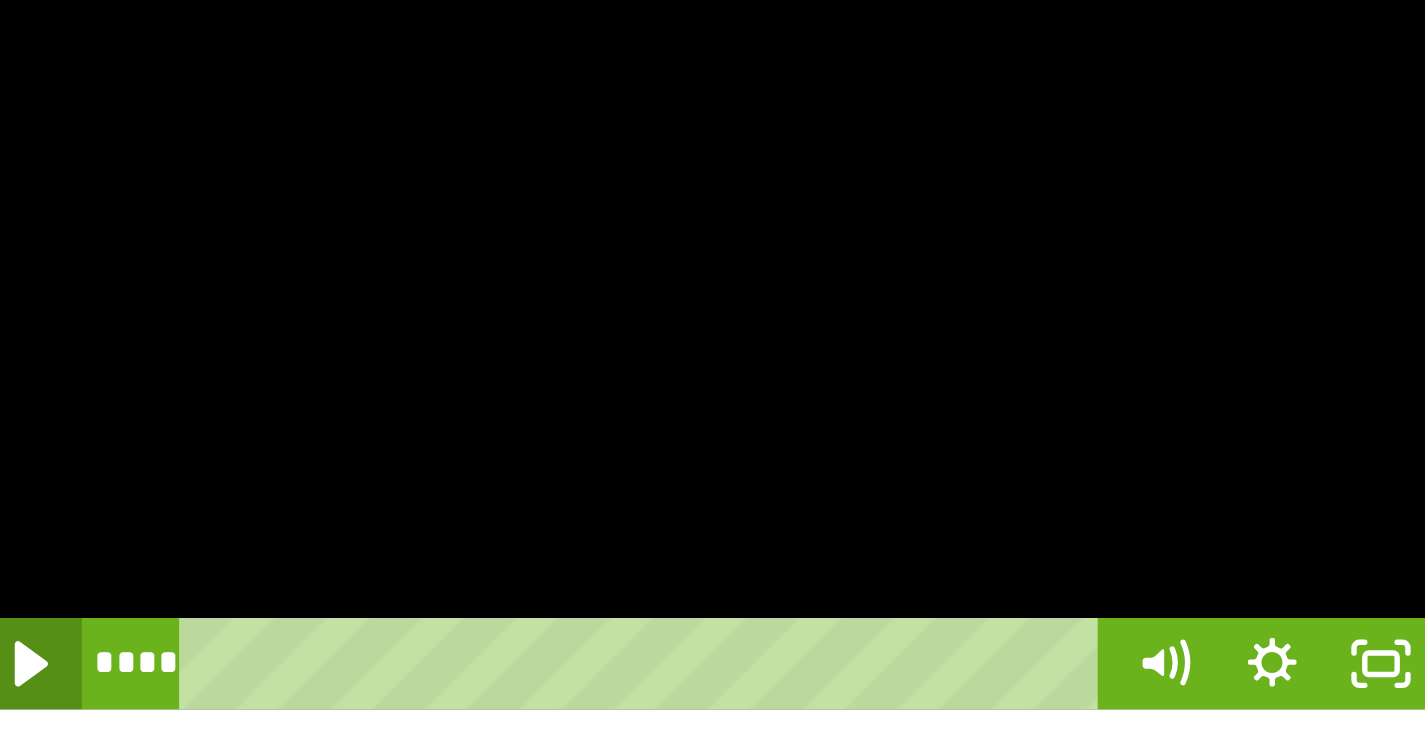 click 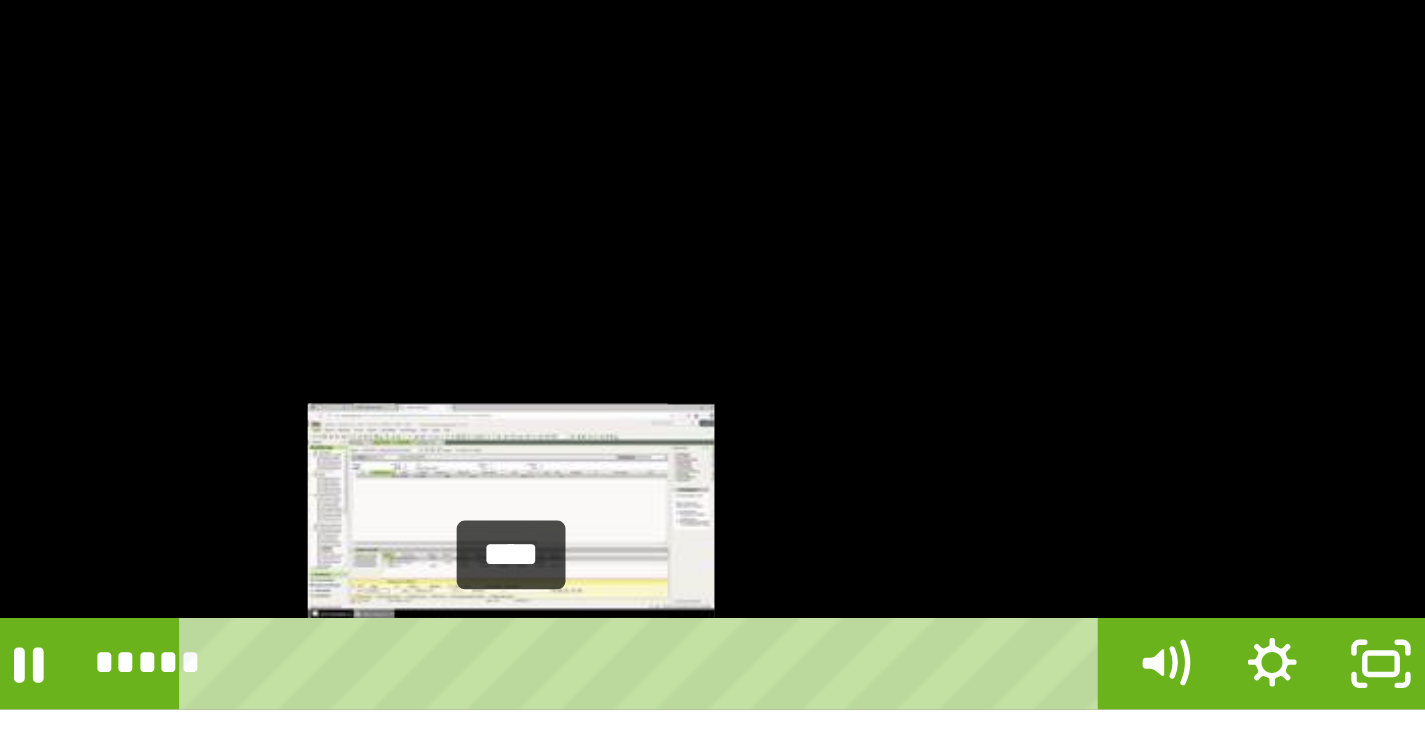 click on "****" at bounding box center [586, 406] 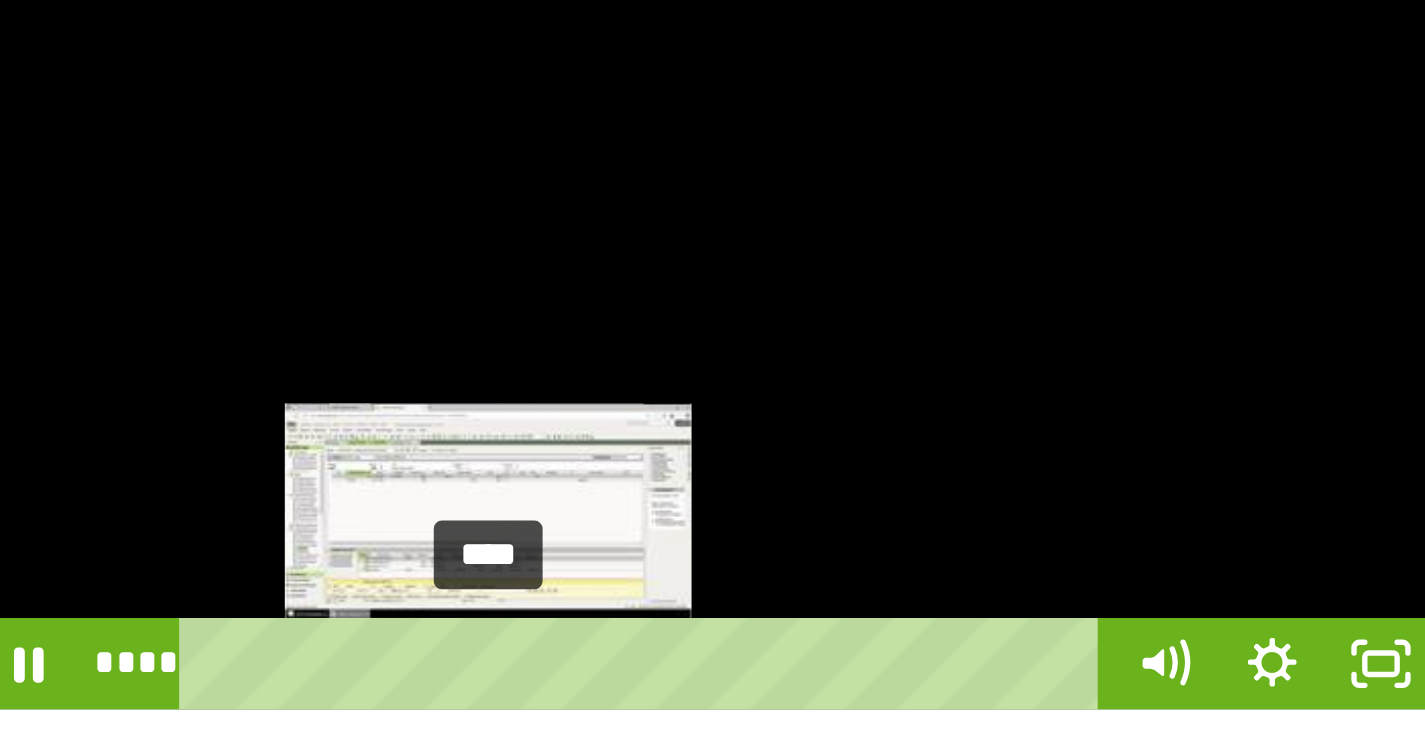click on "****" at bounding box center [586, 406] 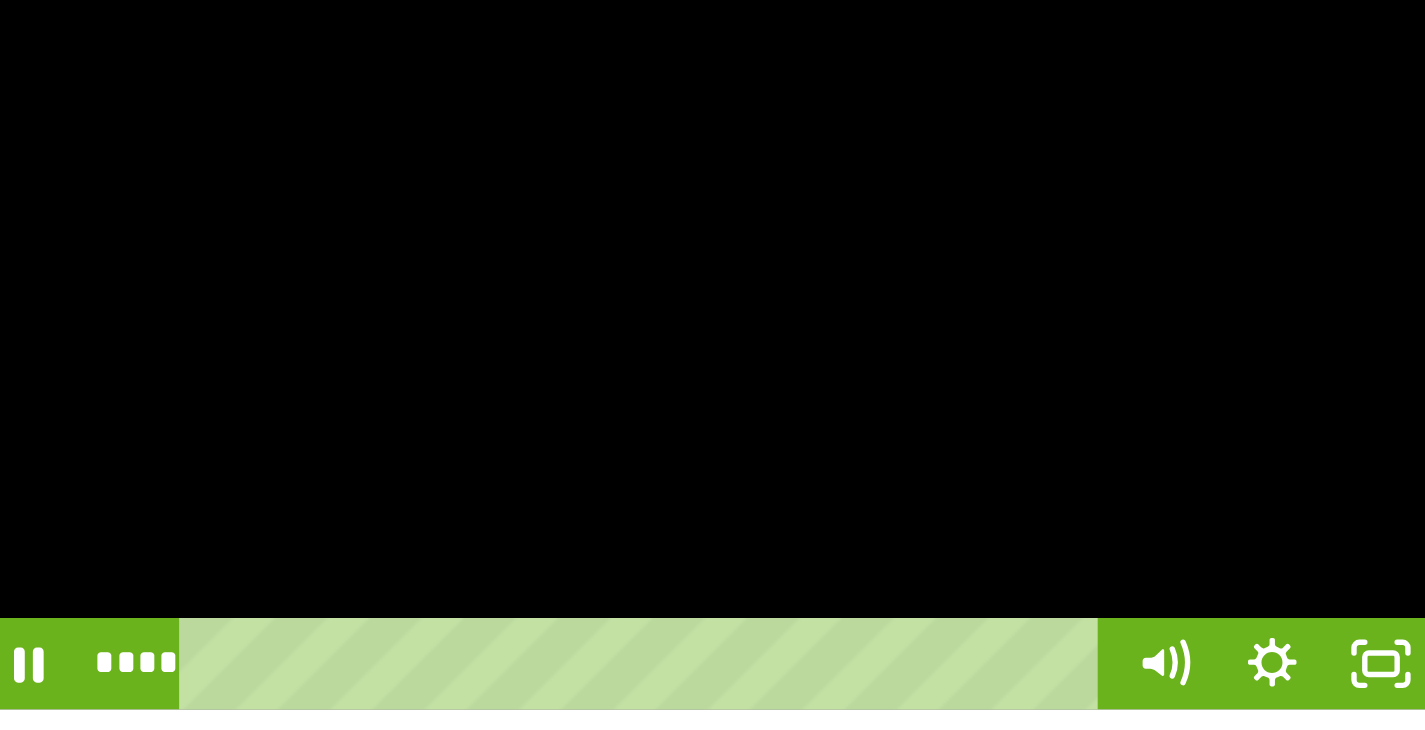 click at bounding box center [604, 284] 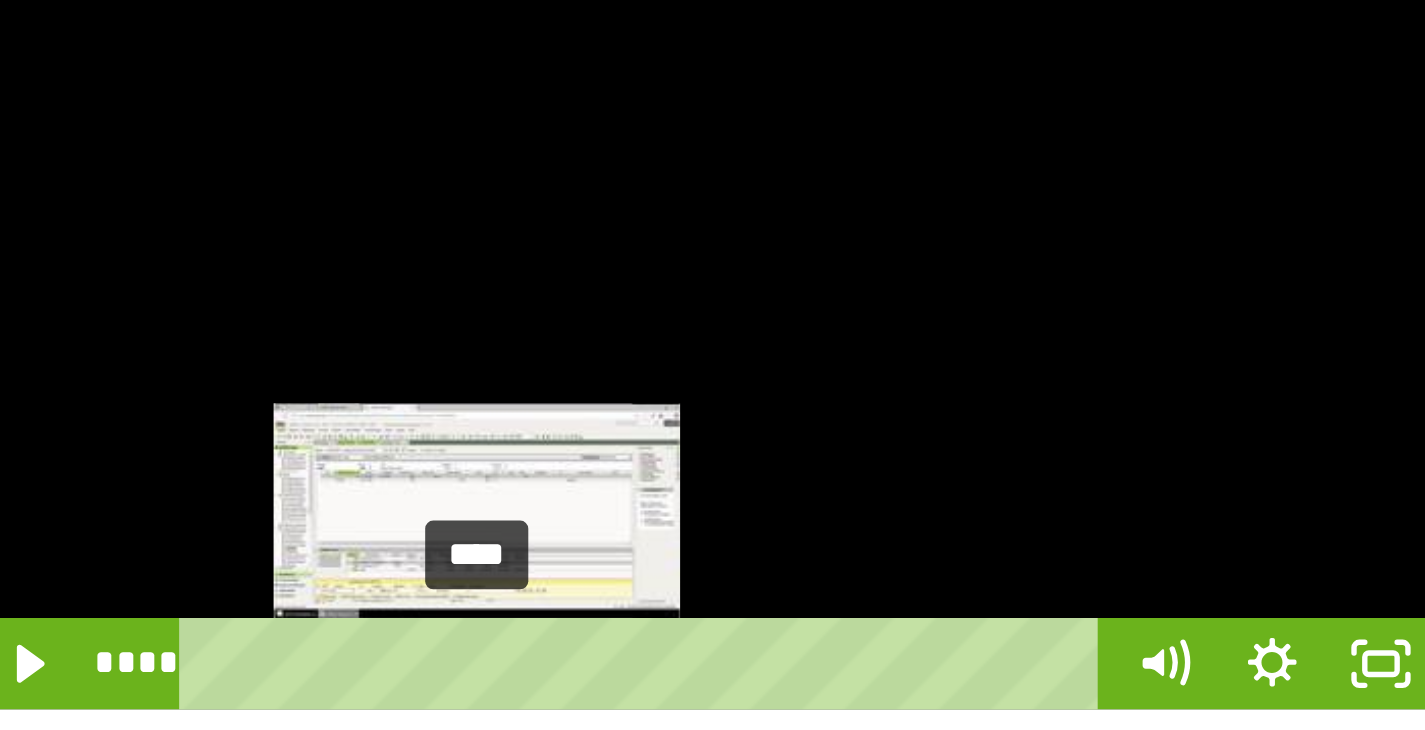 click on "****" at bounding box center (586, 406) 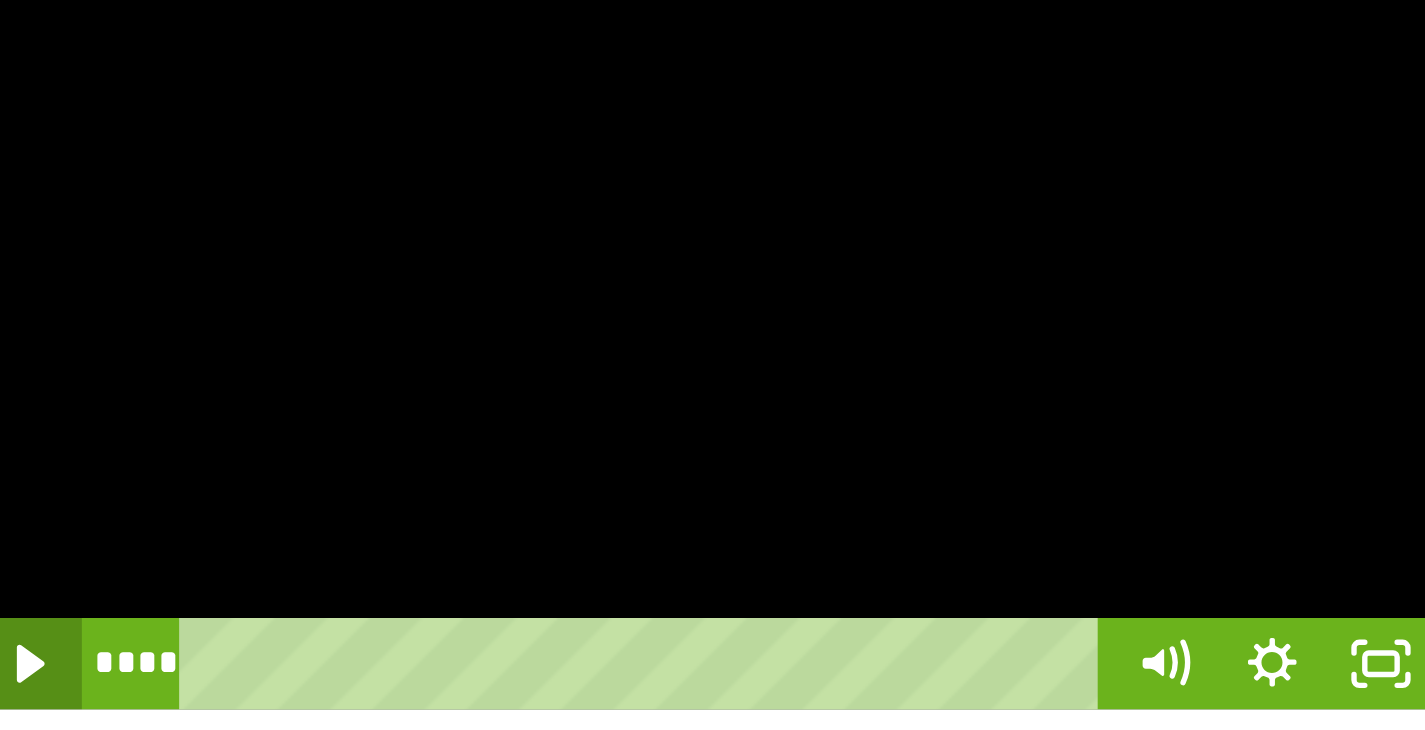 click 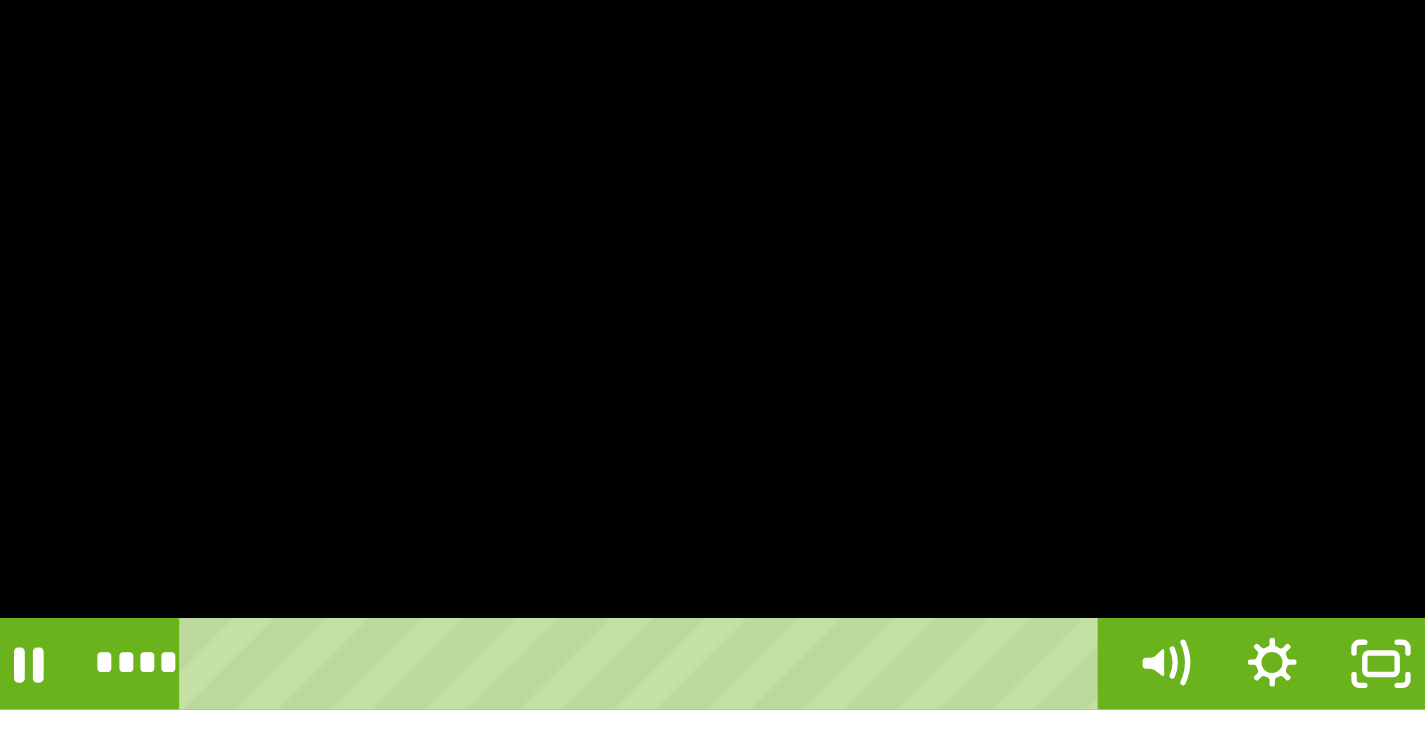 click at bounding box center (604, 284) 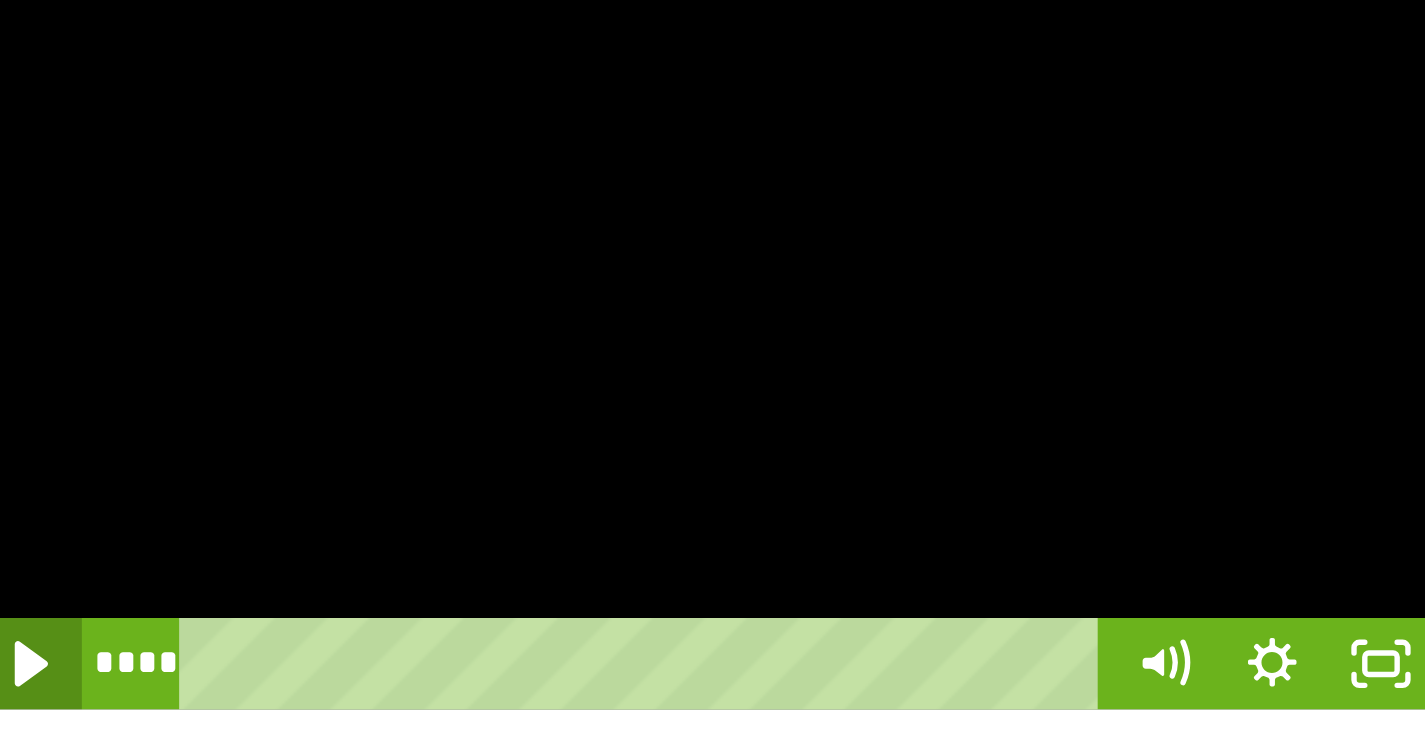 click 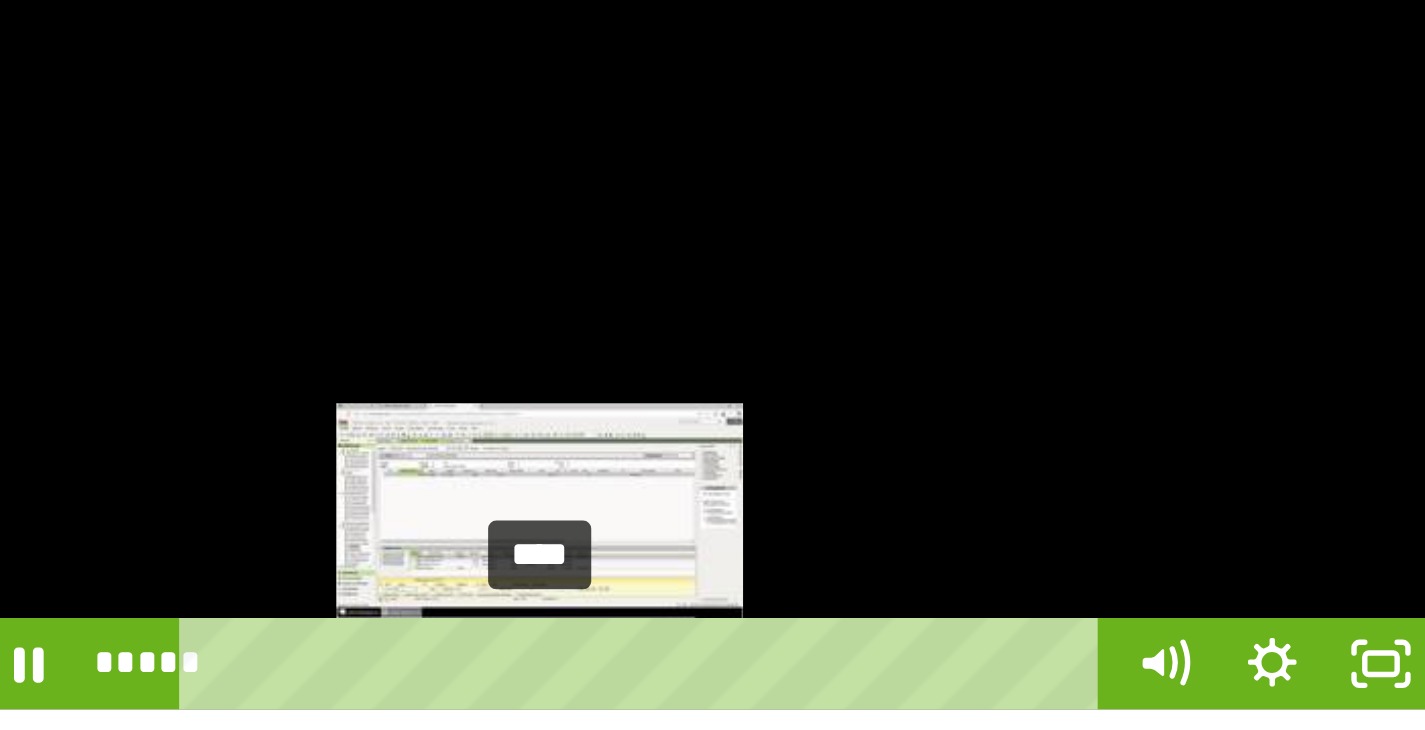 click on "****" at bounding box center (586, 406) 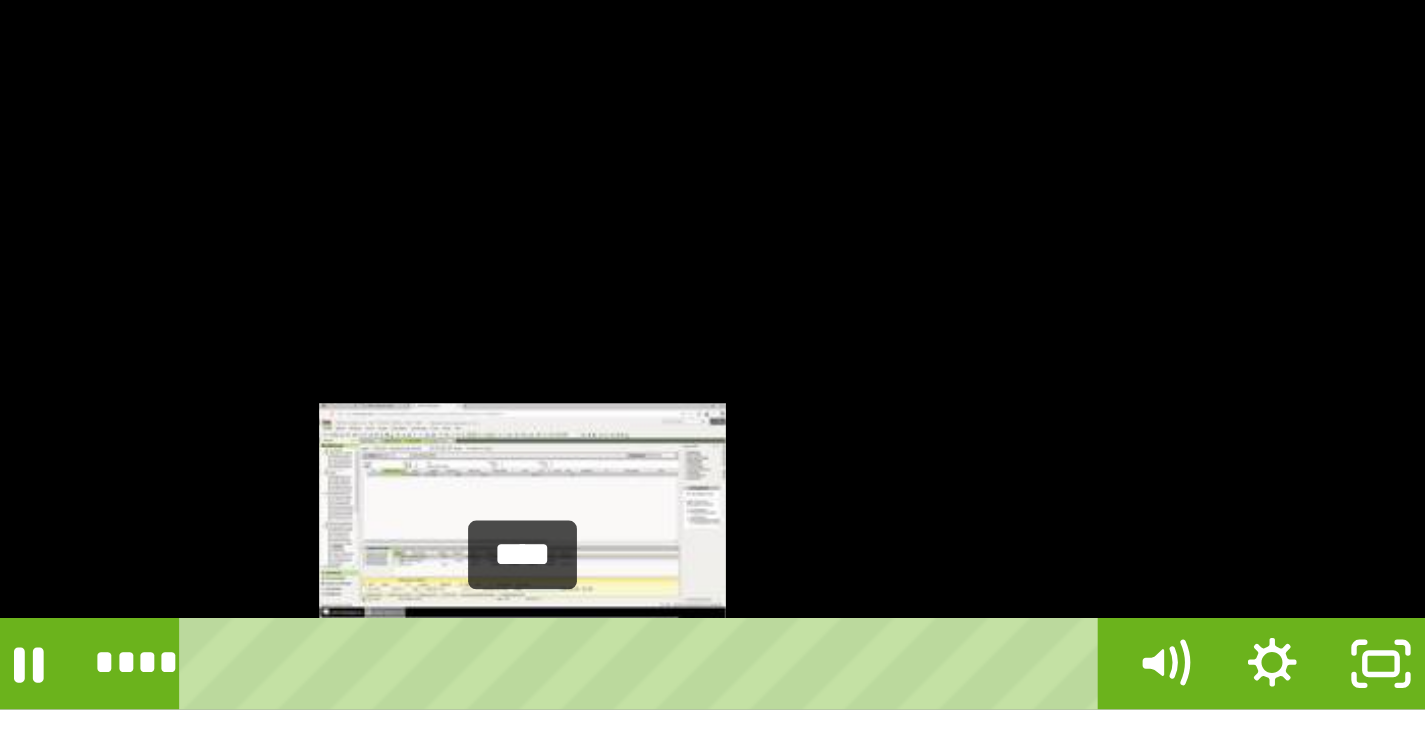 click at bounding box center [541, 406] 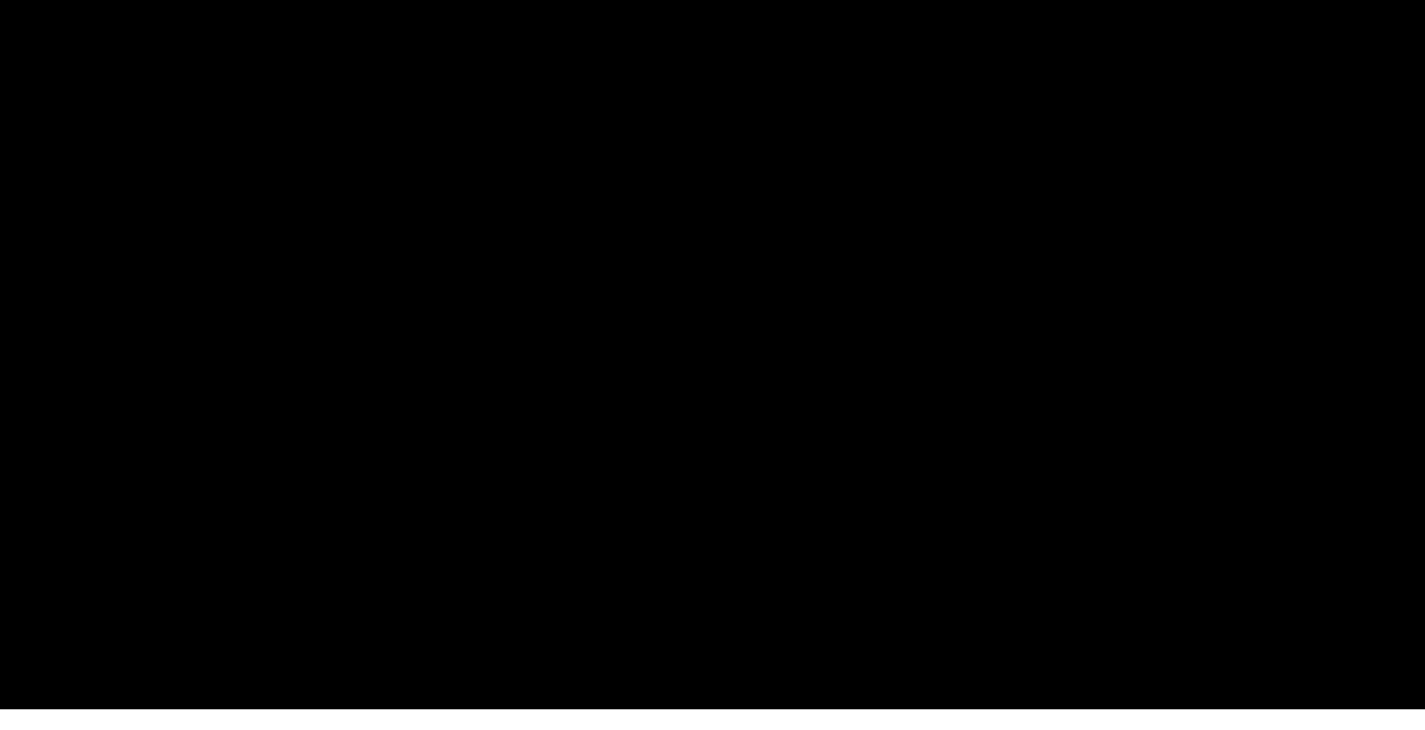 click at bounding box center (604, 284) 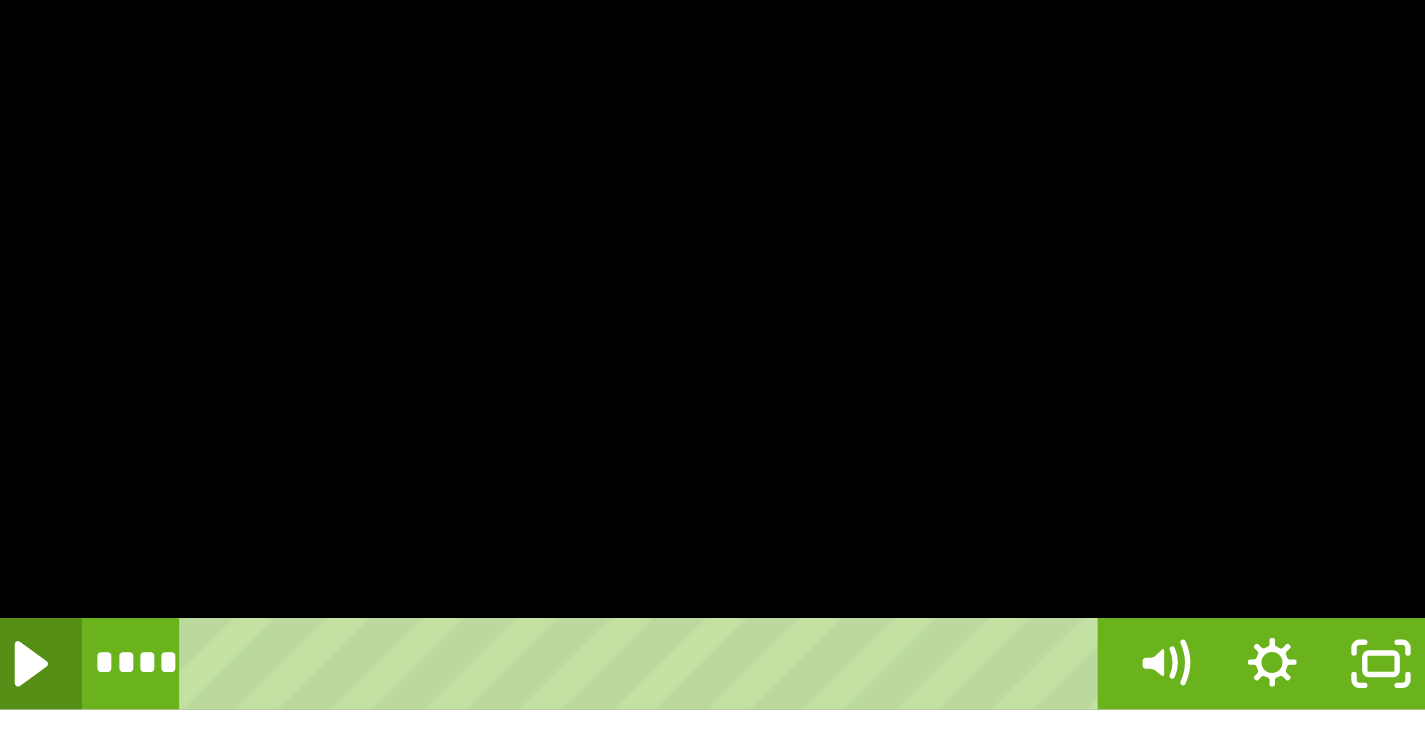 click 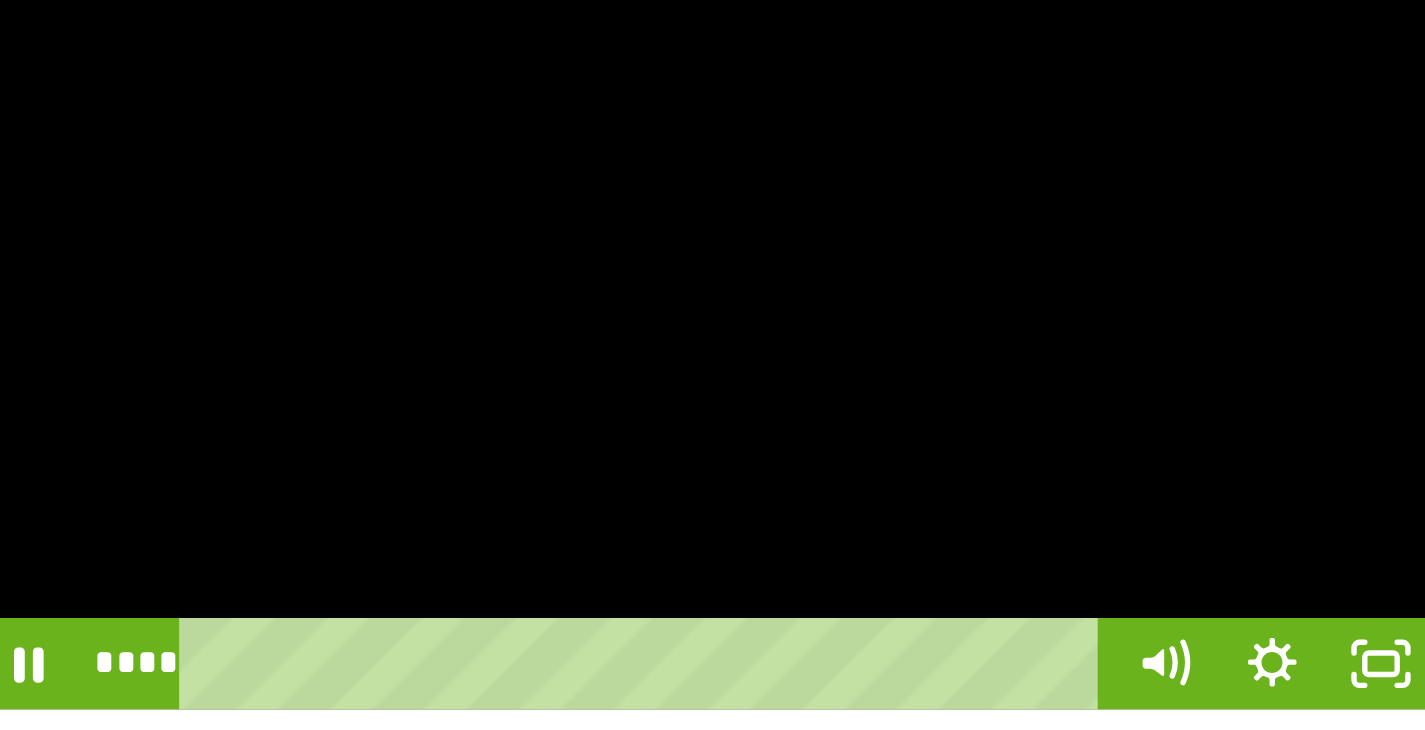 click at bounding box center [604, 284] 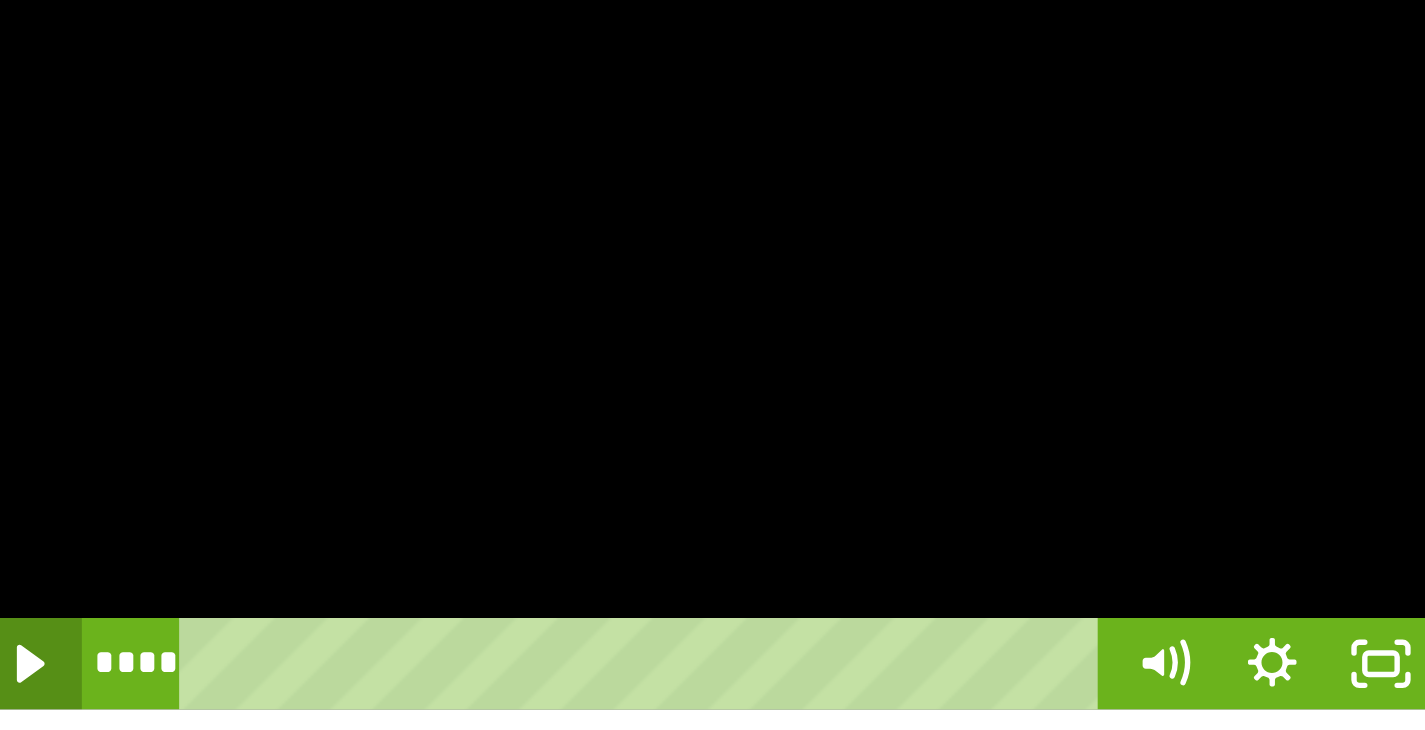 click 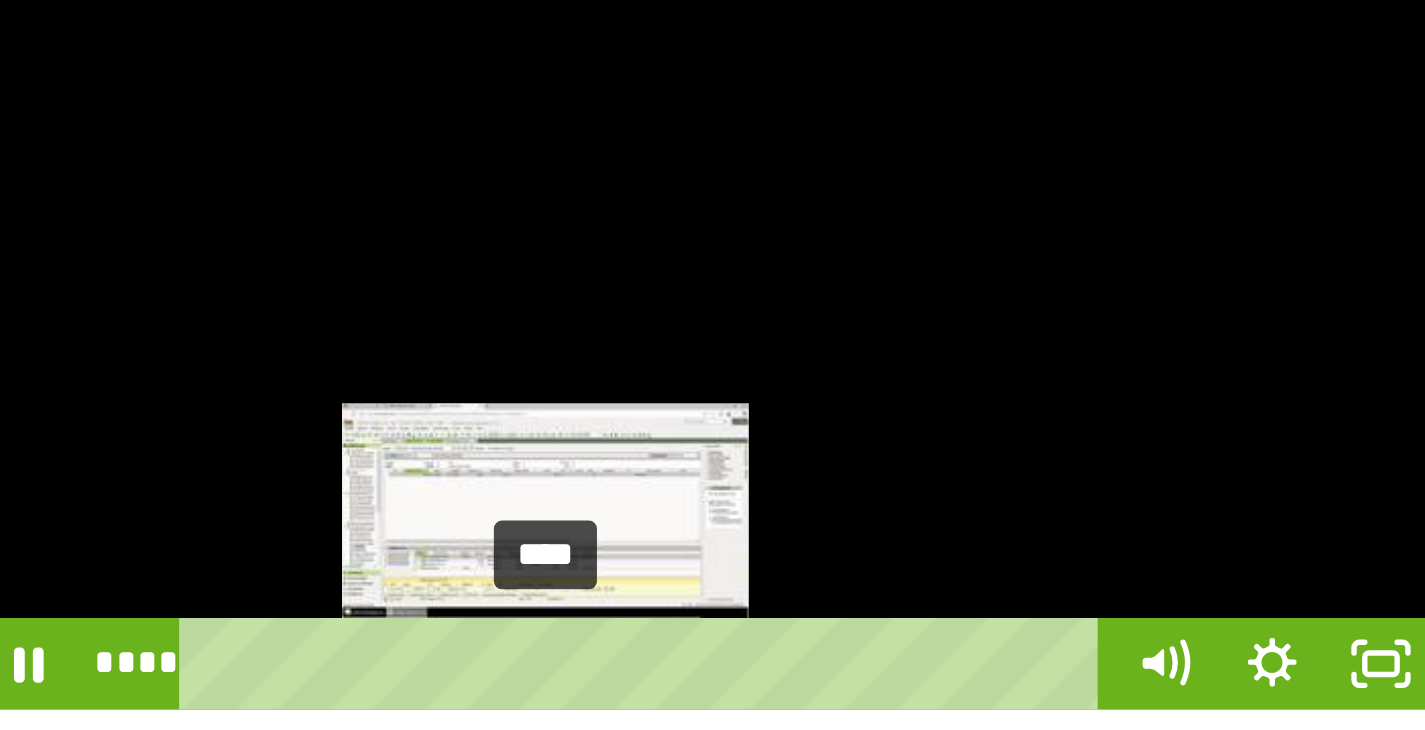 click on "****" at bounding box center [586, 406] 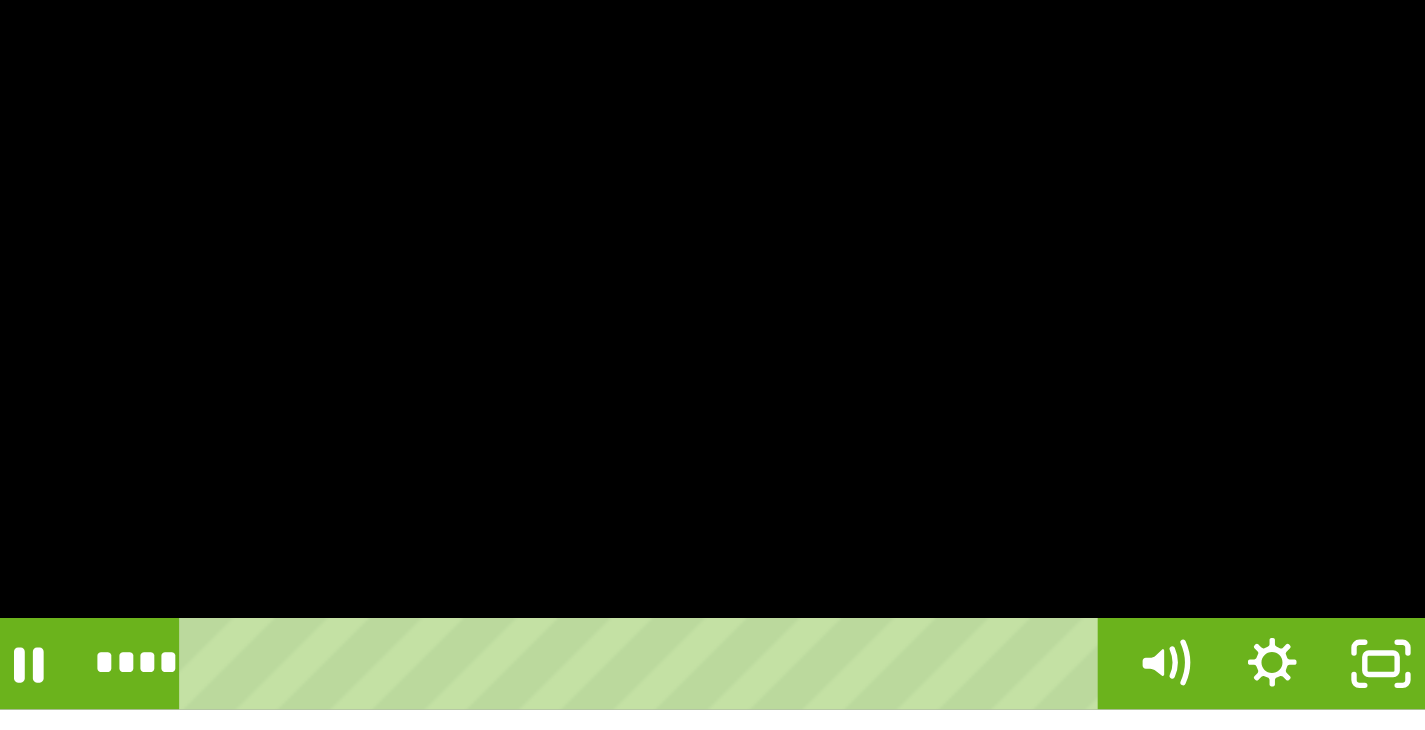 click at bounding box center [604, 284] 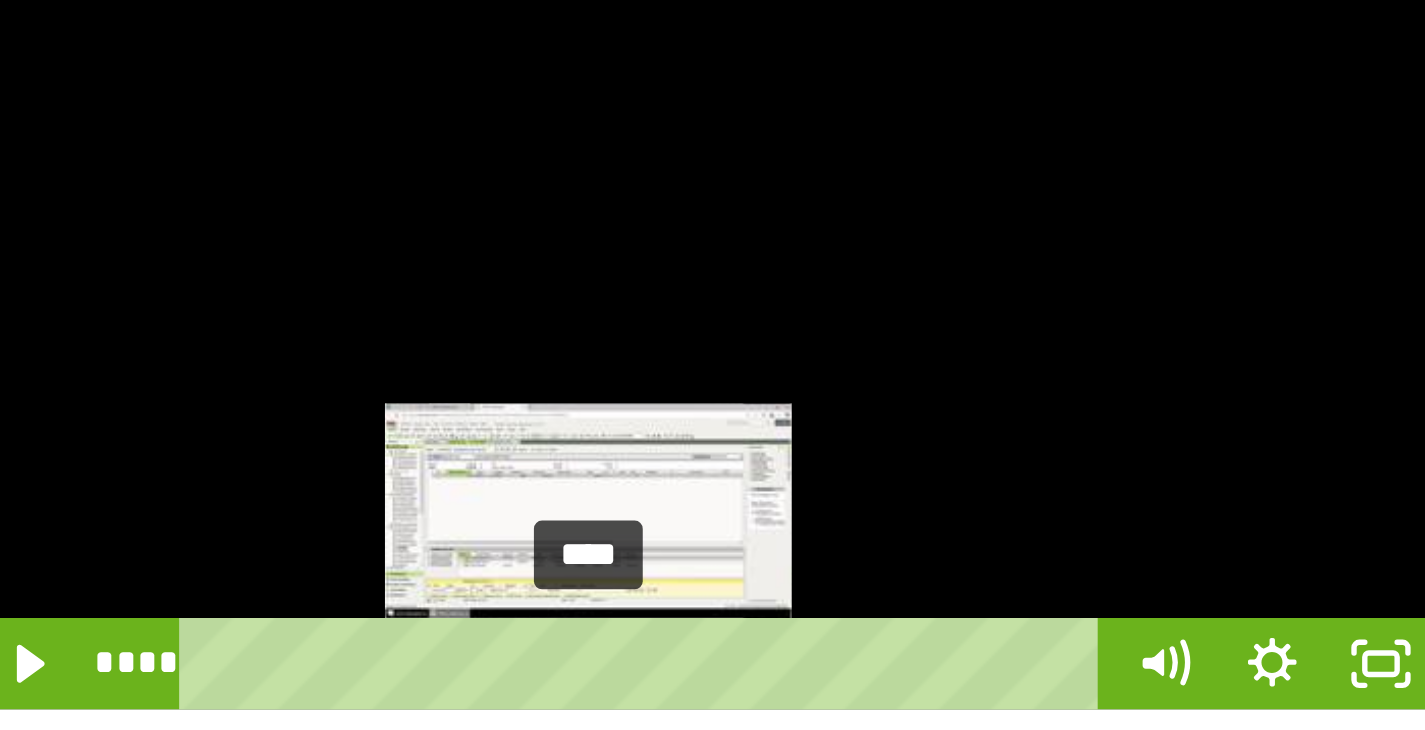 click on "****" at bounding box center [586, 406] 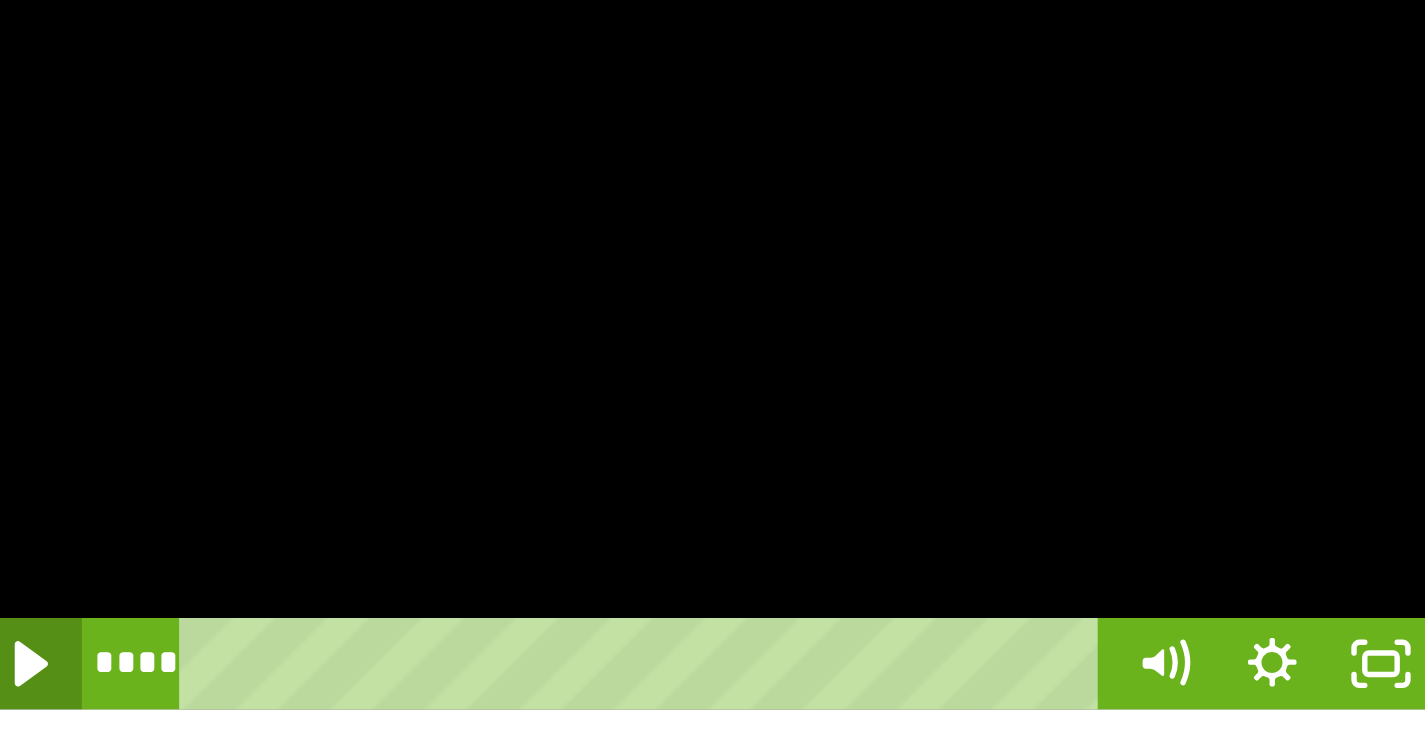 click 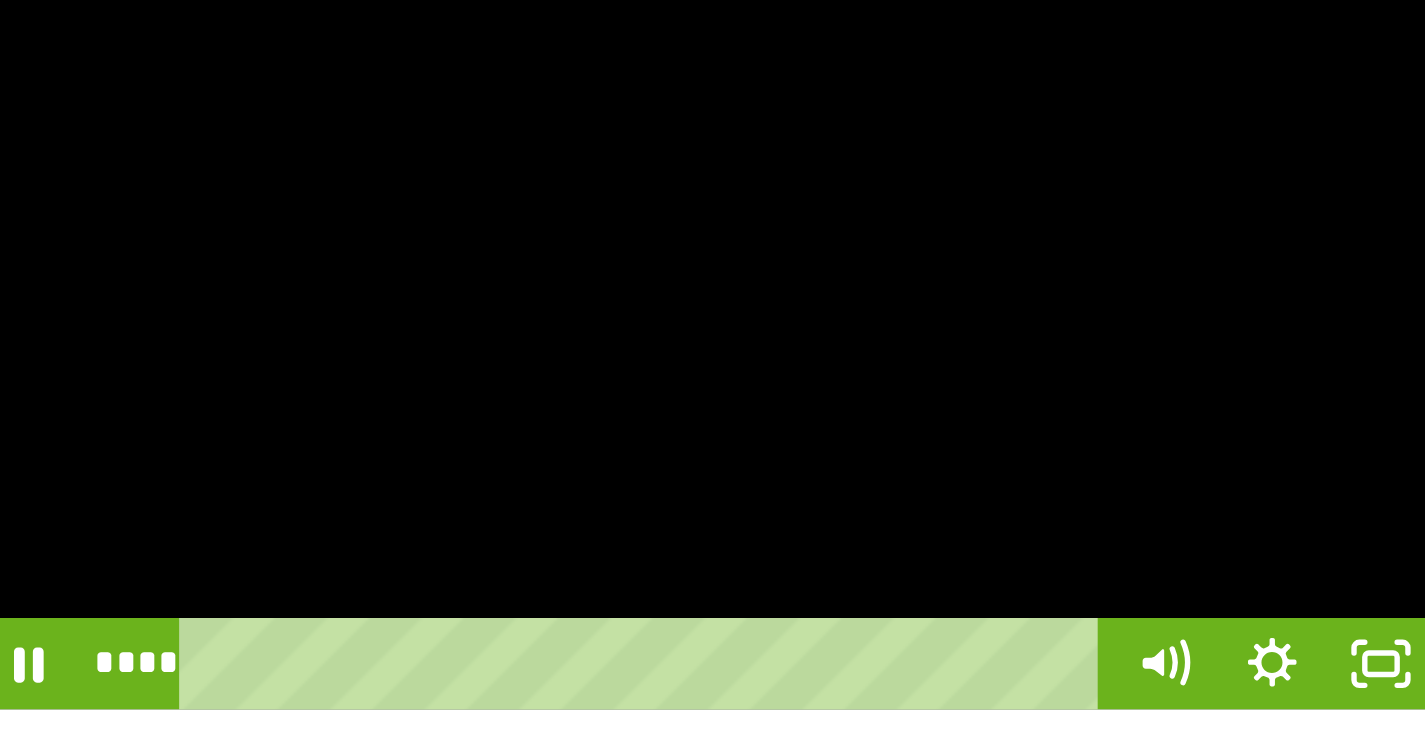 click at bounding box center [604, 284] 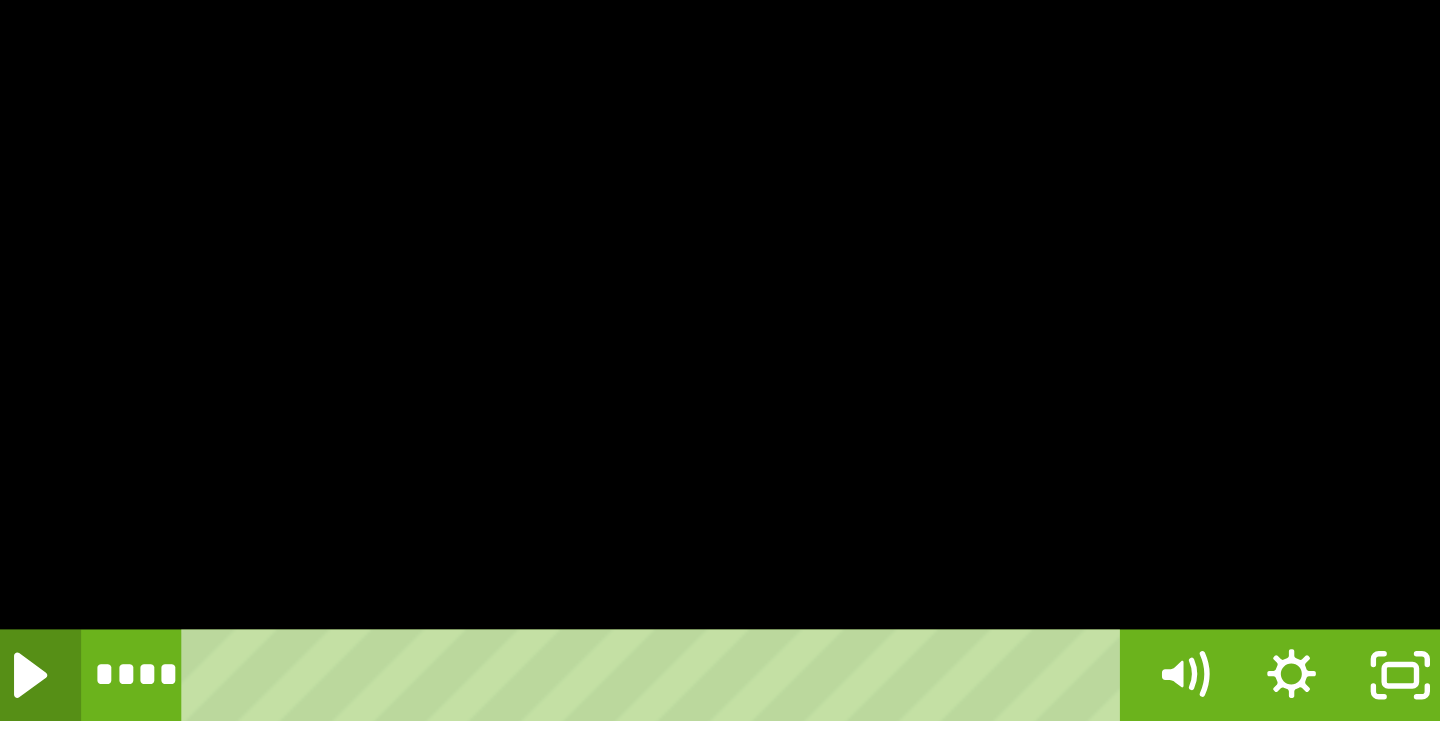 click 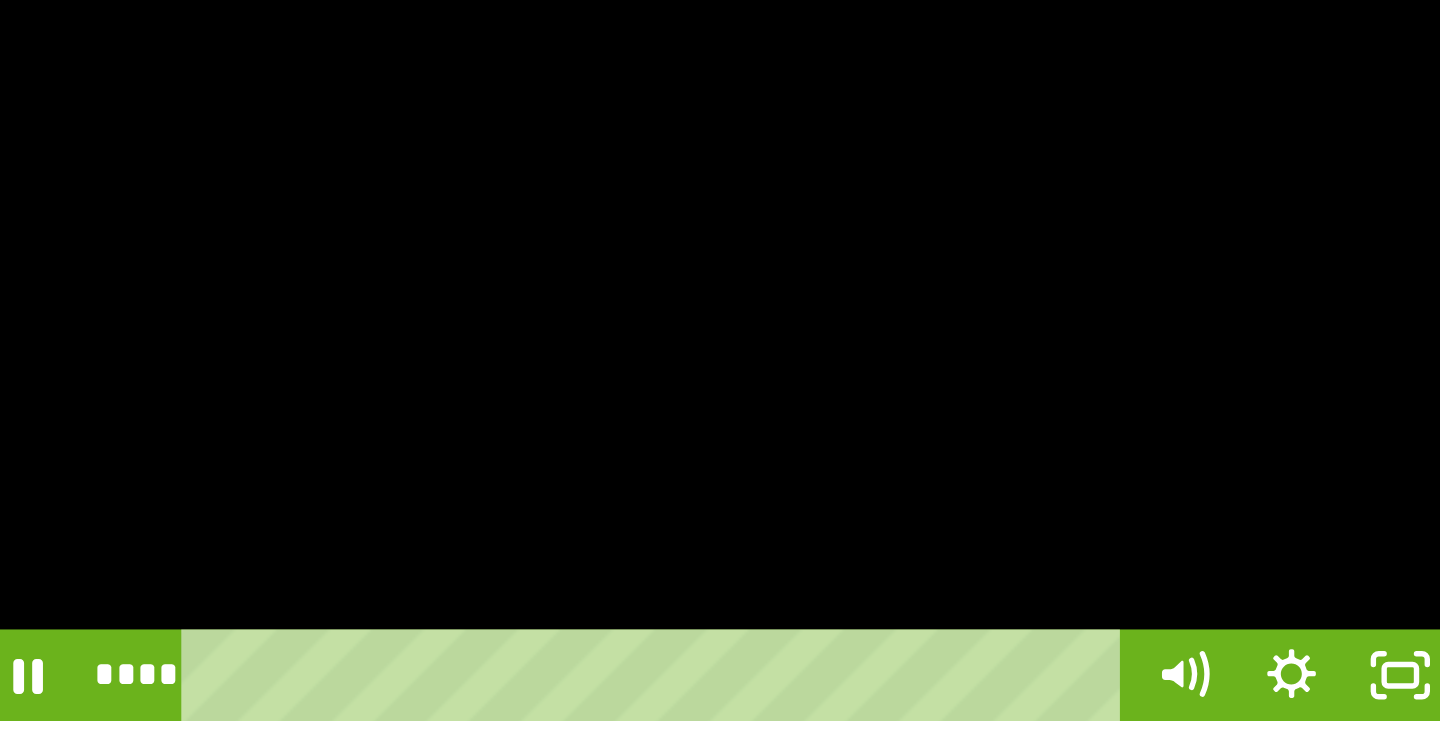 click at bounding box center [608, 286] 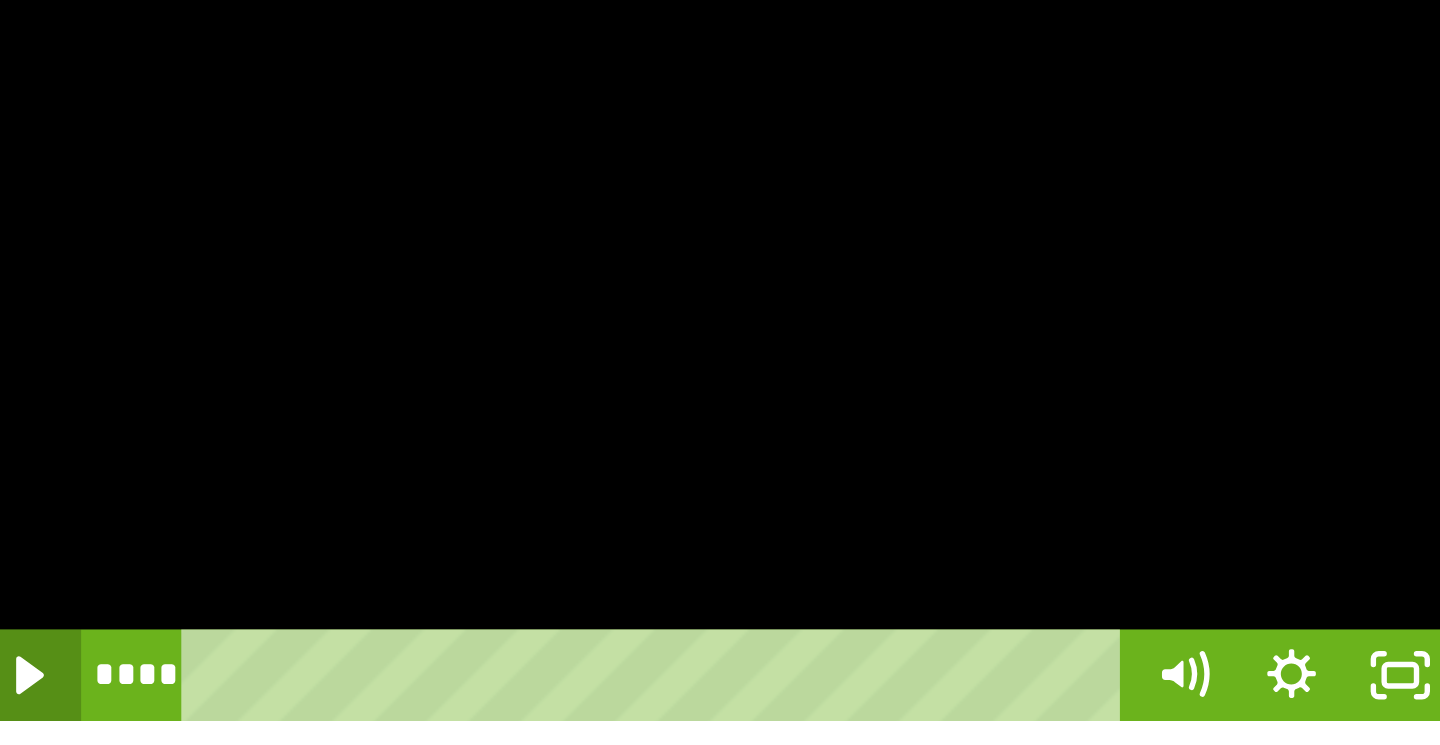 click 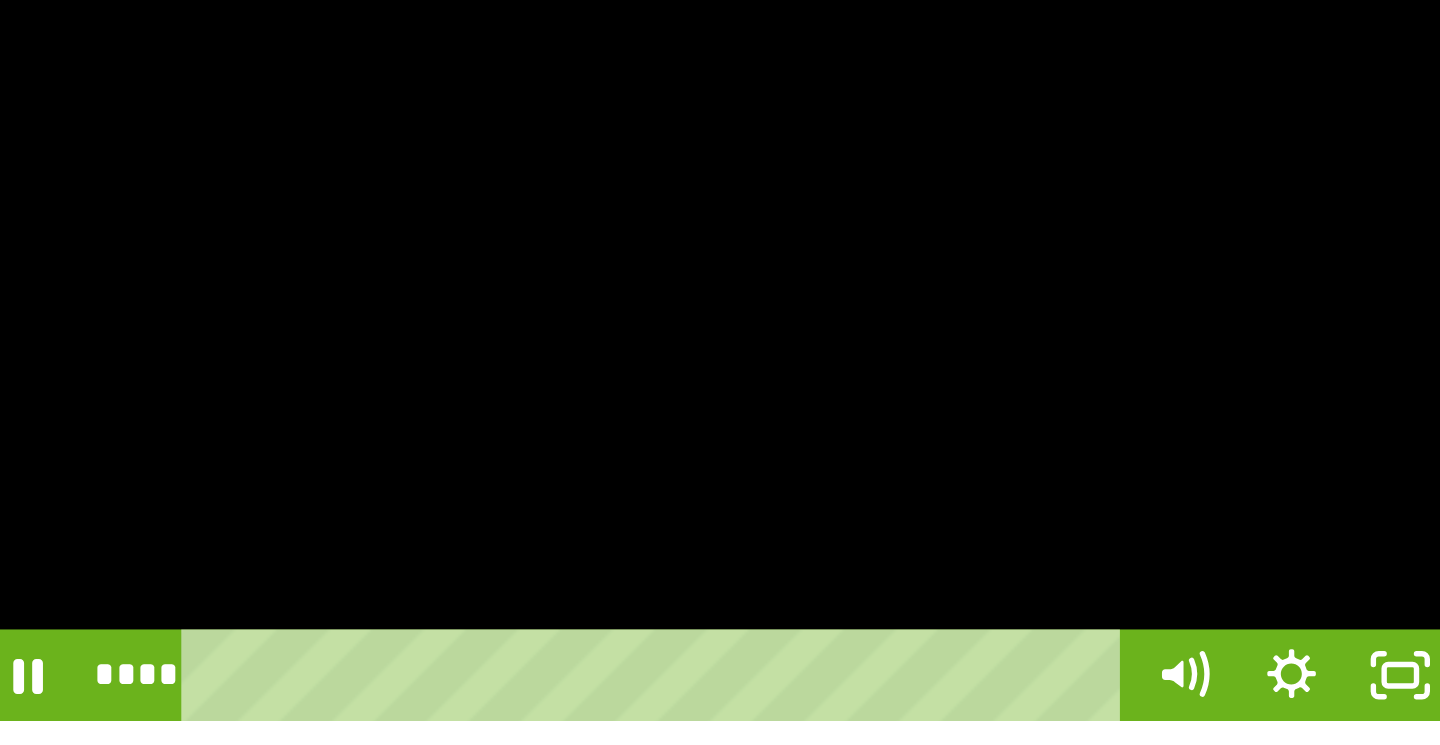 click at bounding box center (608, 286) 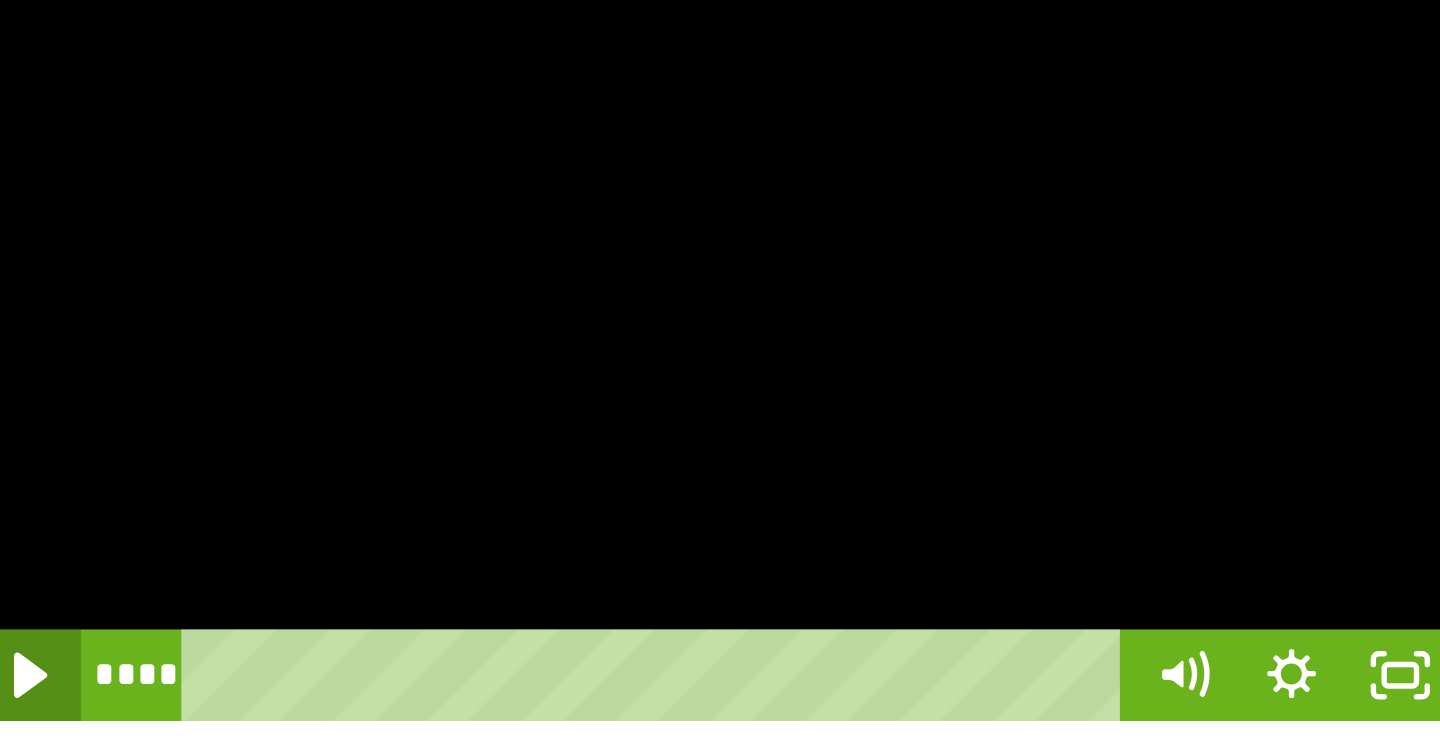 click 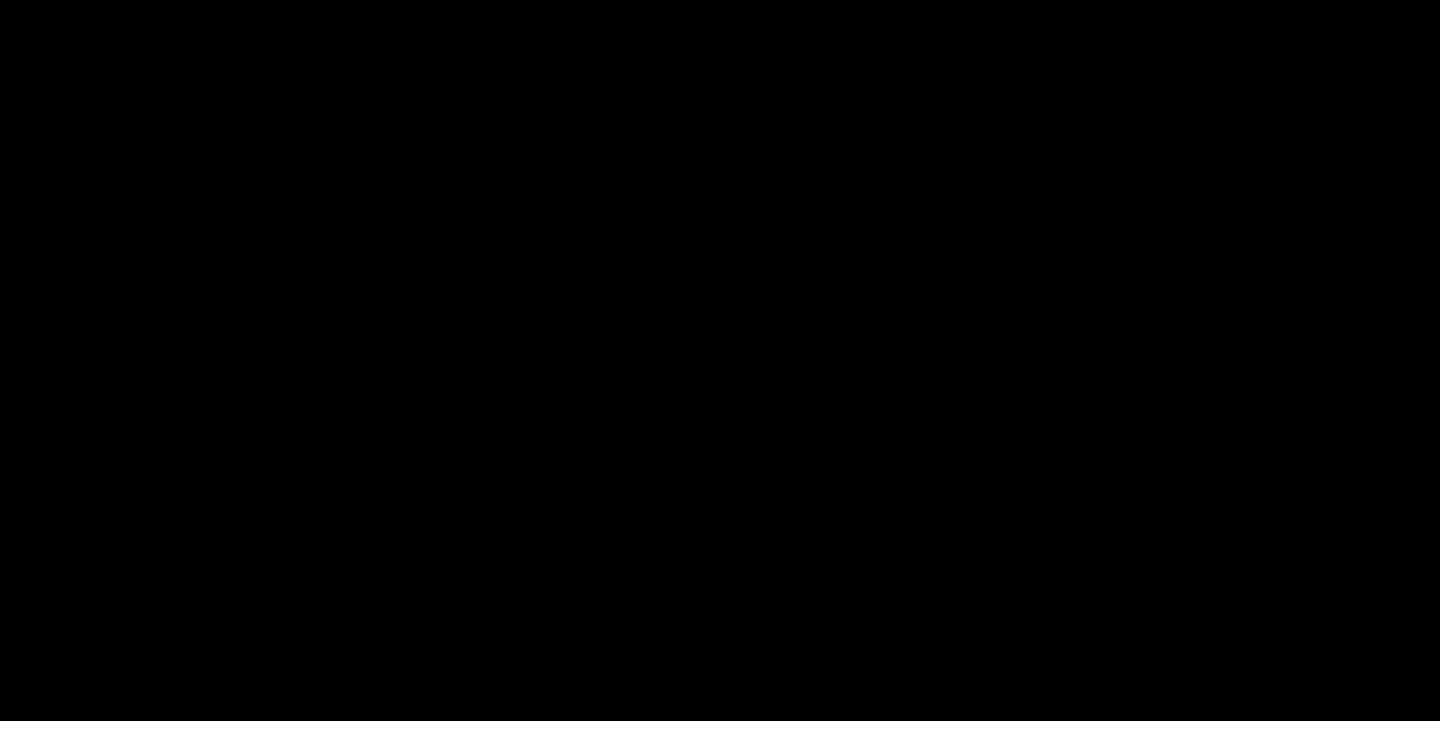 click at bounding box center [608, 286] 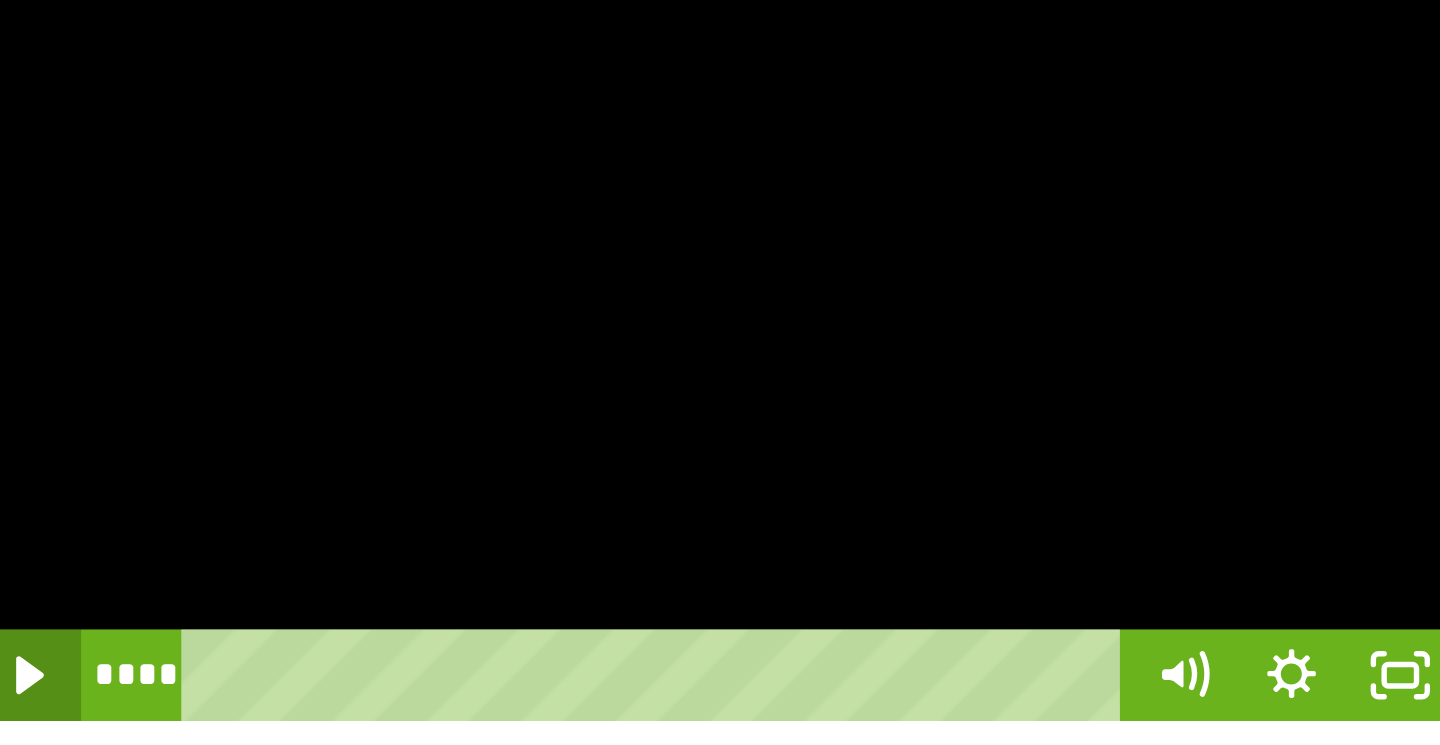 click 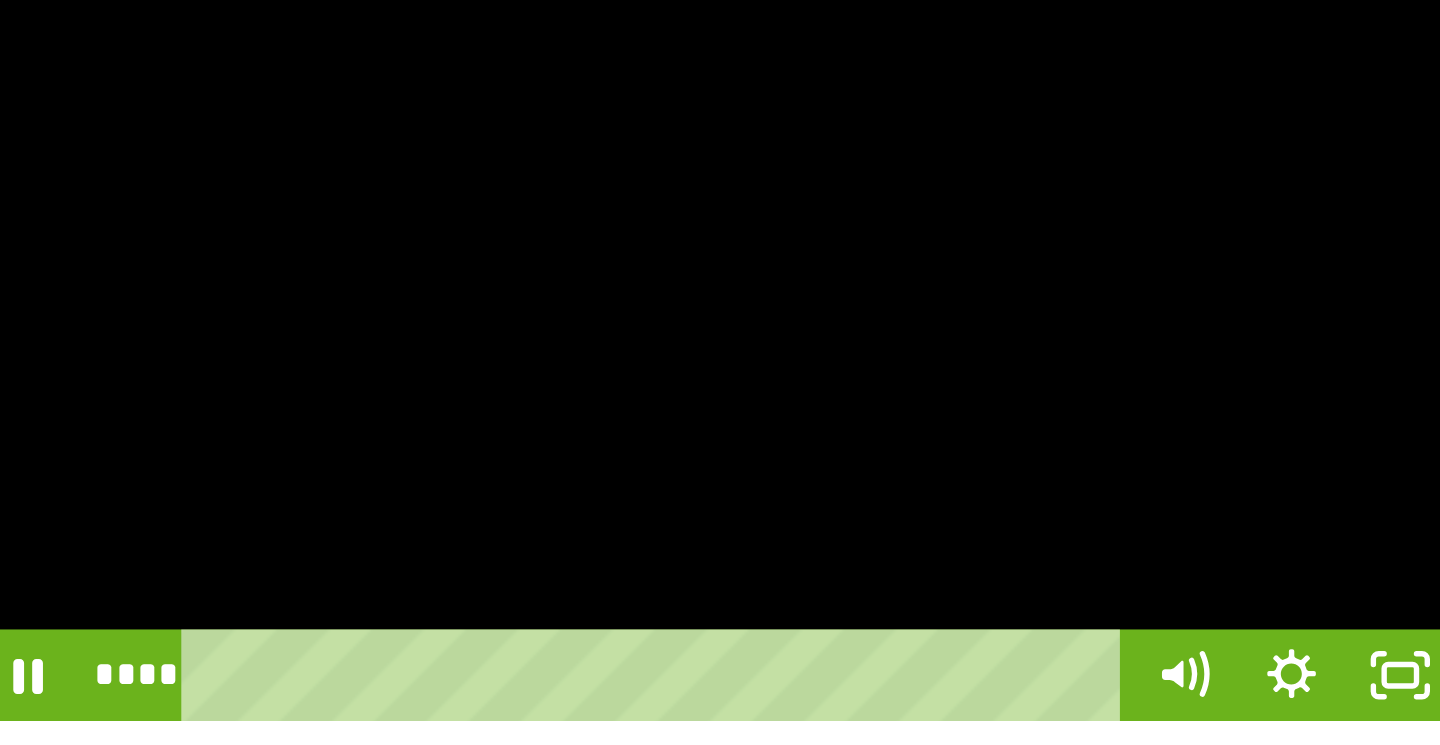 click at bounding box center [608, 286] 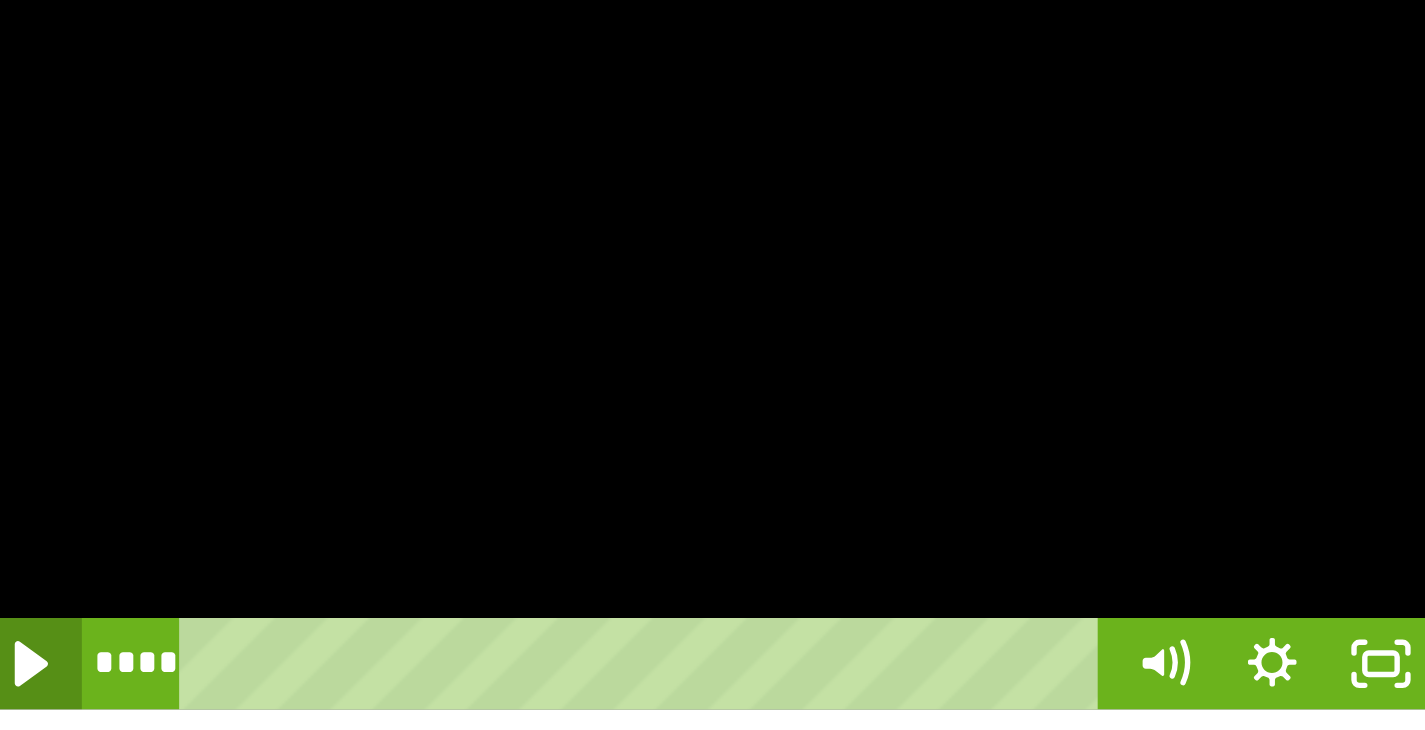 click 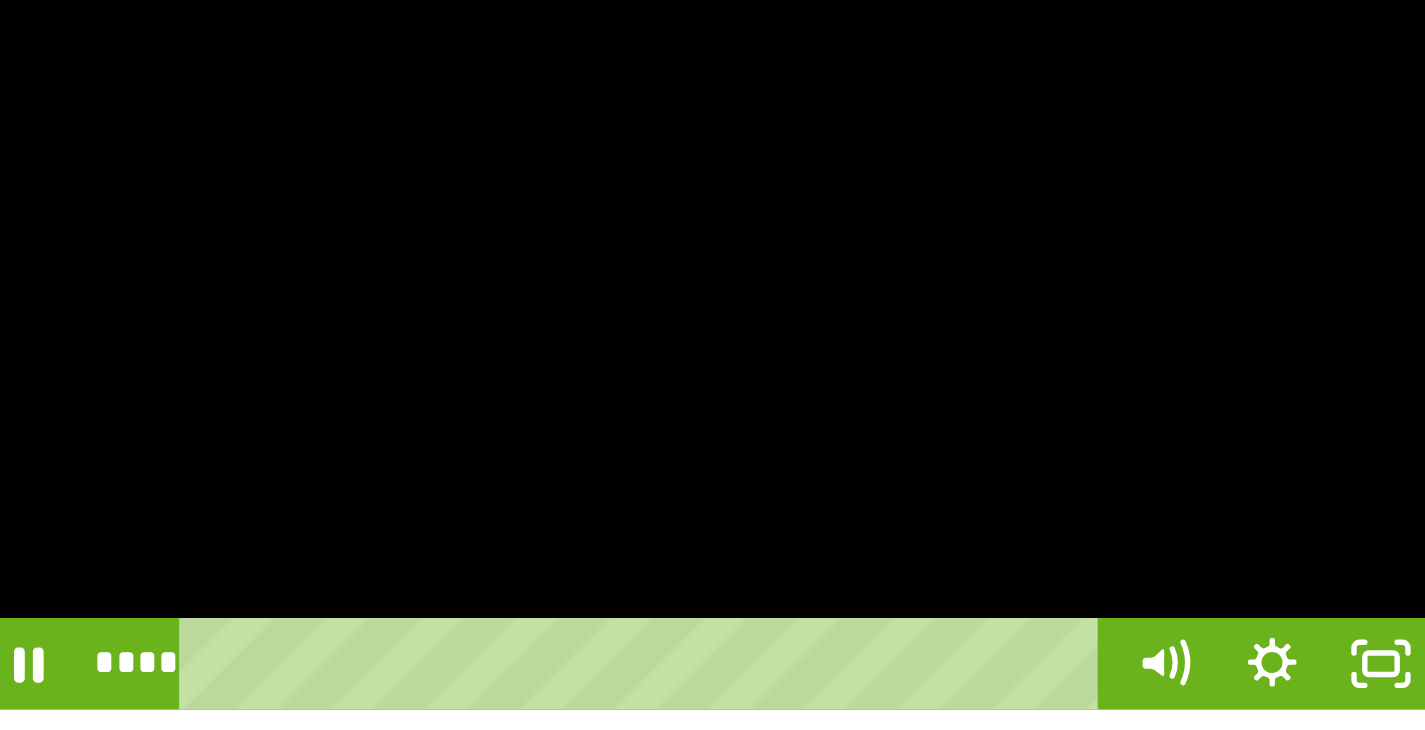 click at bounding box center [604, 284] 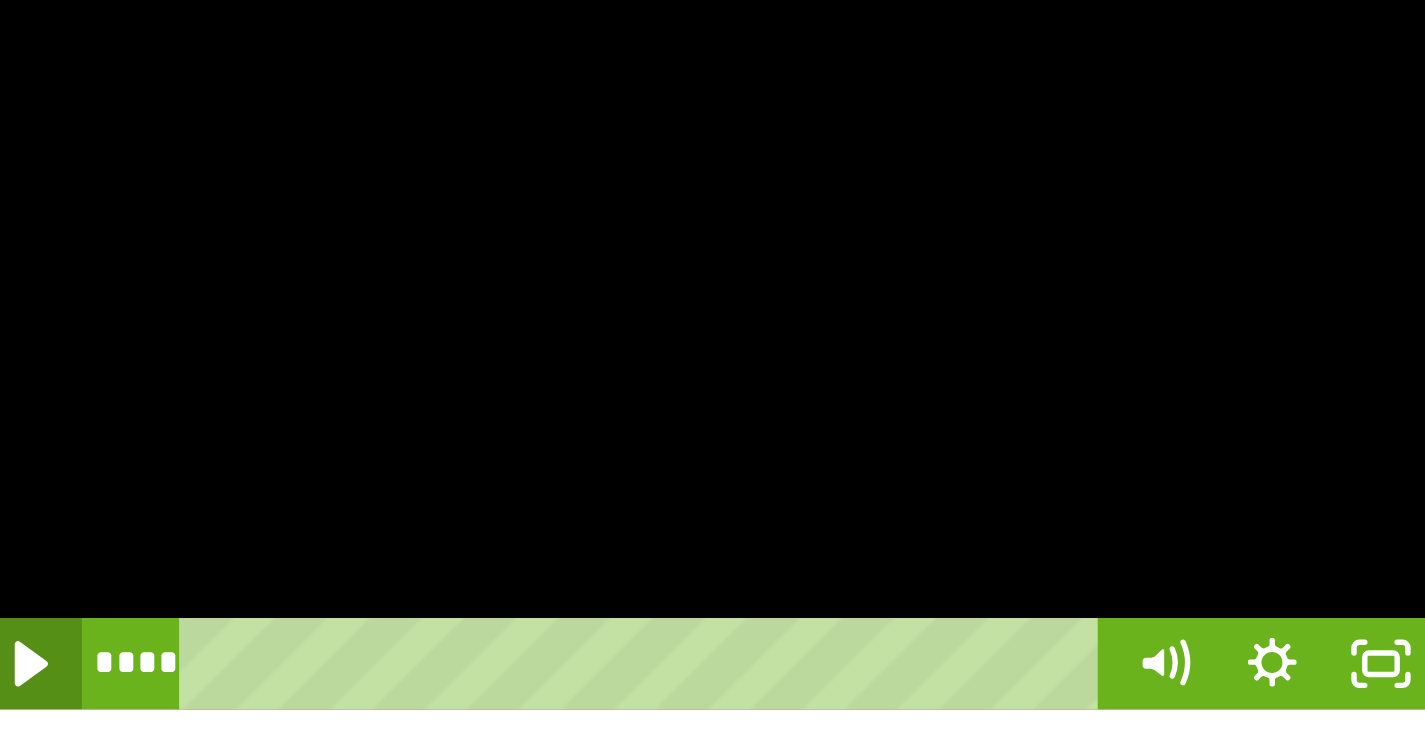 click 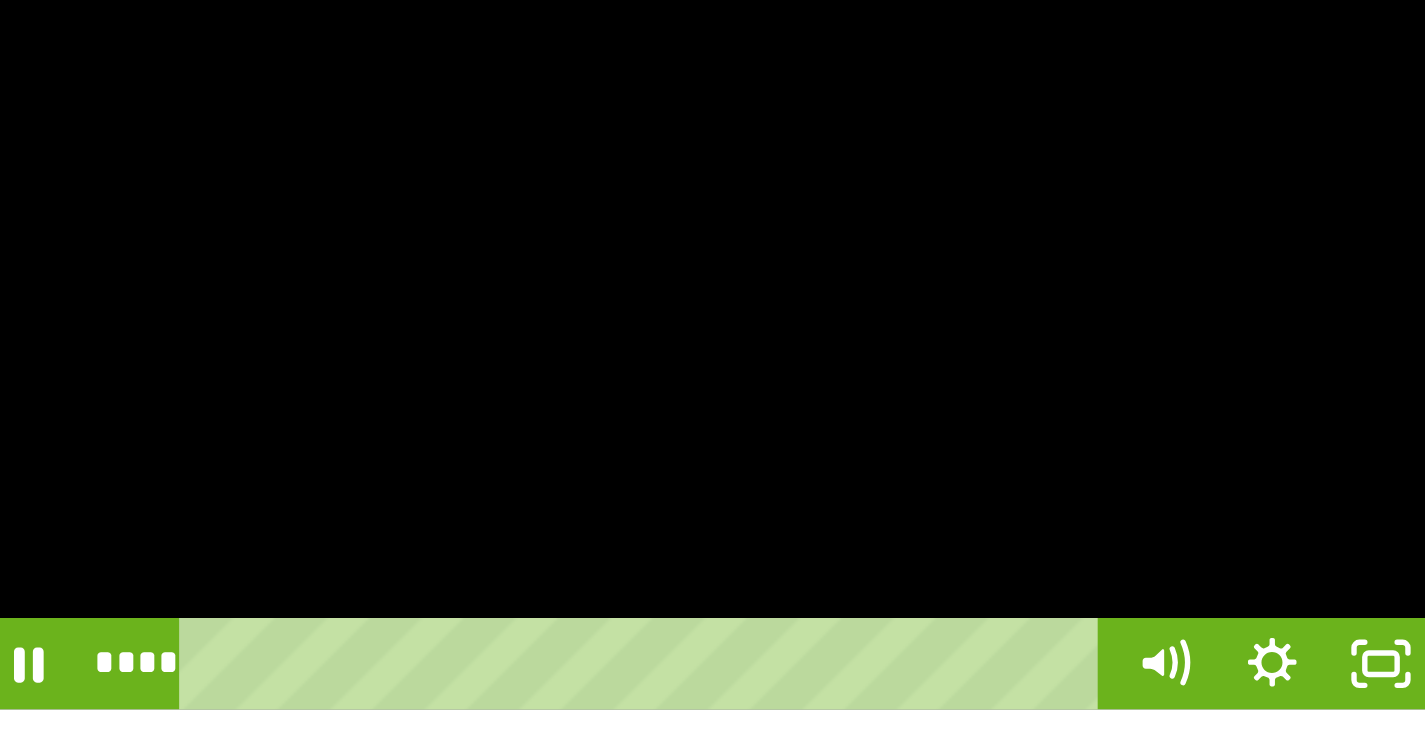 click at bounding box center [604, 284] 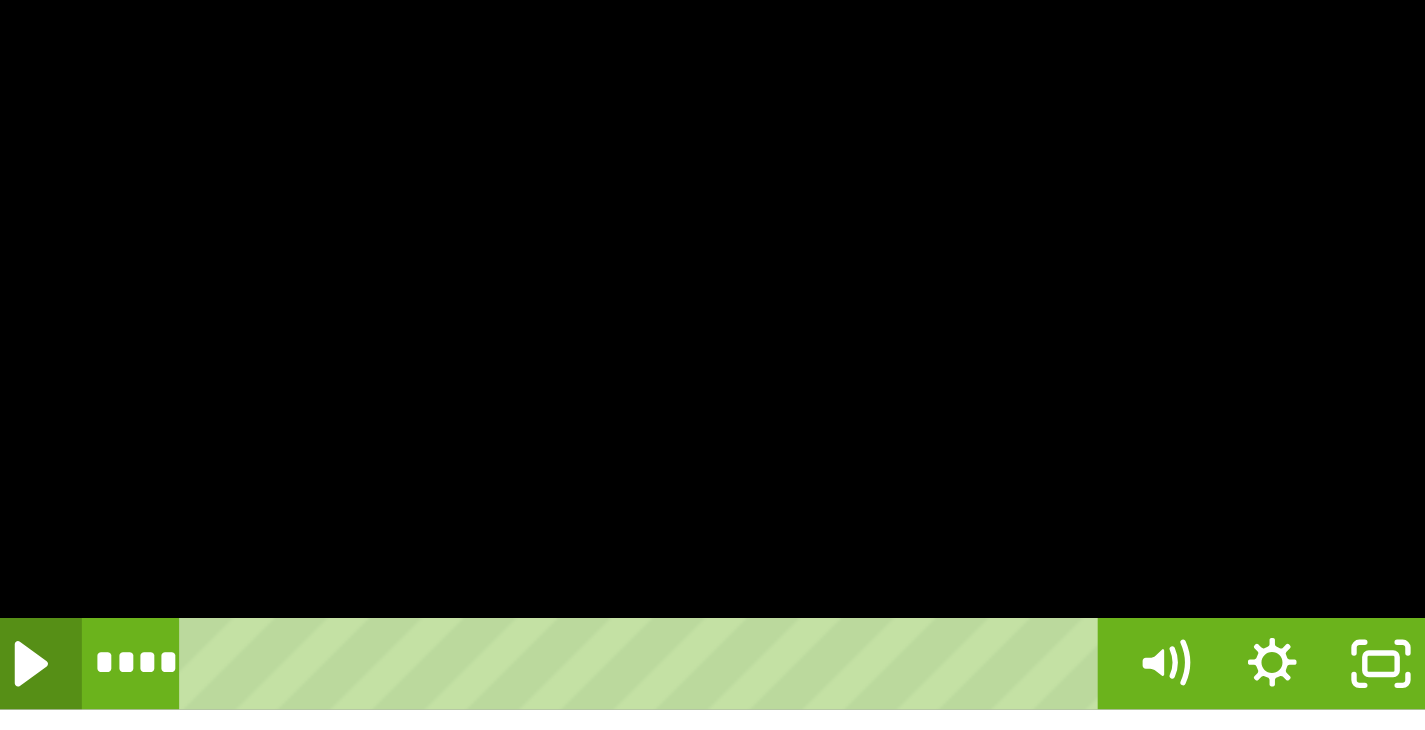 click 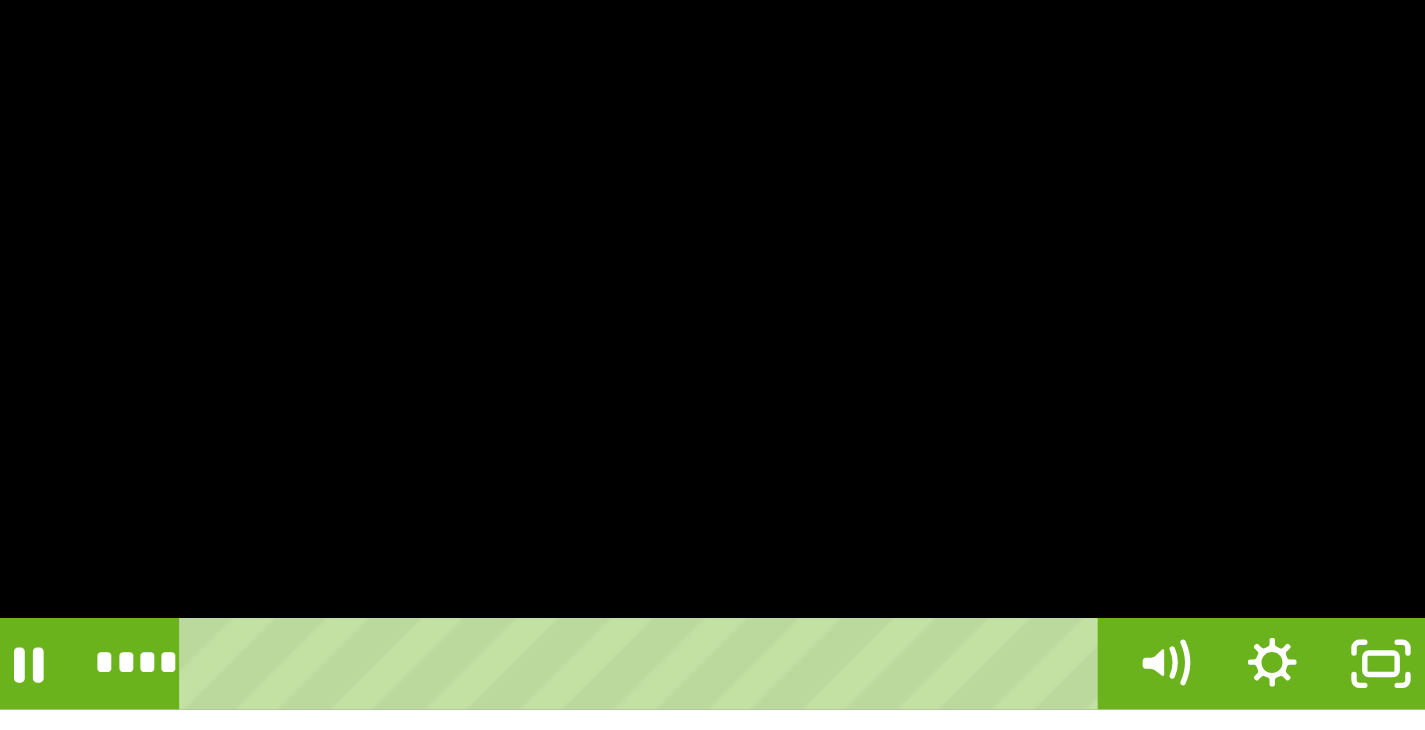 click at bounding box center (604, 284) 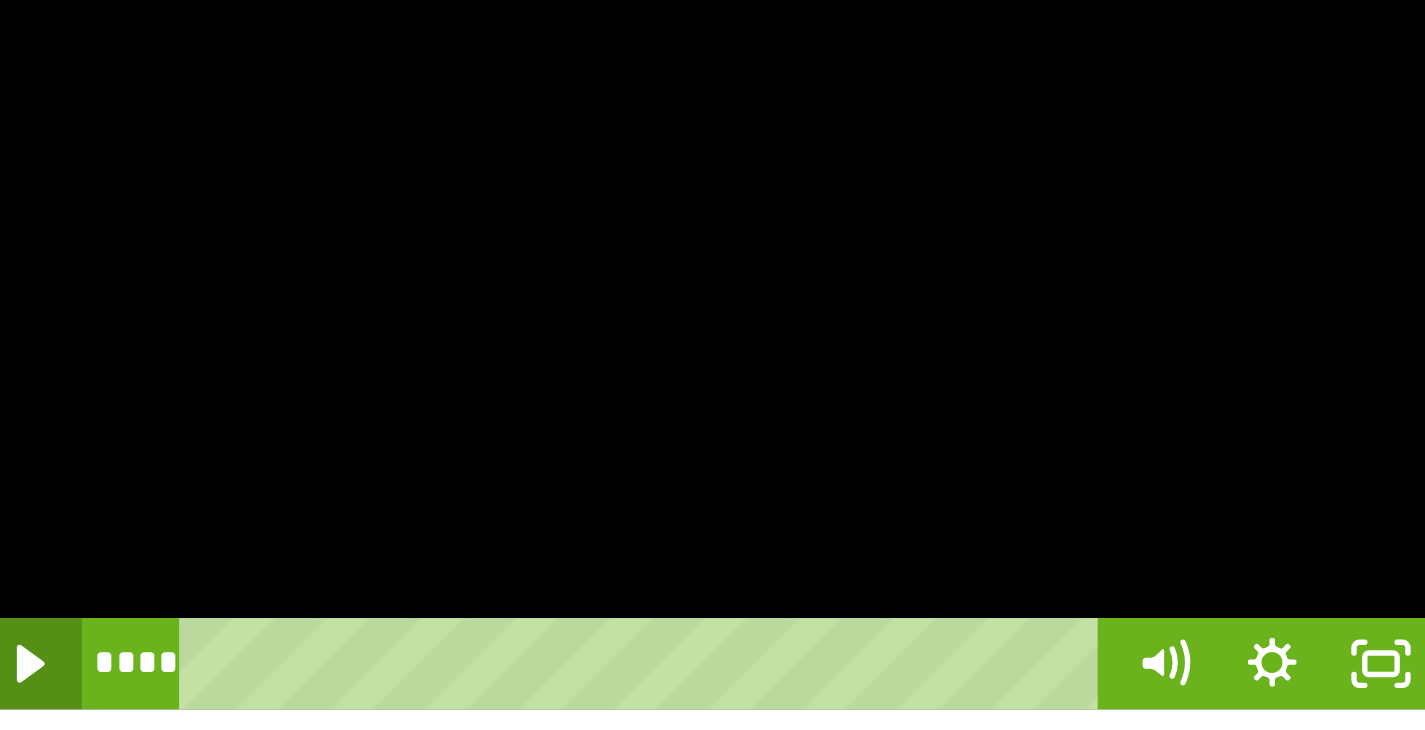 click 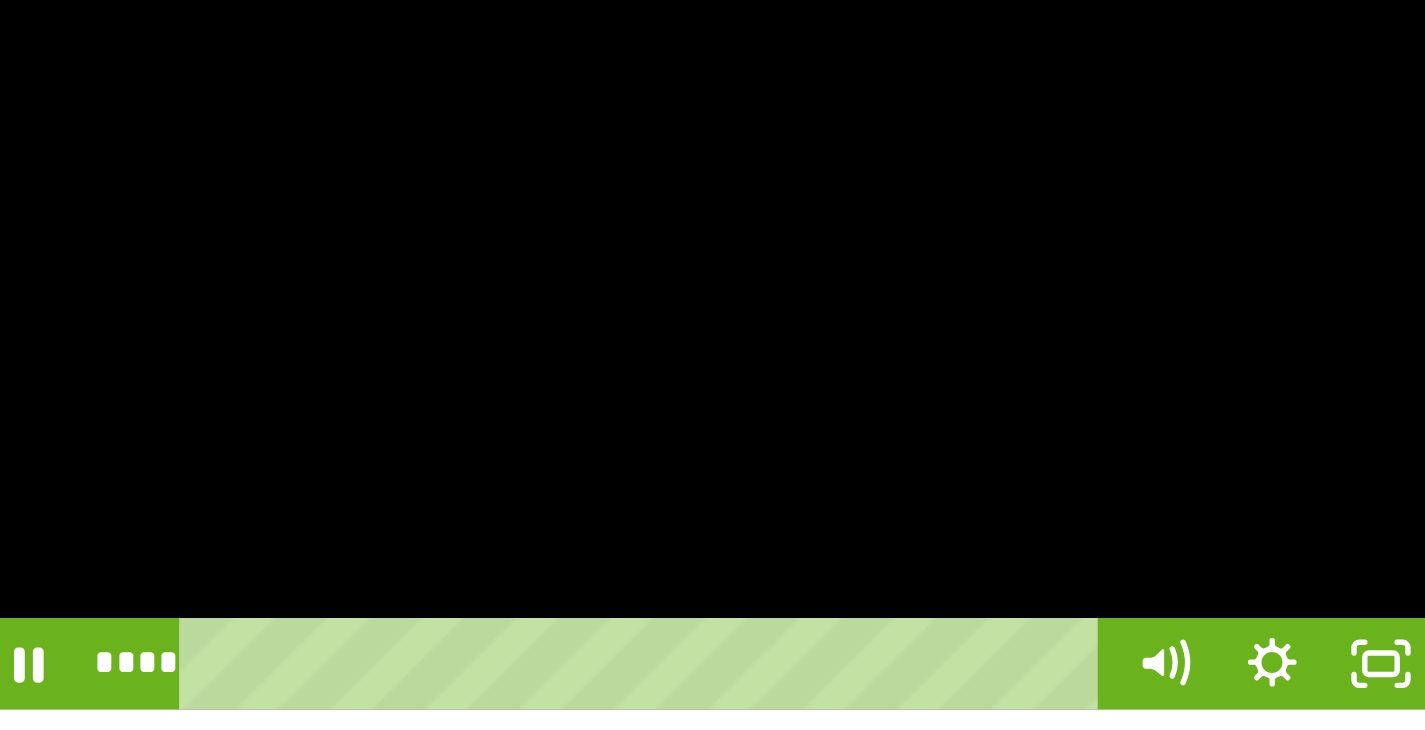 click at bounding box center [604, 284] 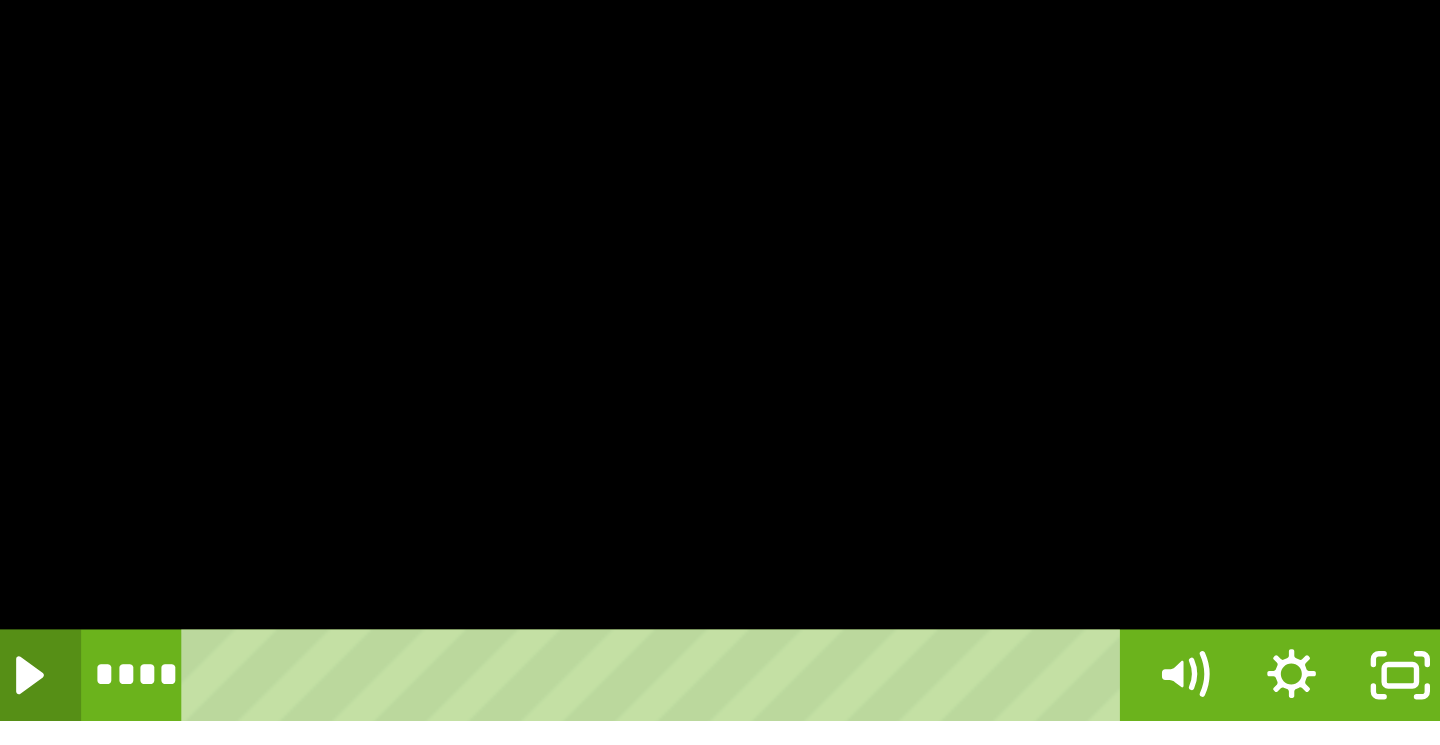 click 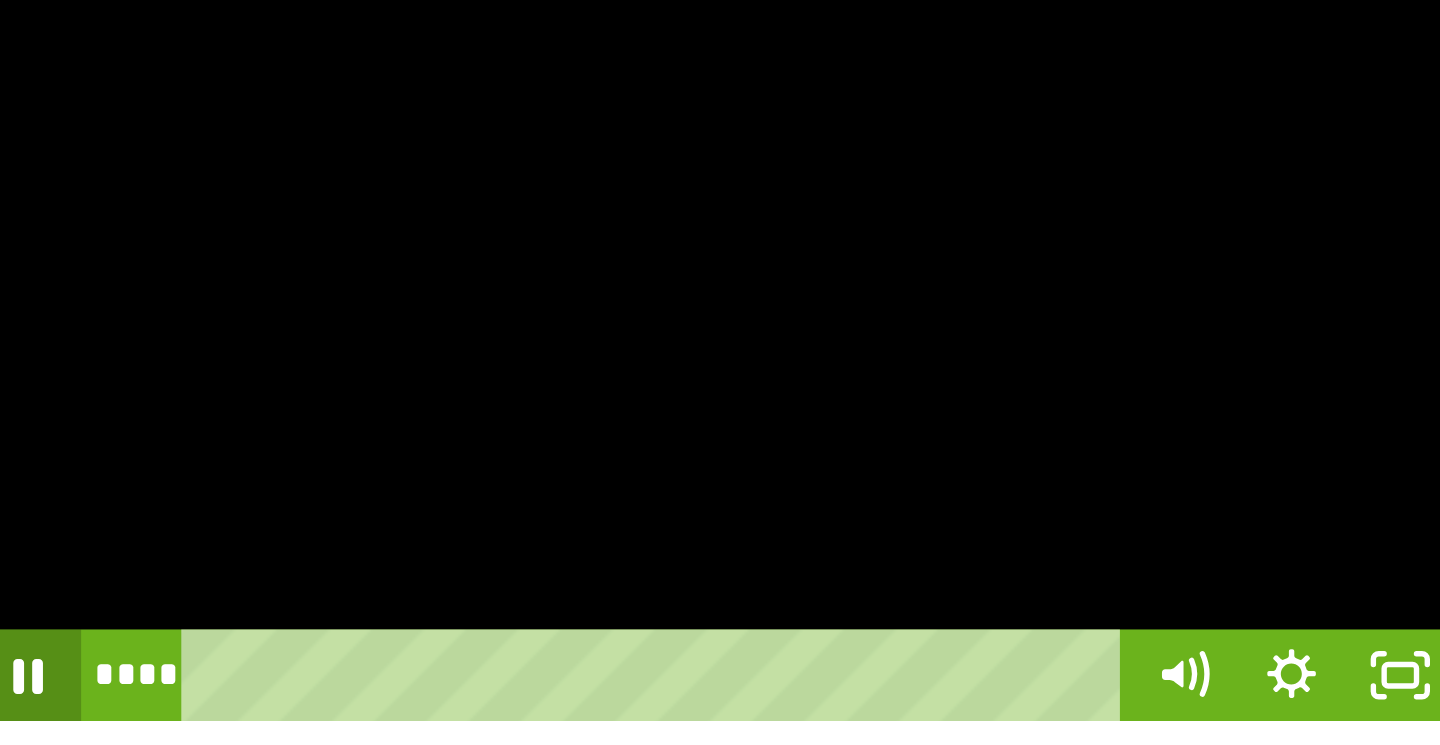 click 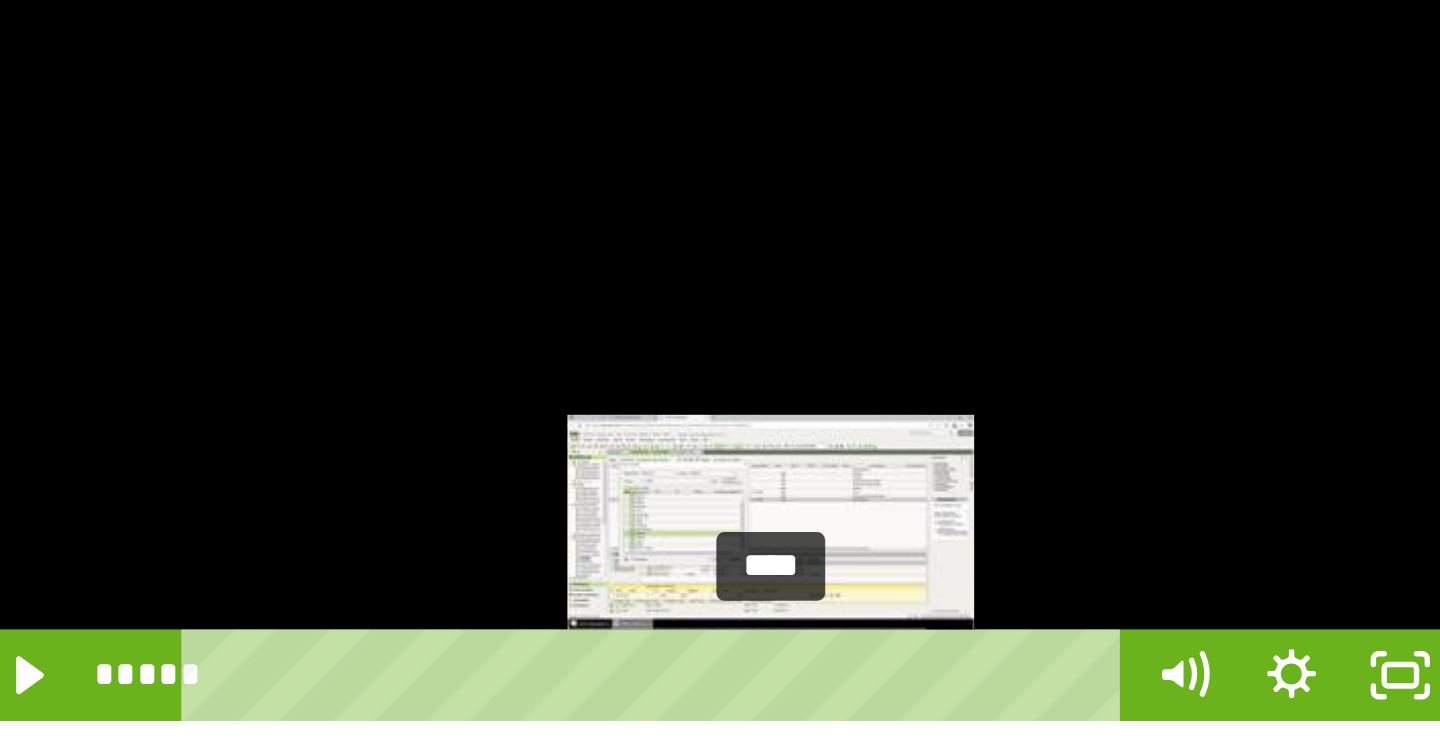 click on "****" at bounding box center (590, 410) 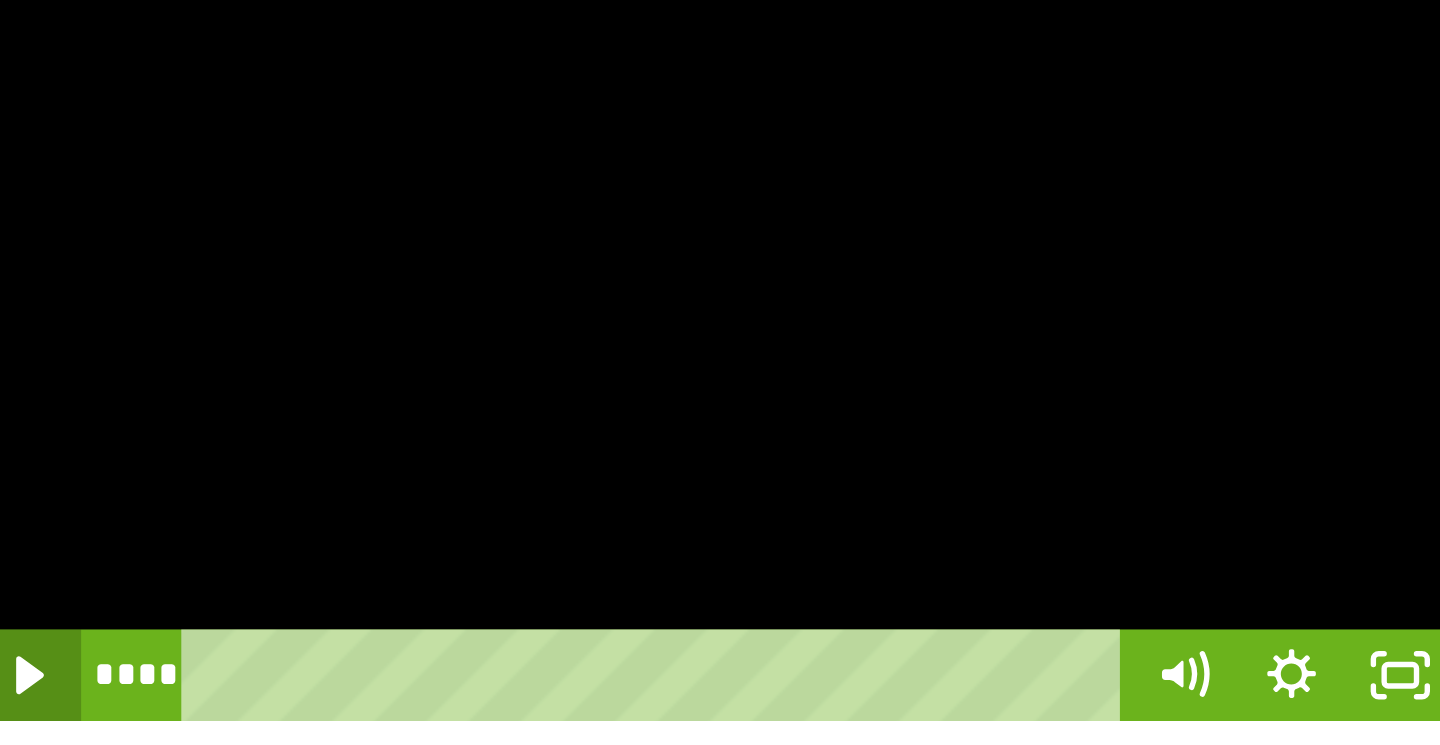 click 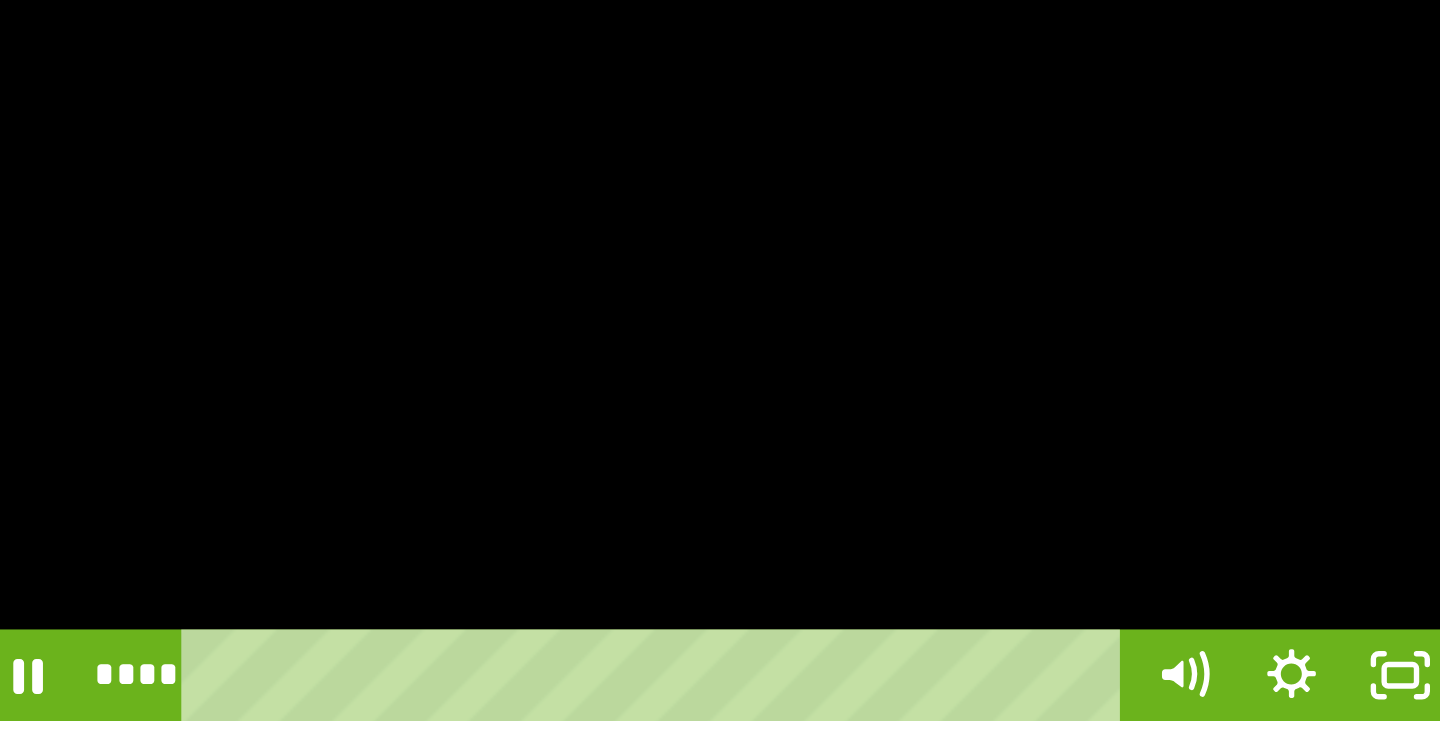 click at bounding box center [608, 286] 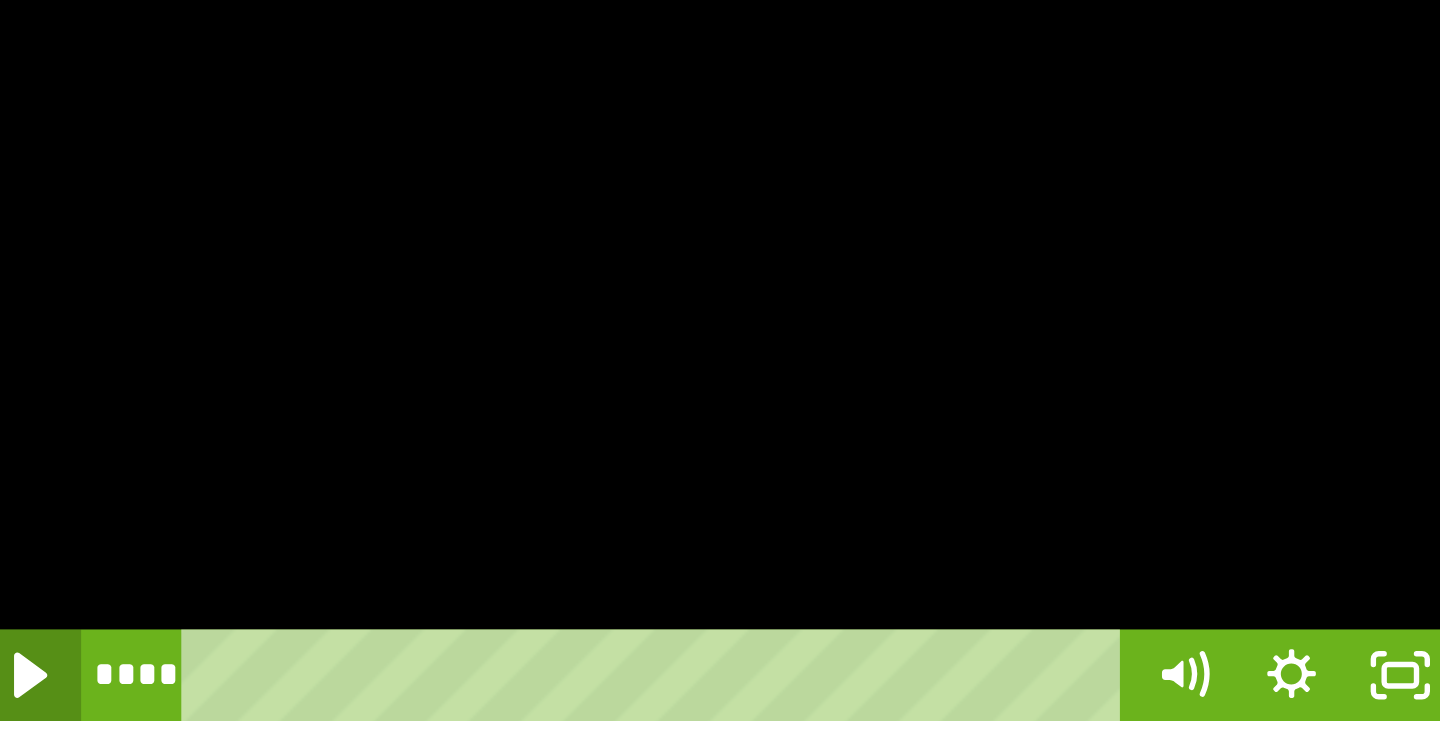 click 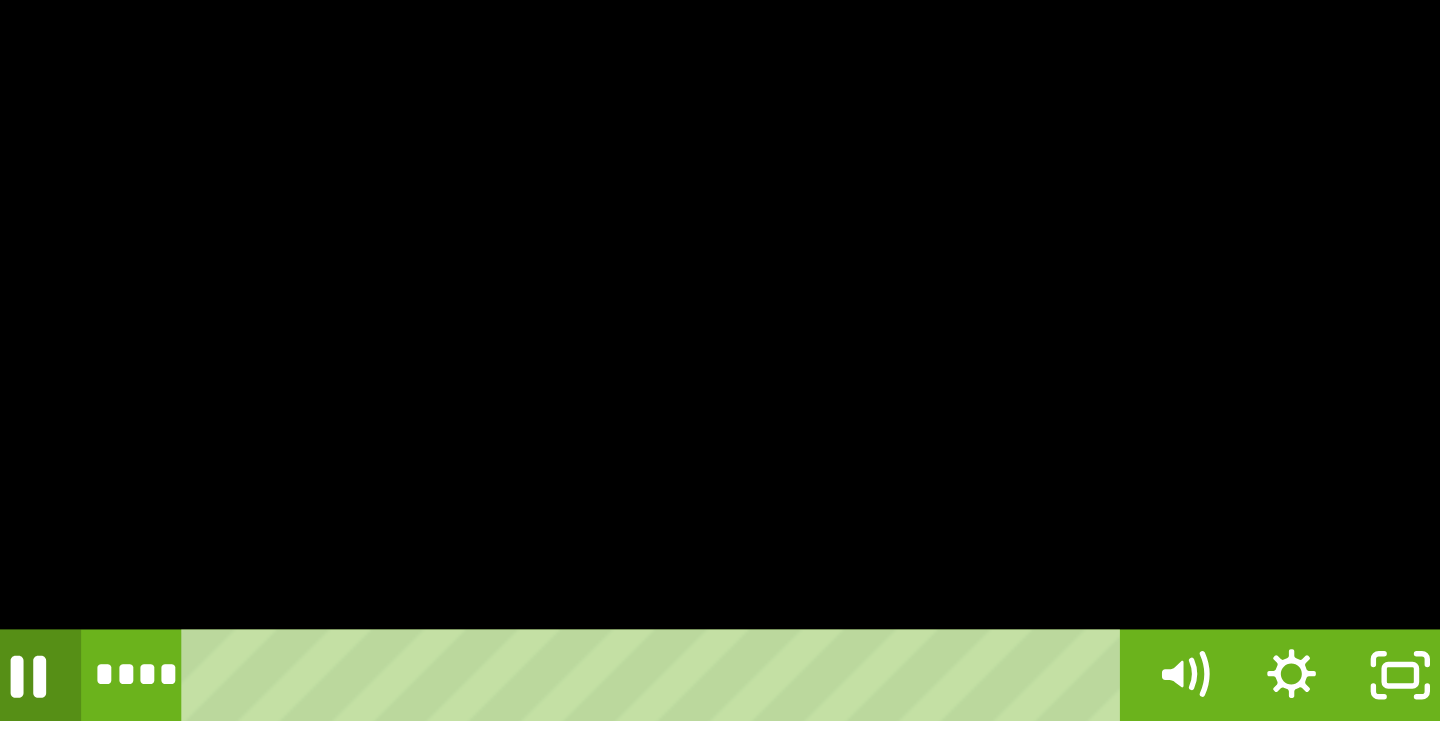 click 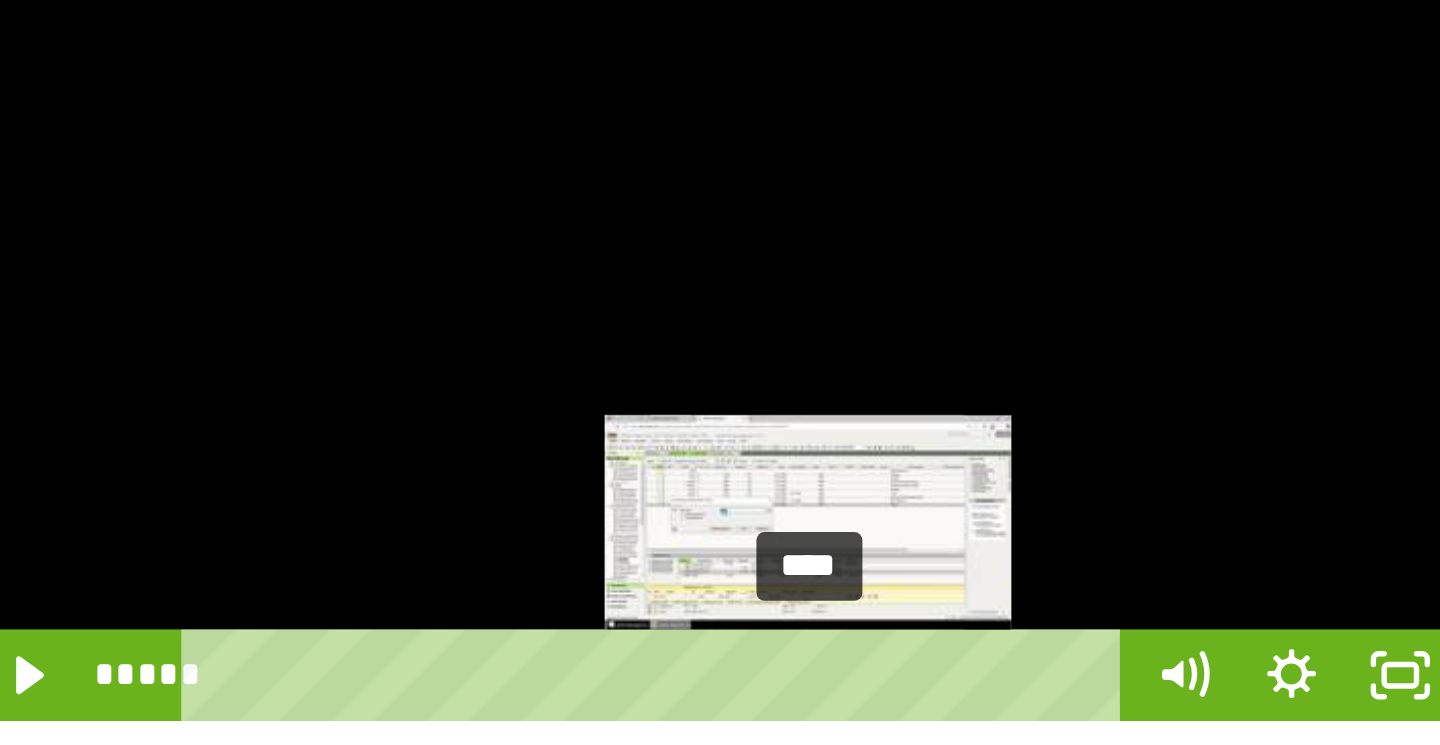 click on "****" at bounding box center (590, 410) 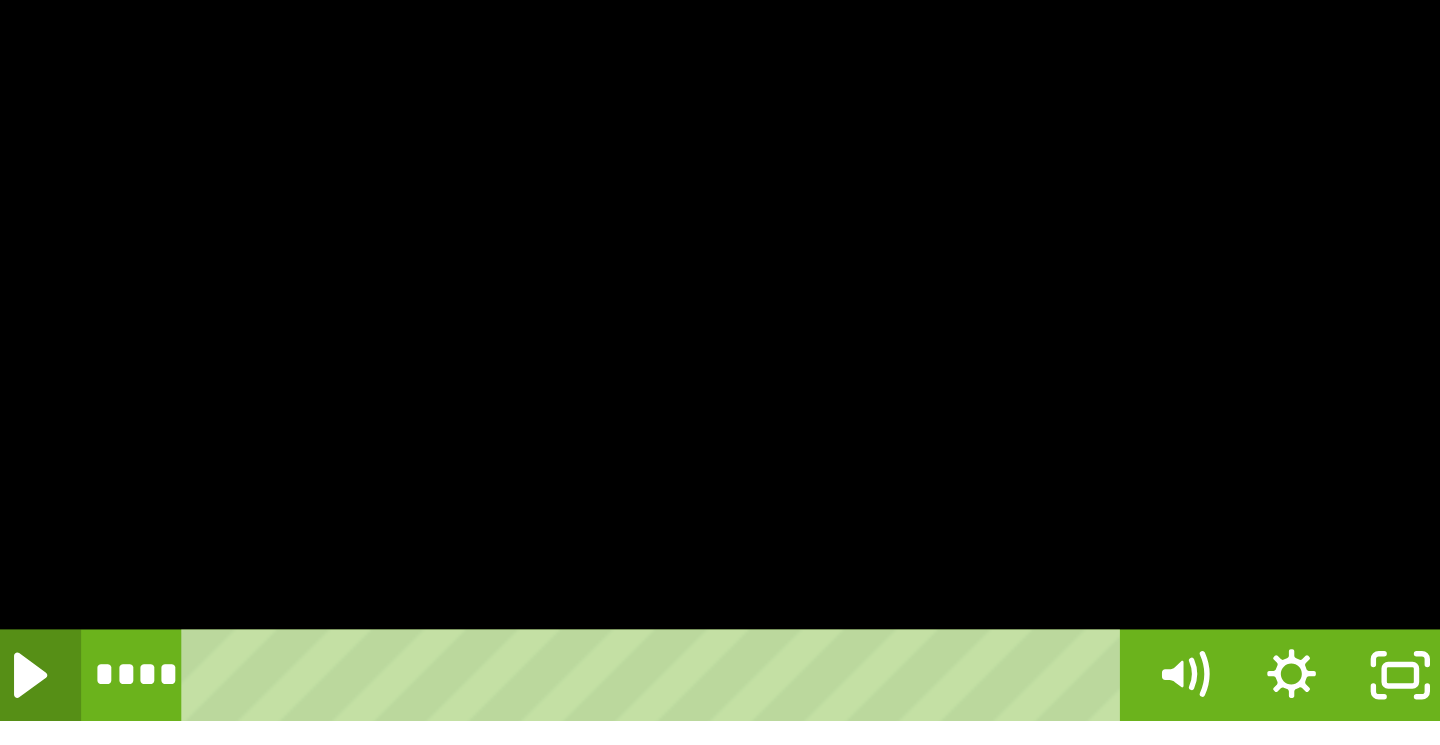 click 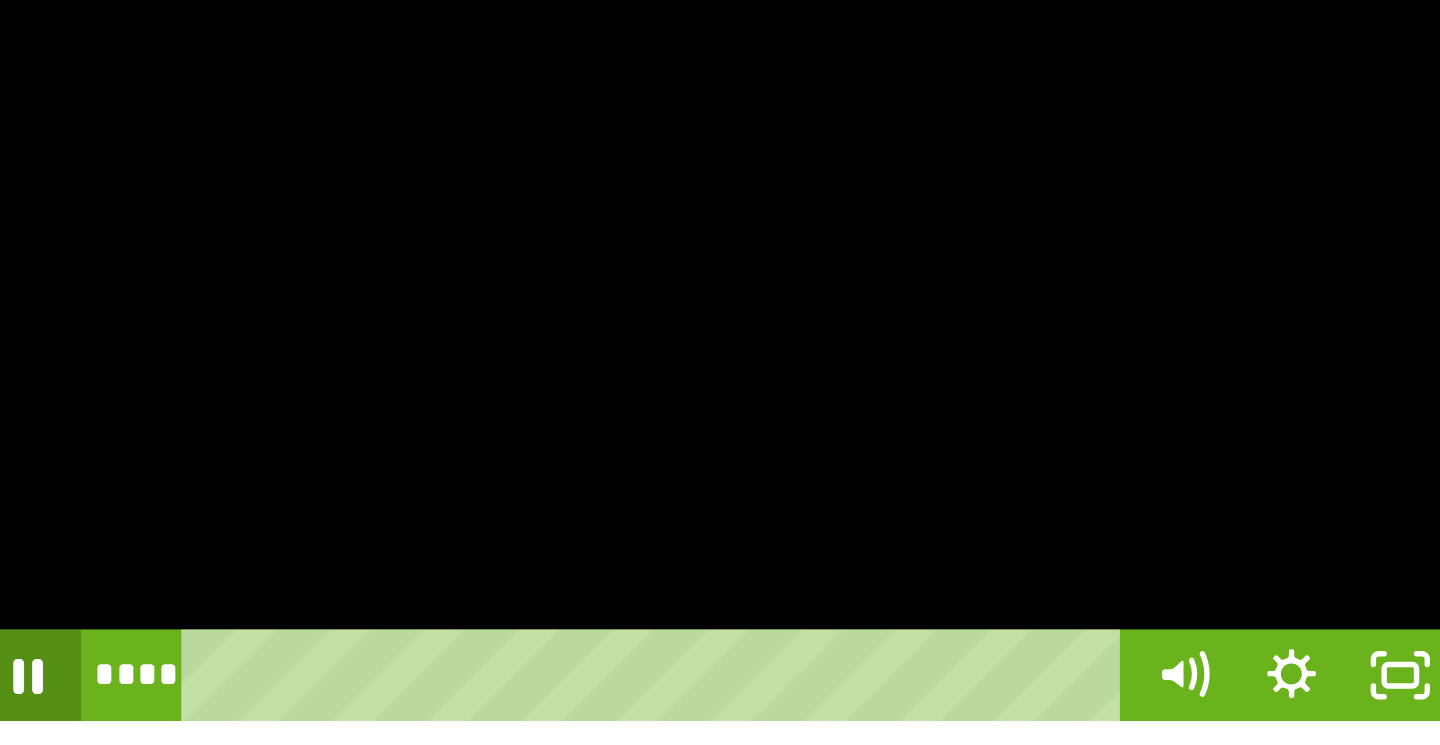 click 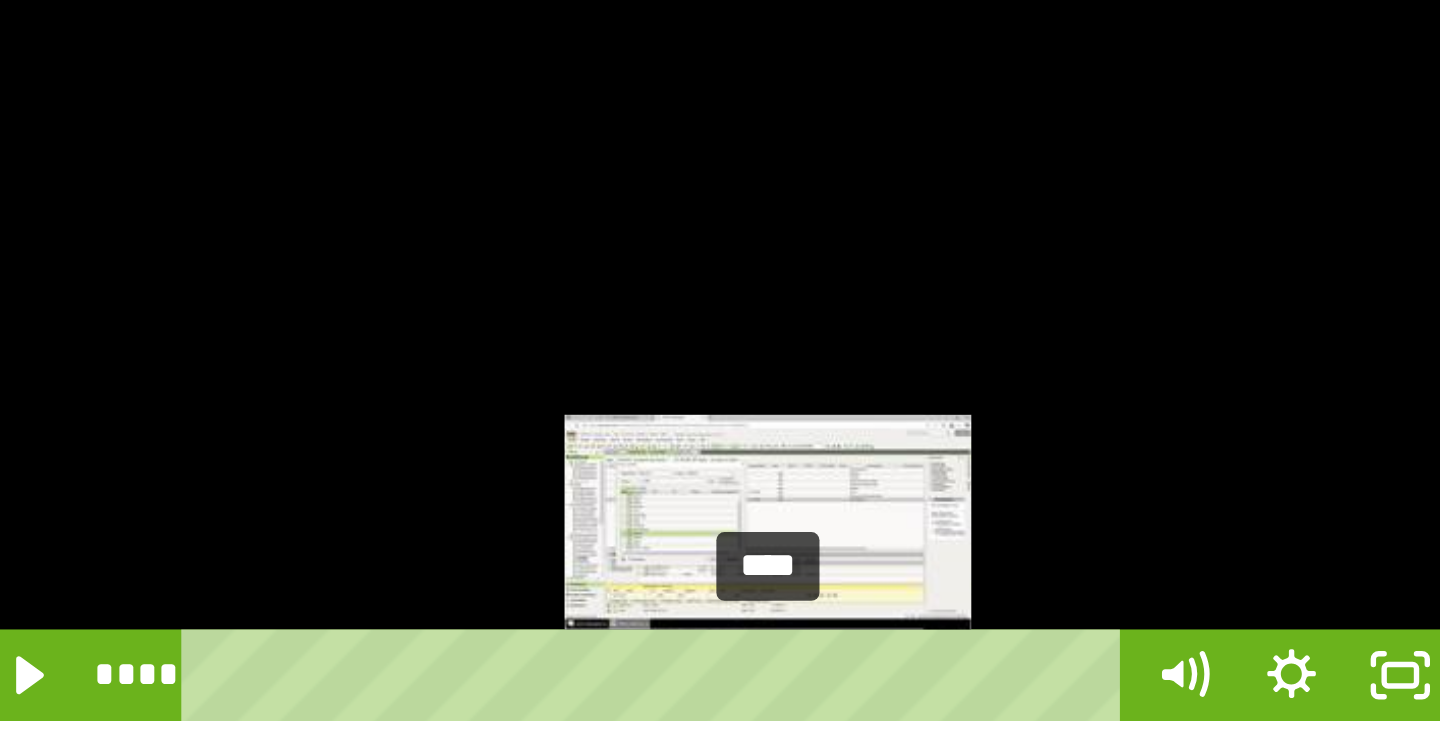 click on "****" at bounding box center (590, 410) 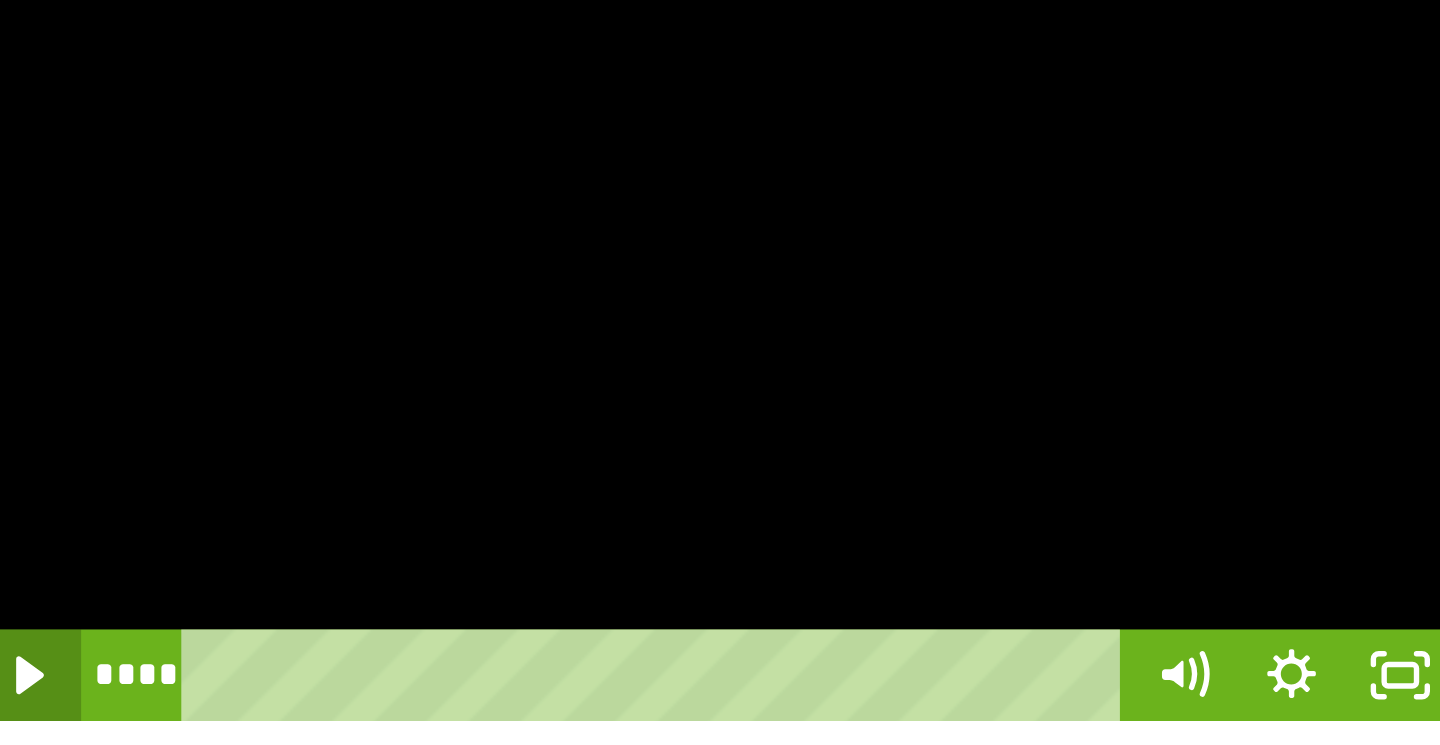 click 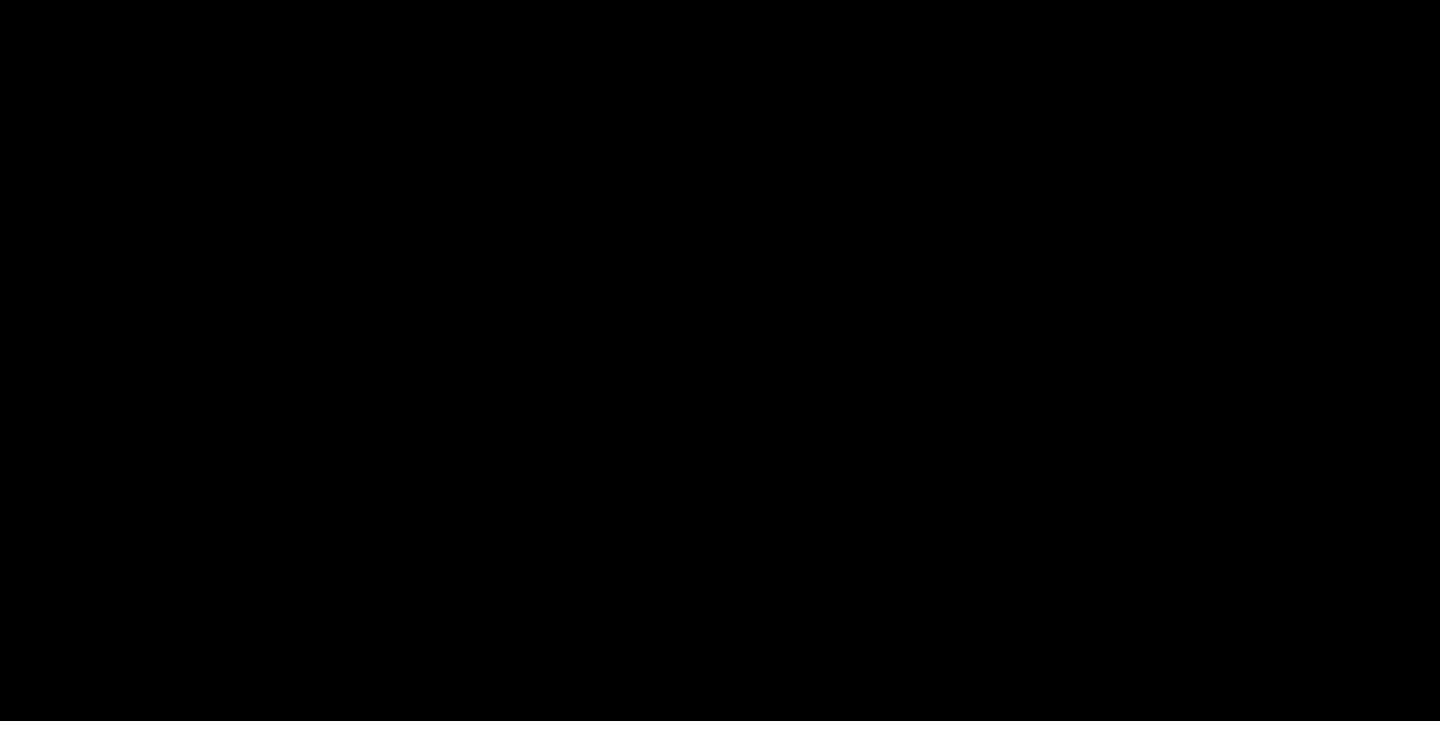 click at bounding box center [608, 286] 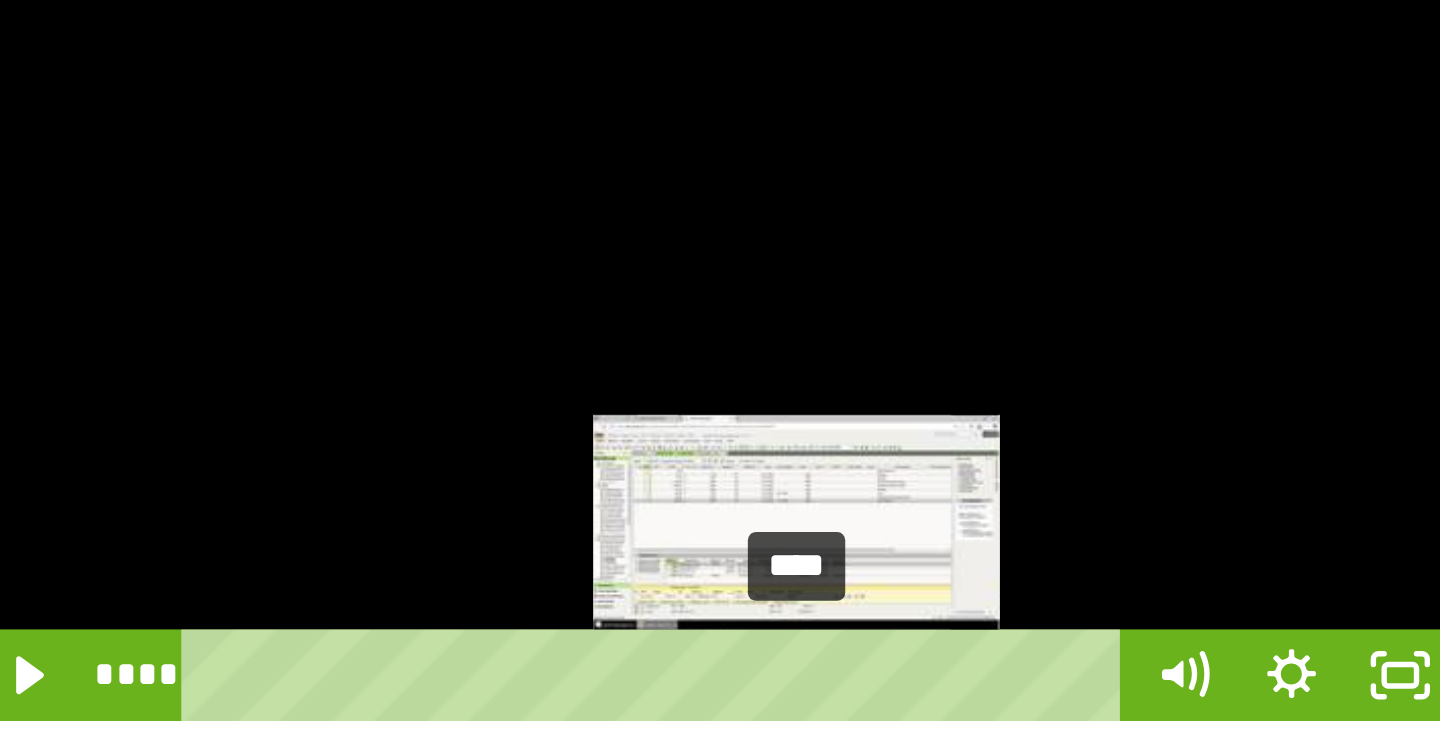 click on "****" at bounding box center (590, 410) 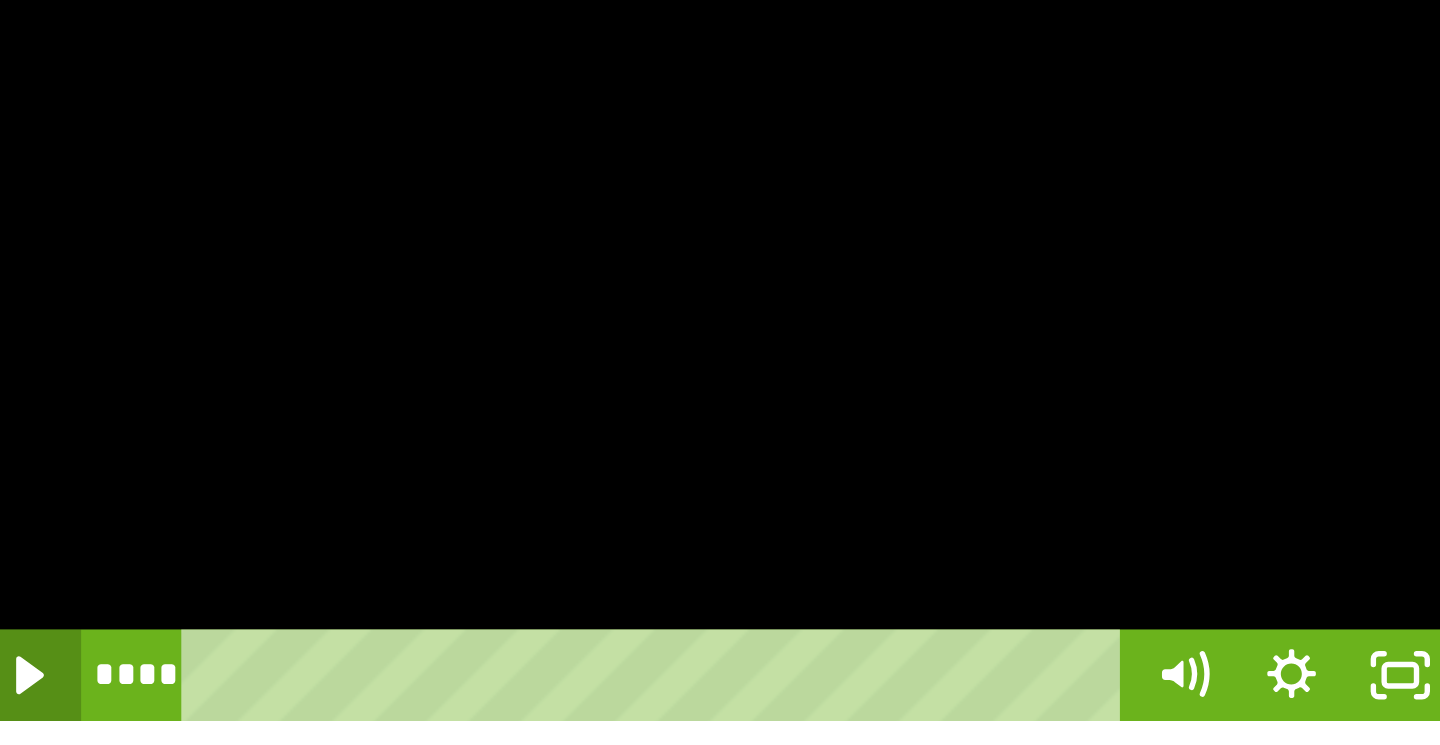 click 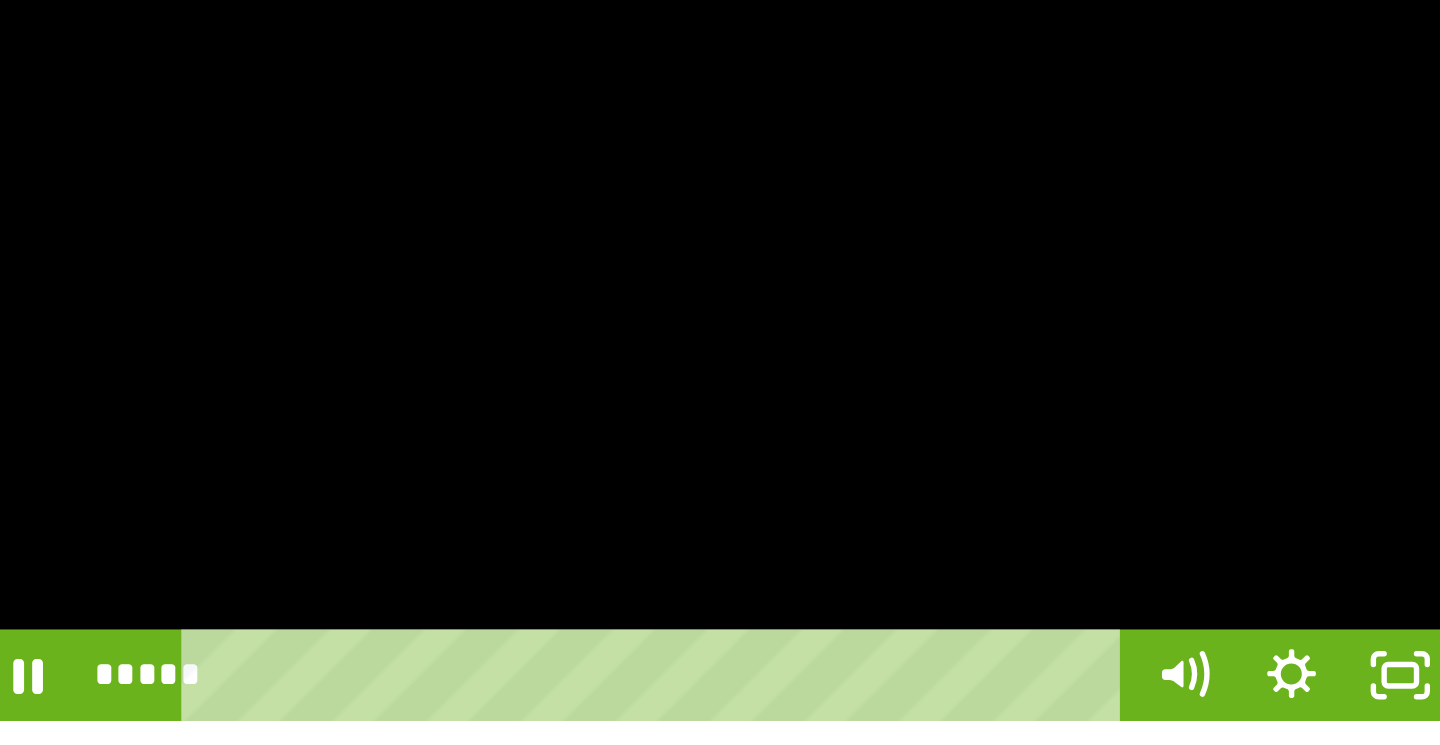 click at bounding box center (608, 286) 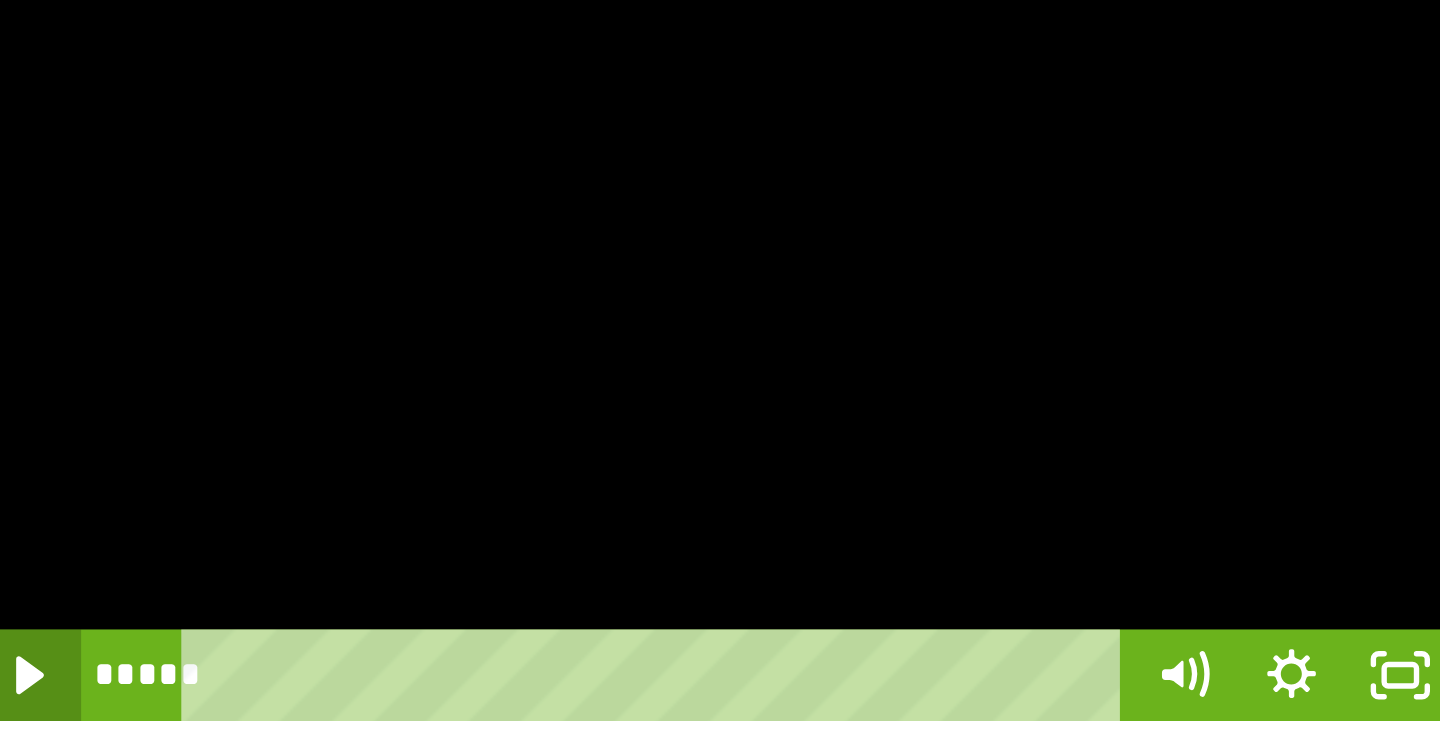 click 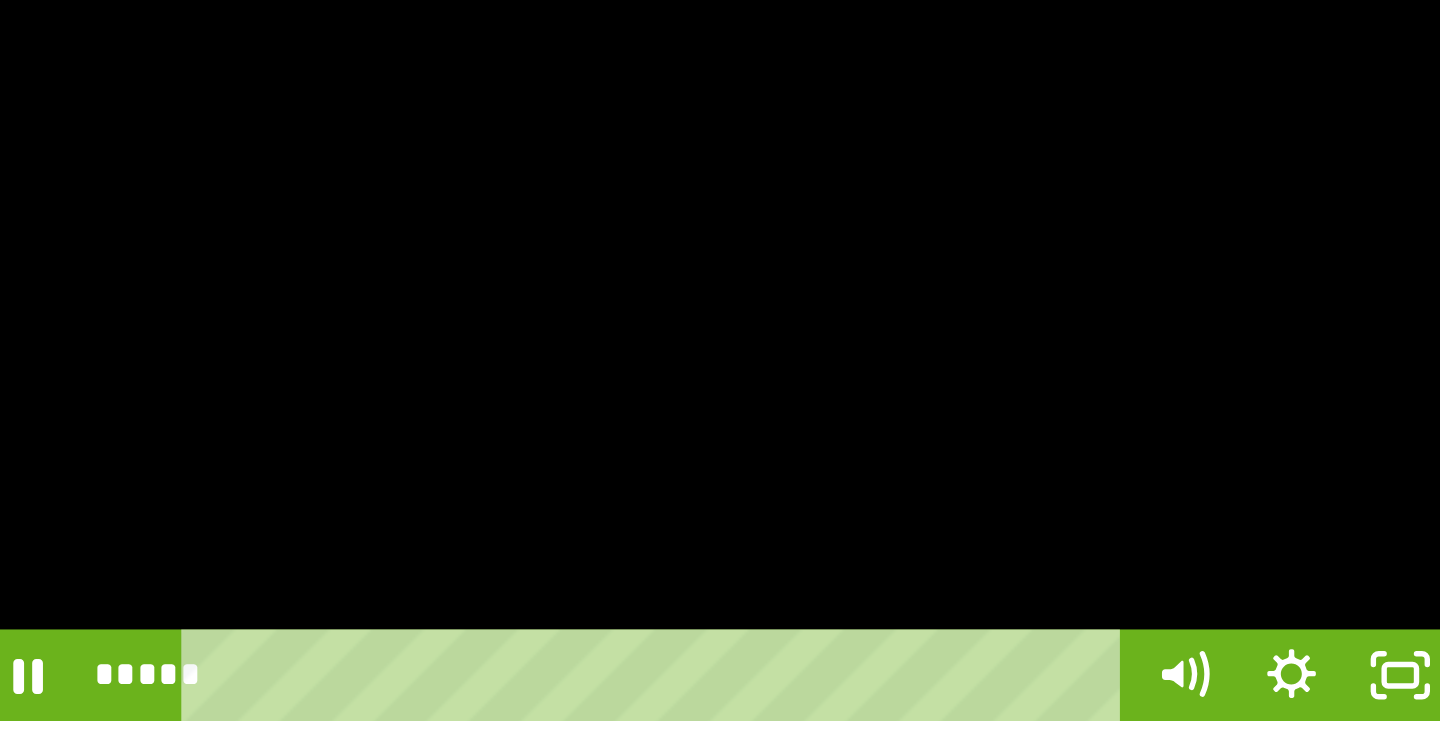 click at bounding box center (608, 286) 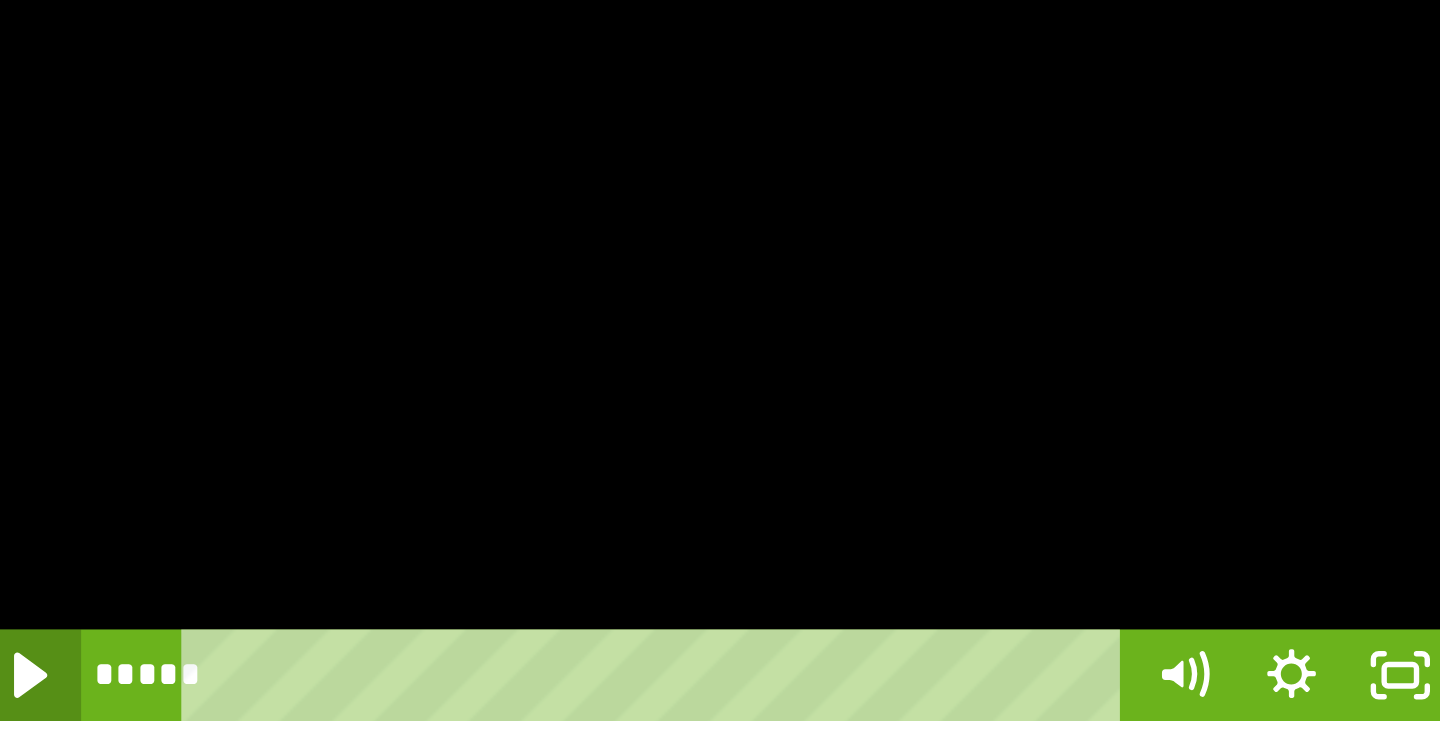 click 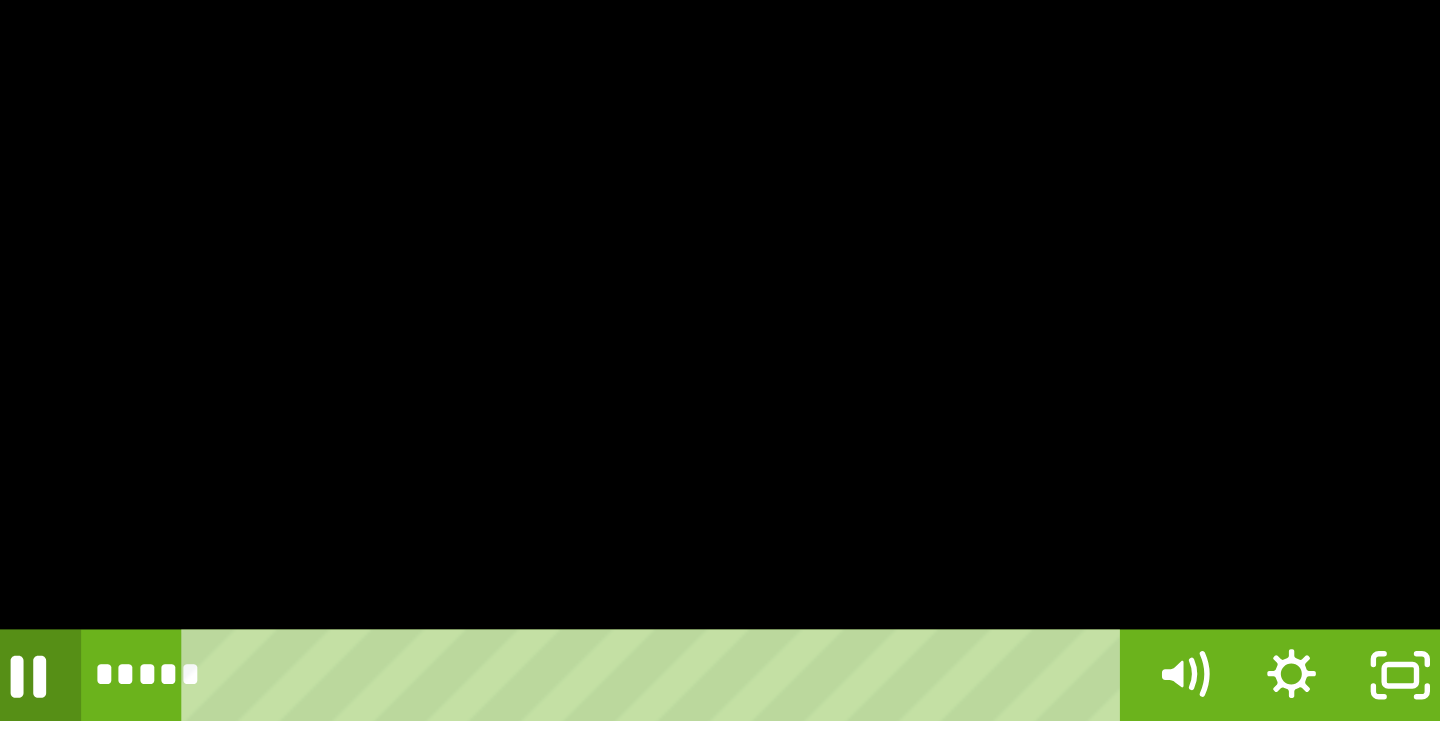 click 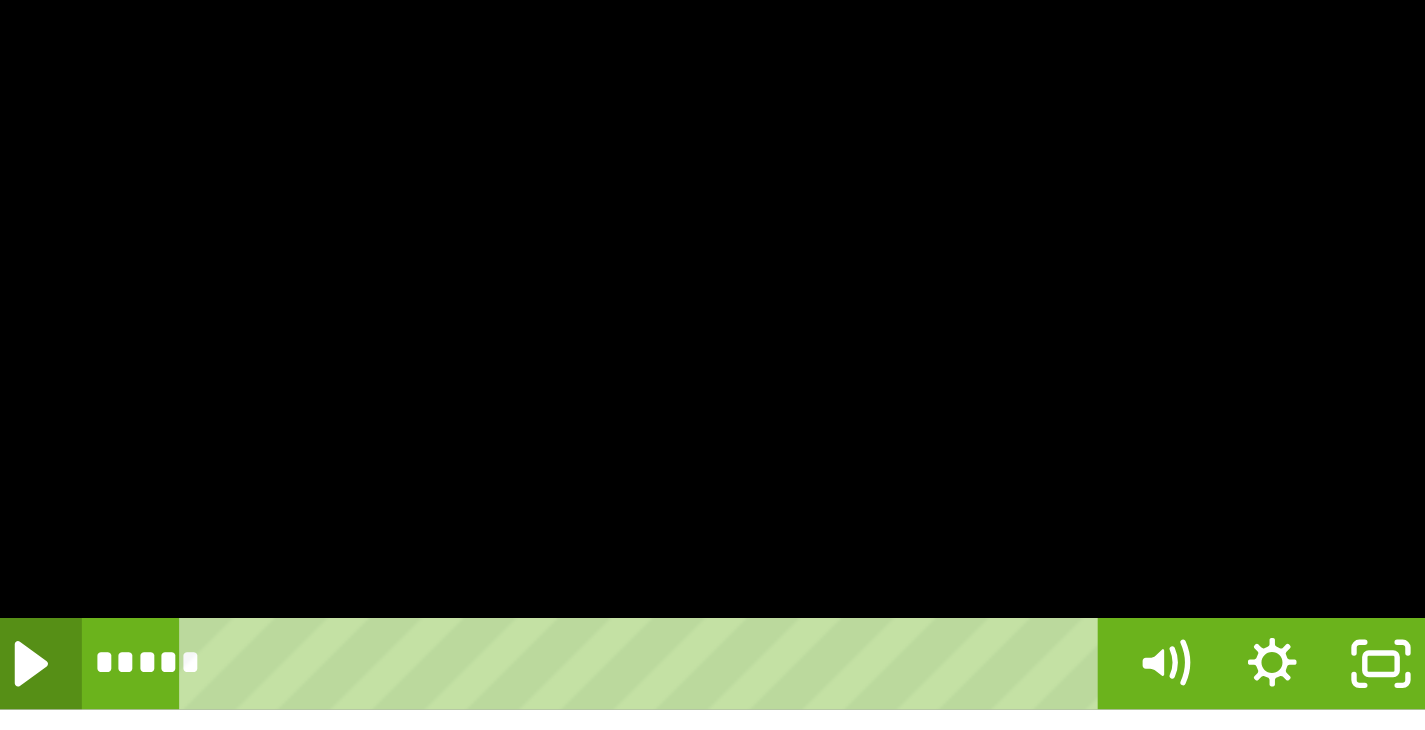 click 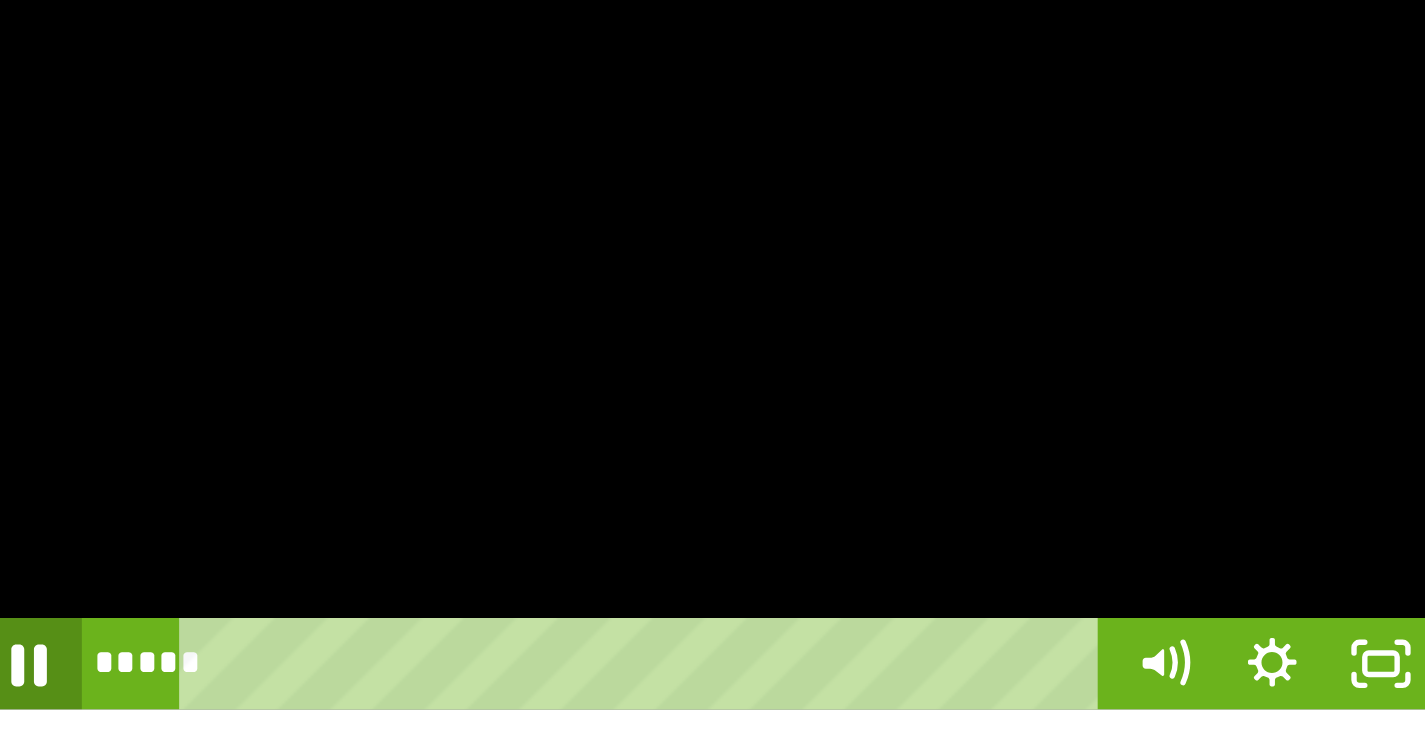 click 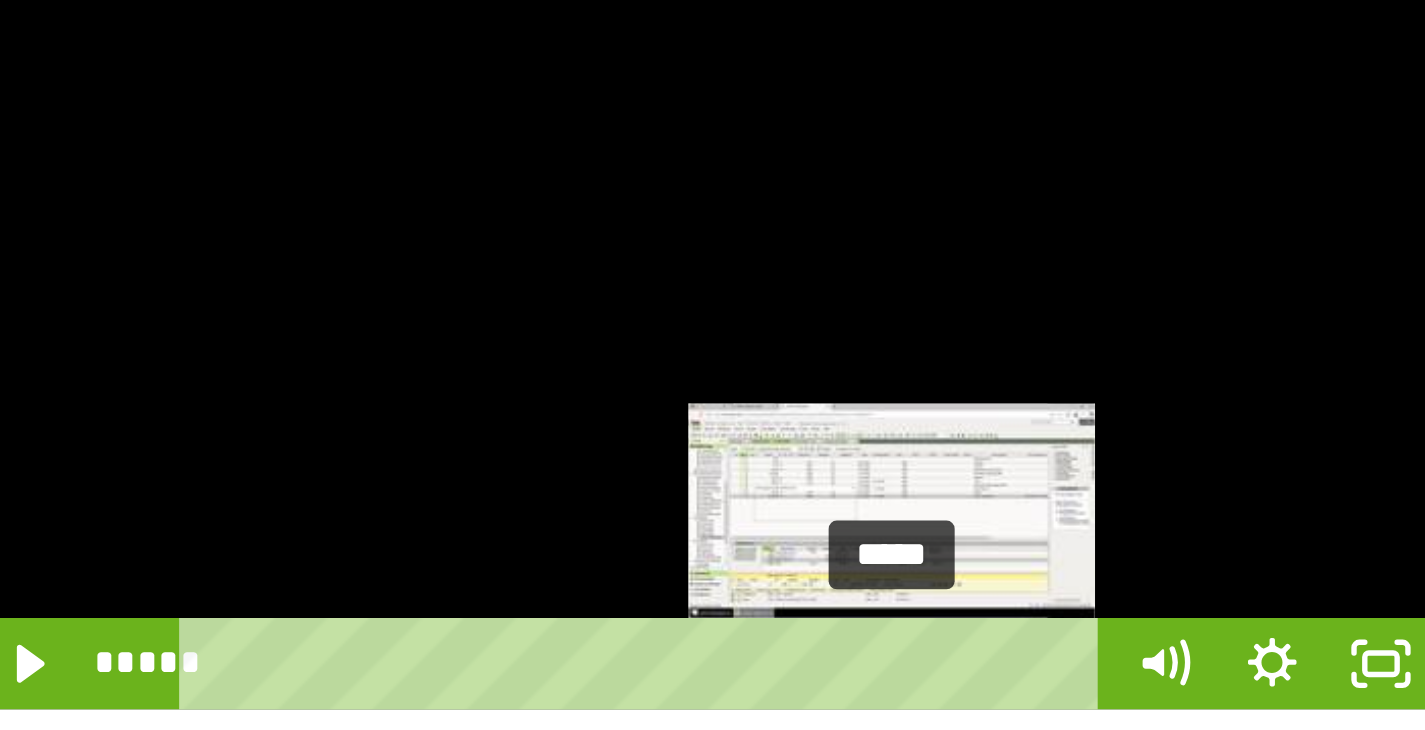 click on "*****" at bounding box center [586, 406] 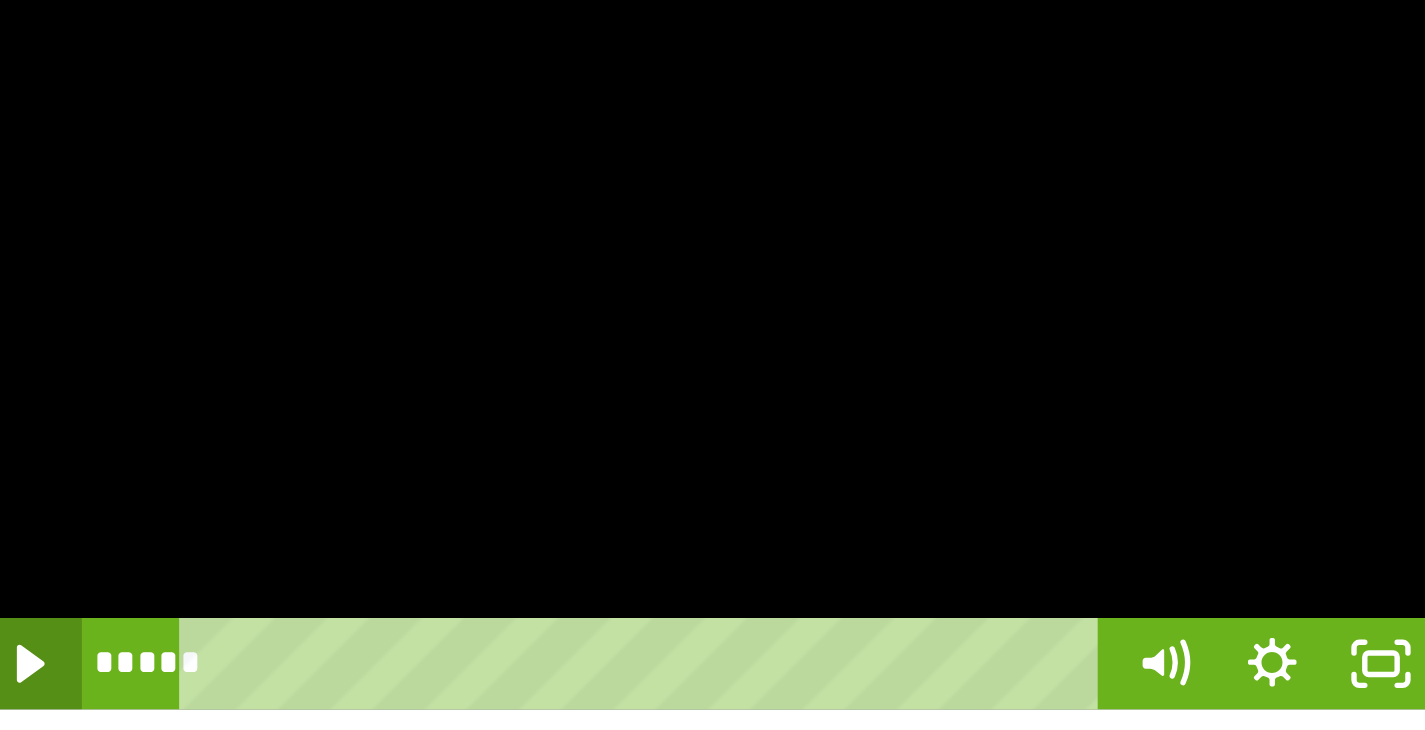 click 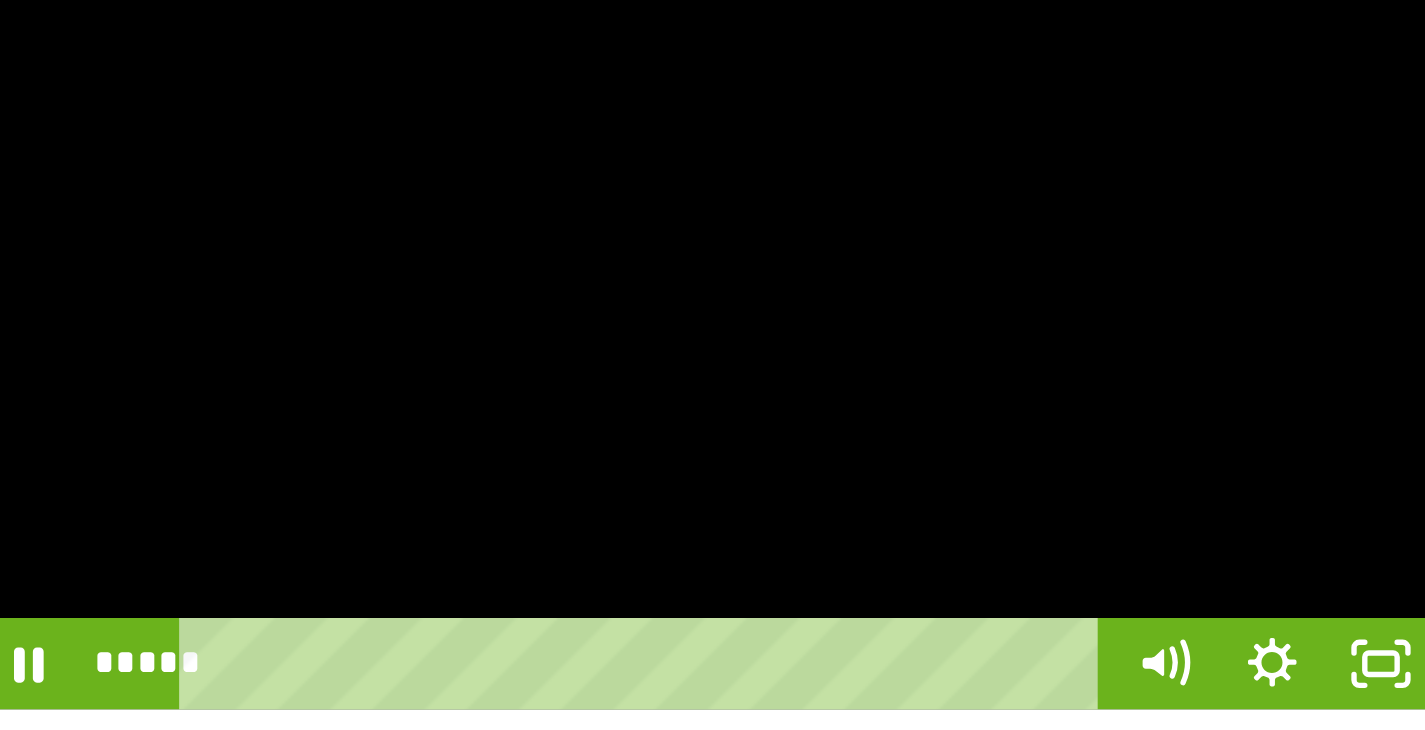 click at bounding box center [604, 284] 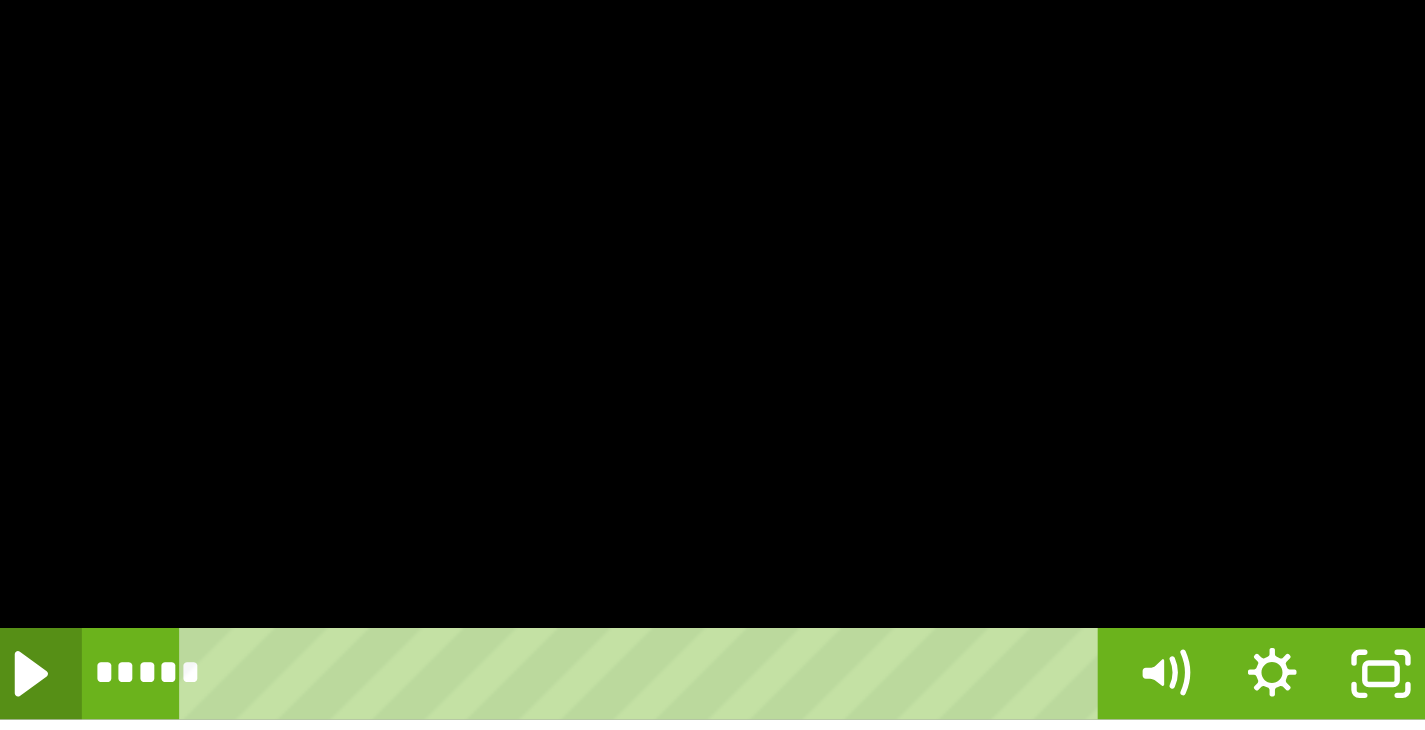 click 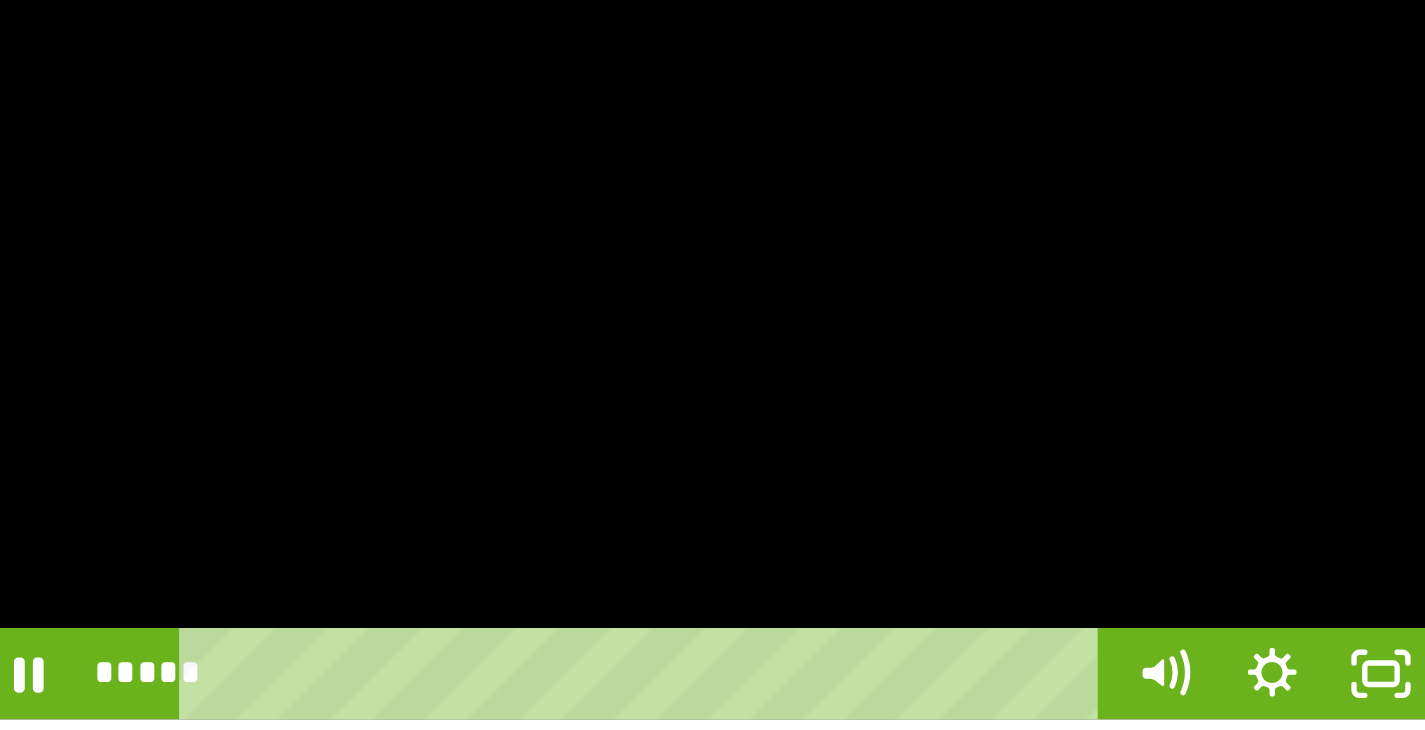click at bounding box center (604, 284) 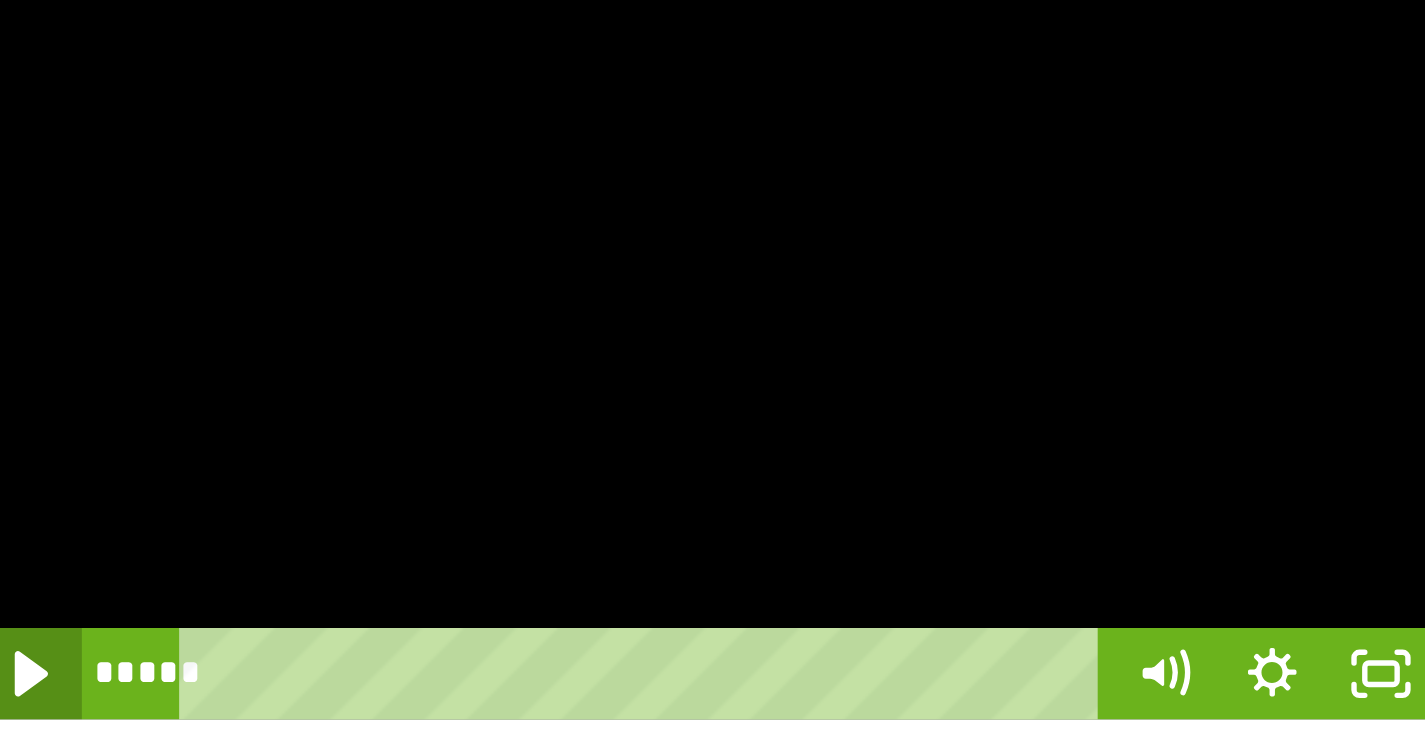 click 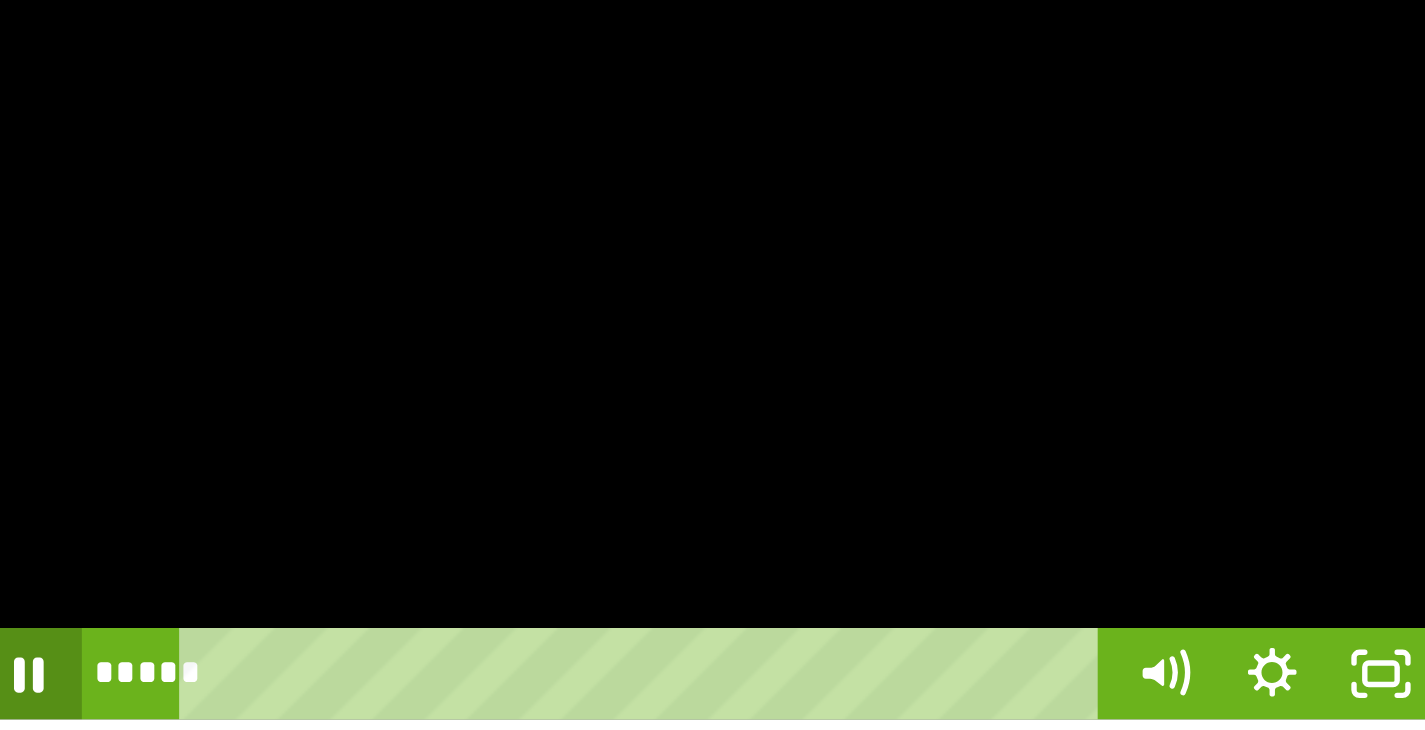 click 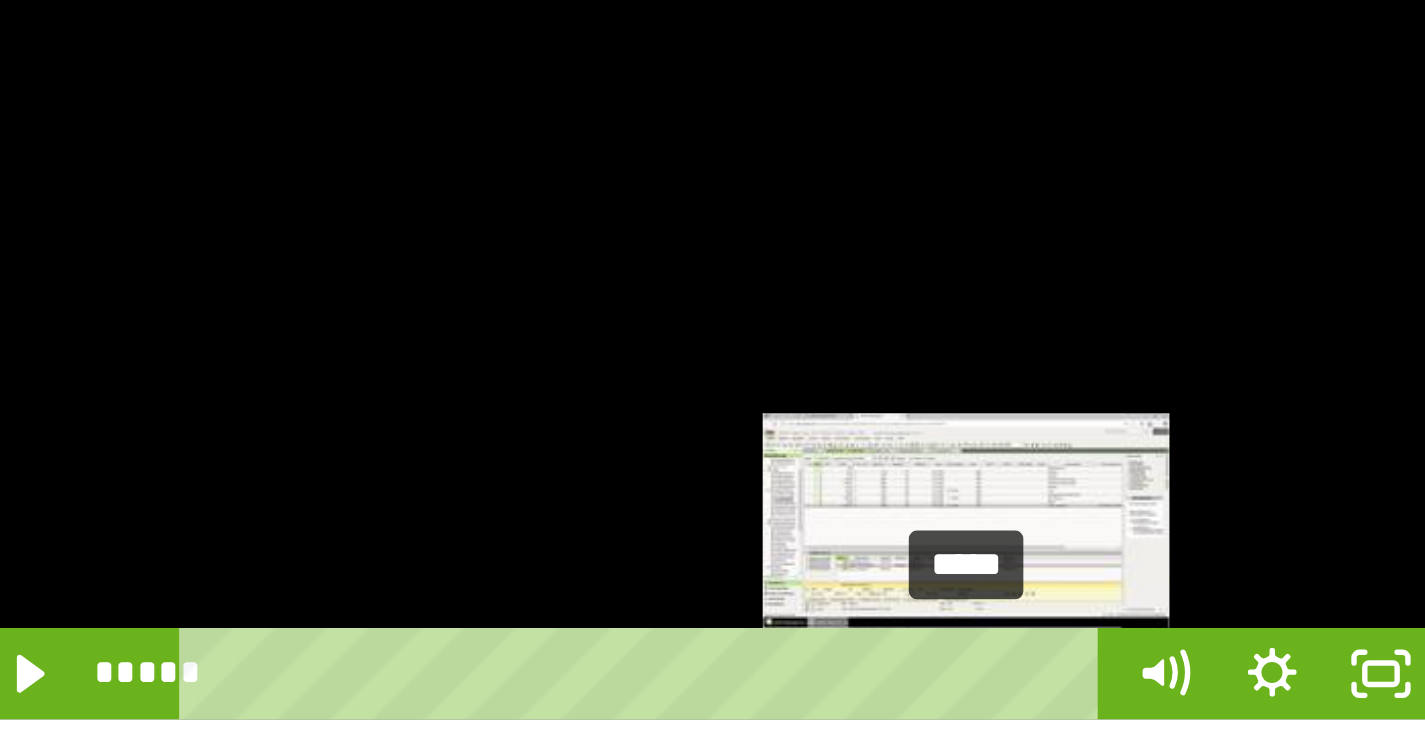 click on "*****" at bounding box center [586, 406] 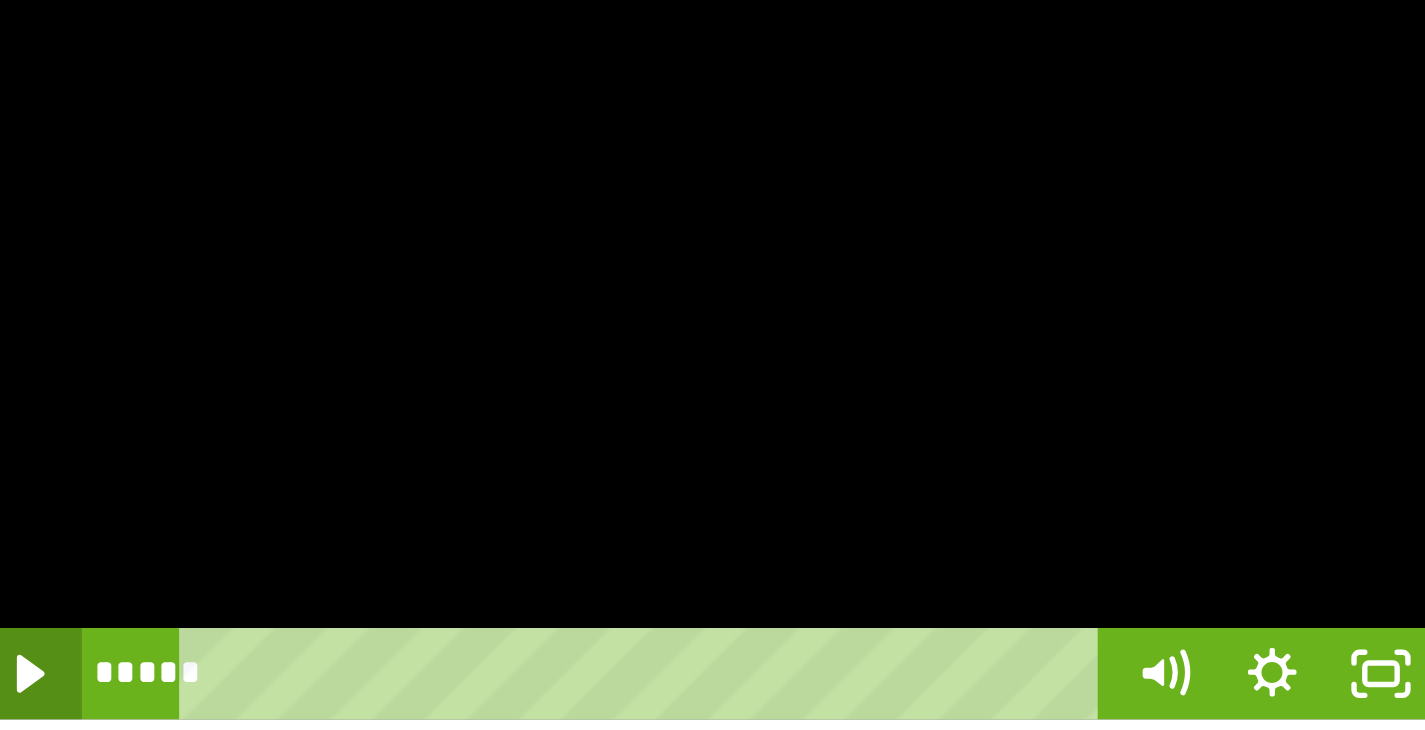 click 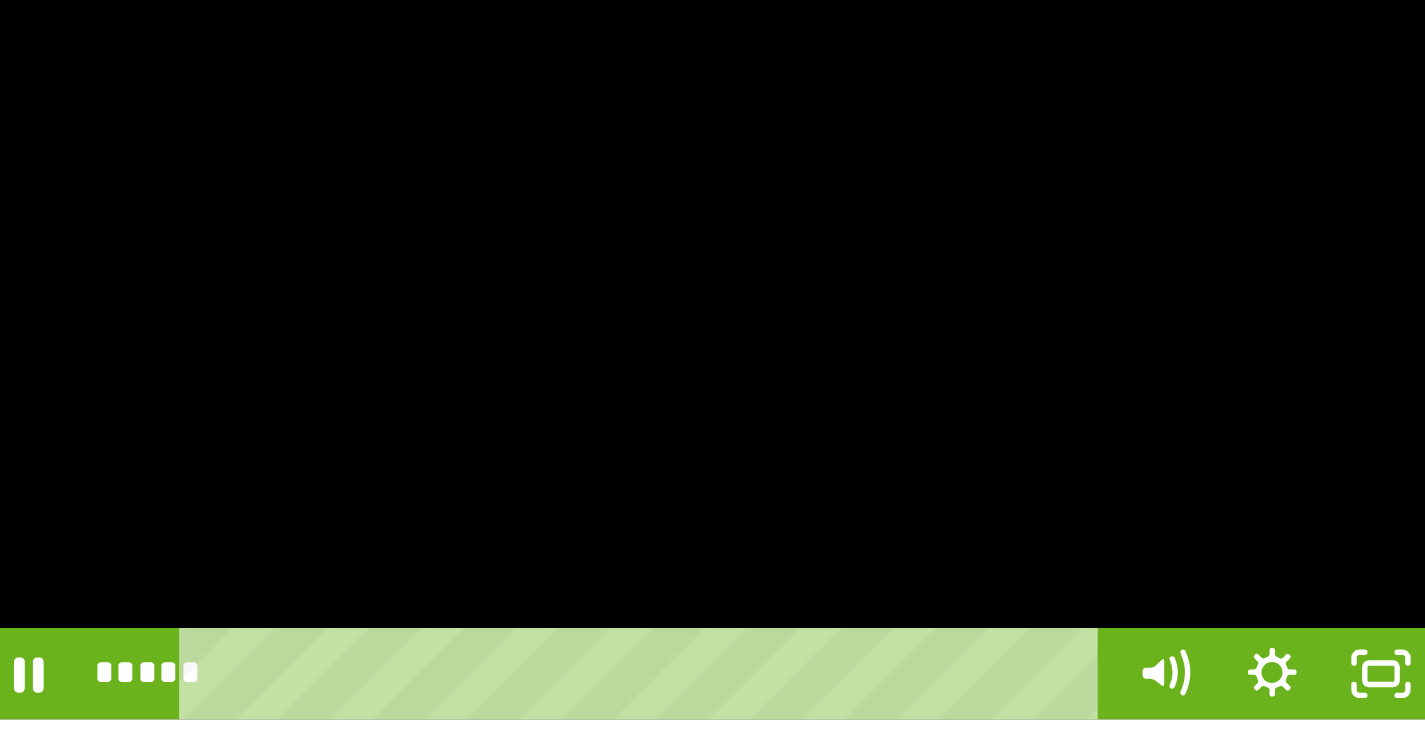 click at bounding box center (604, 284) 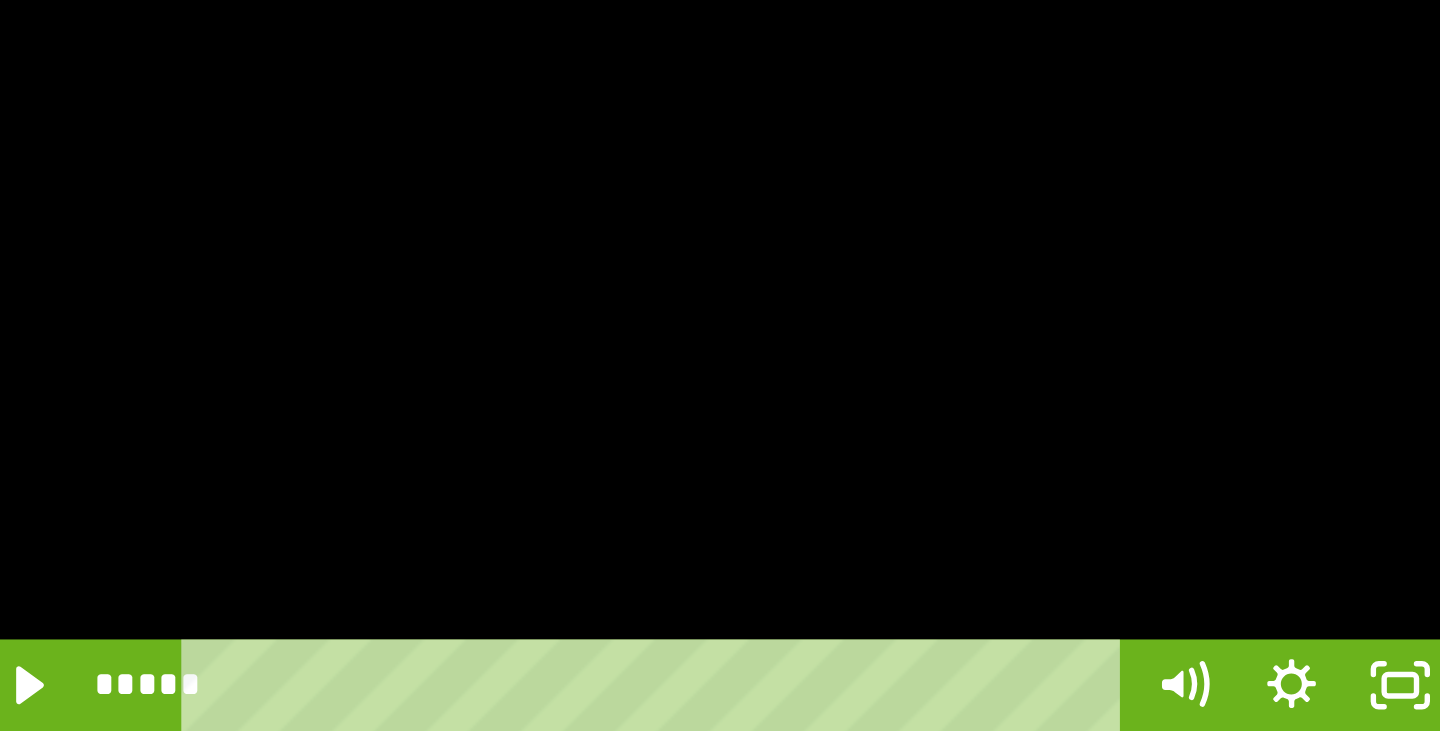 click at bounding box center (608, 286) 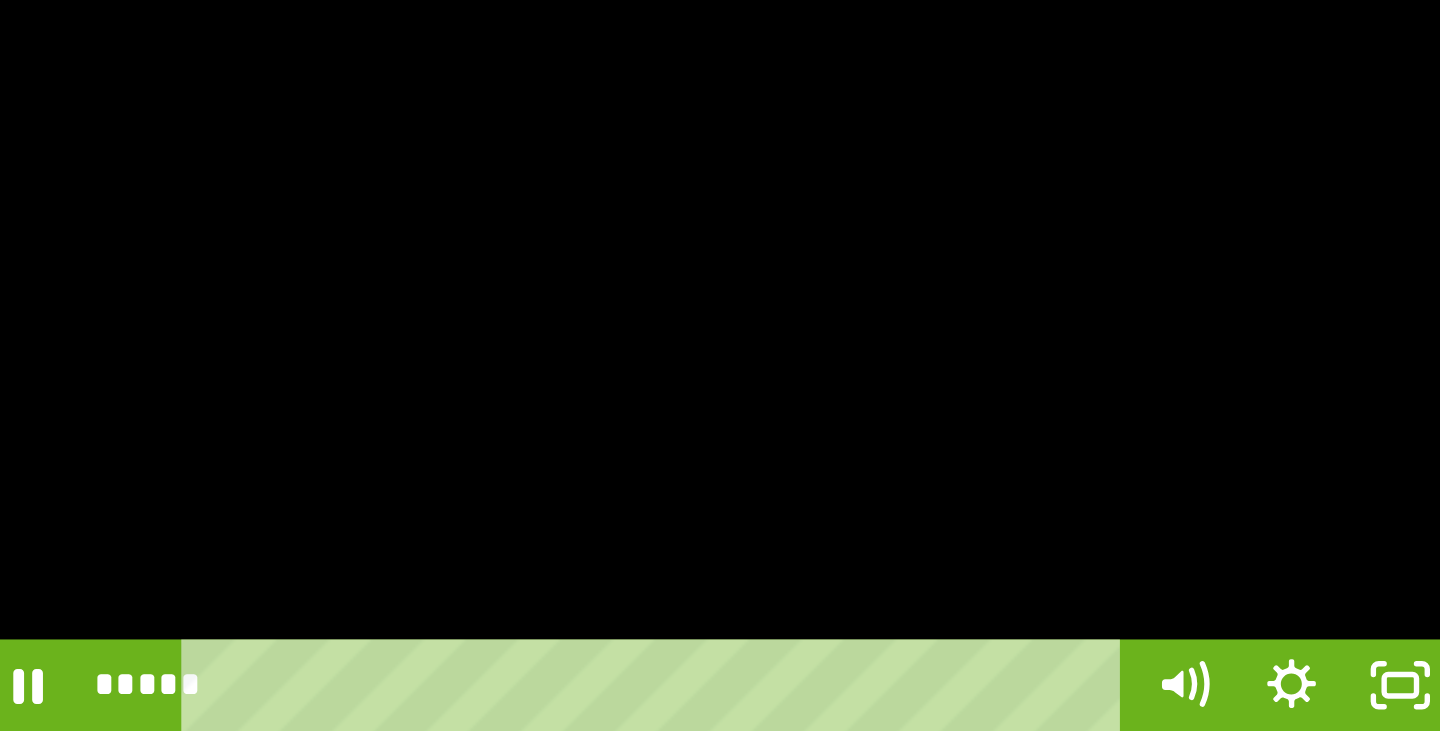 click at bounding box center [608, 286] 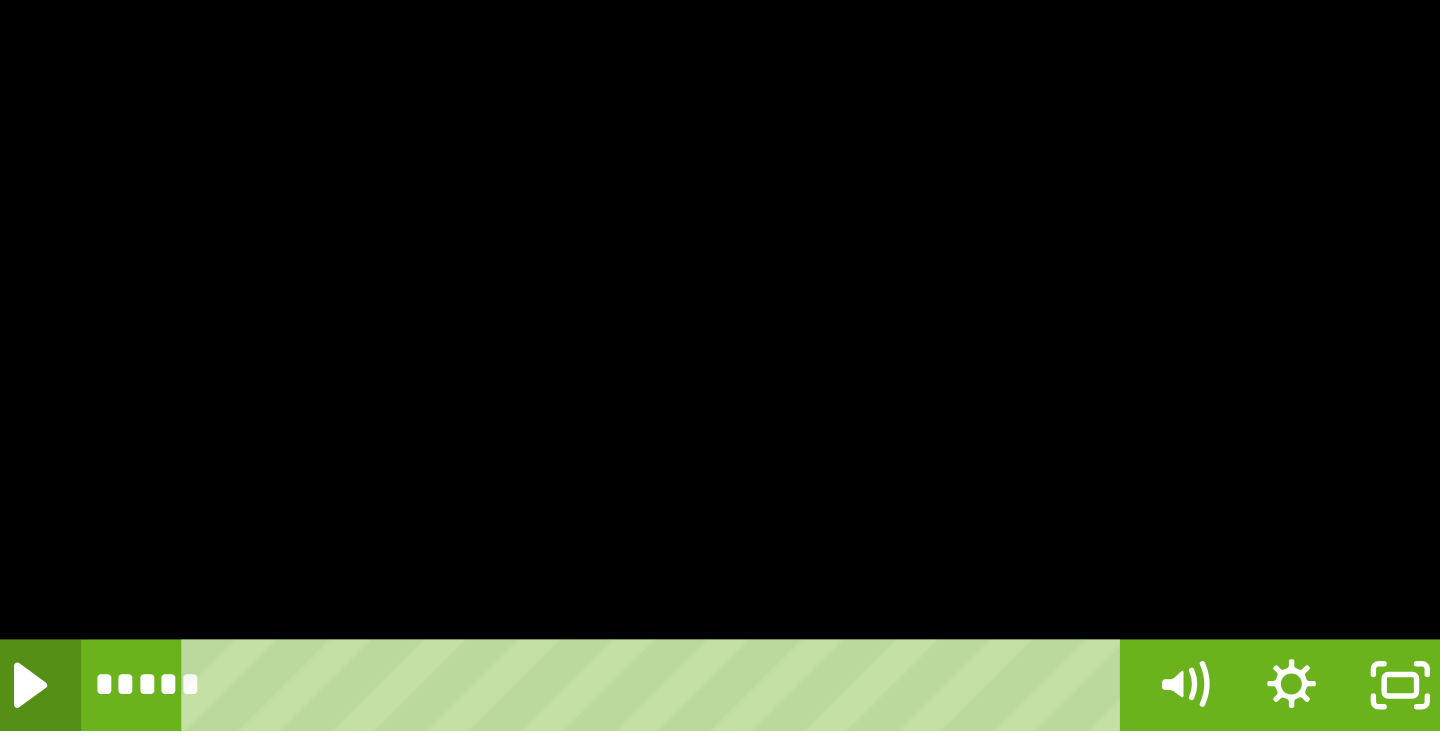 click 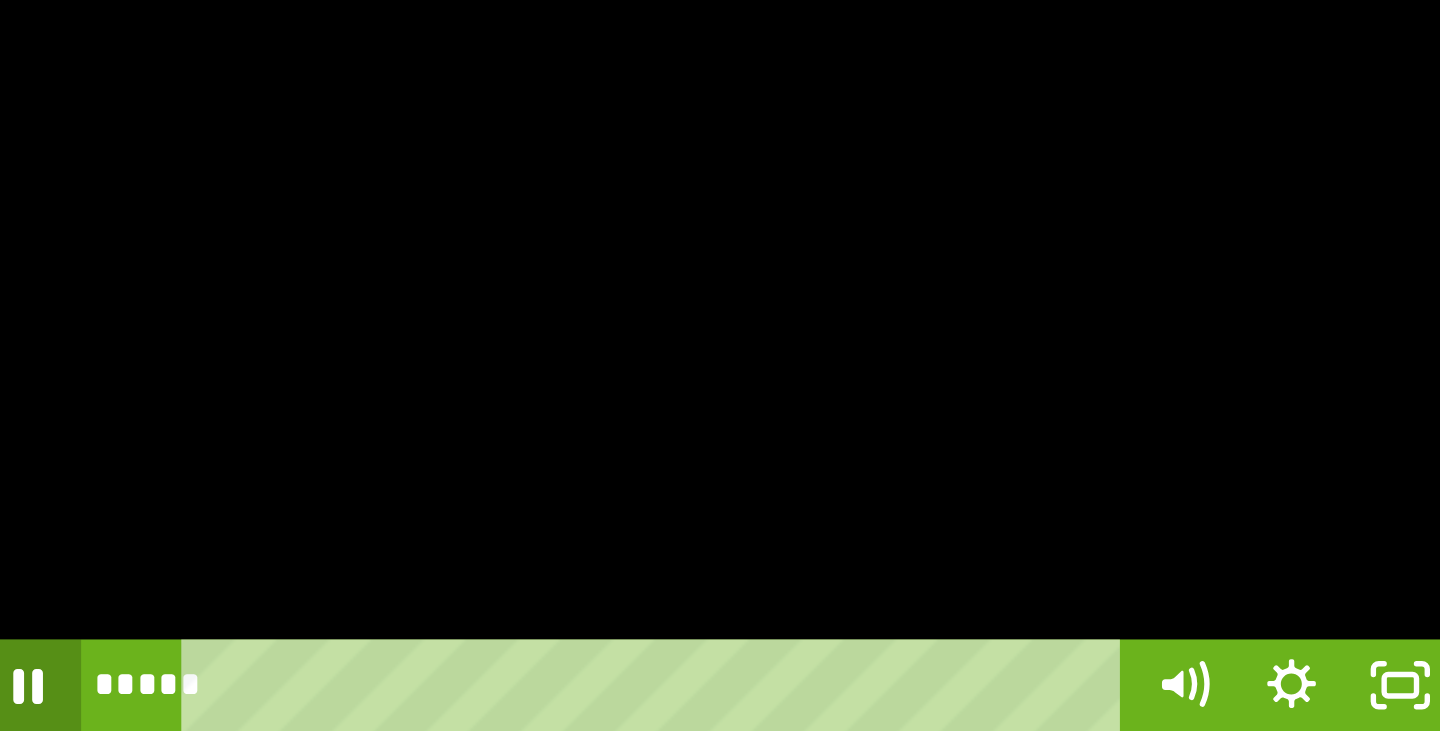 click 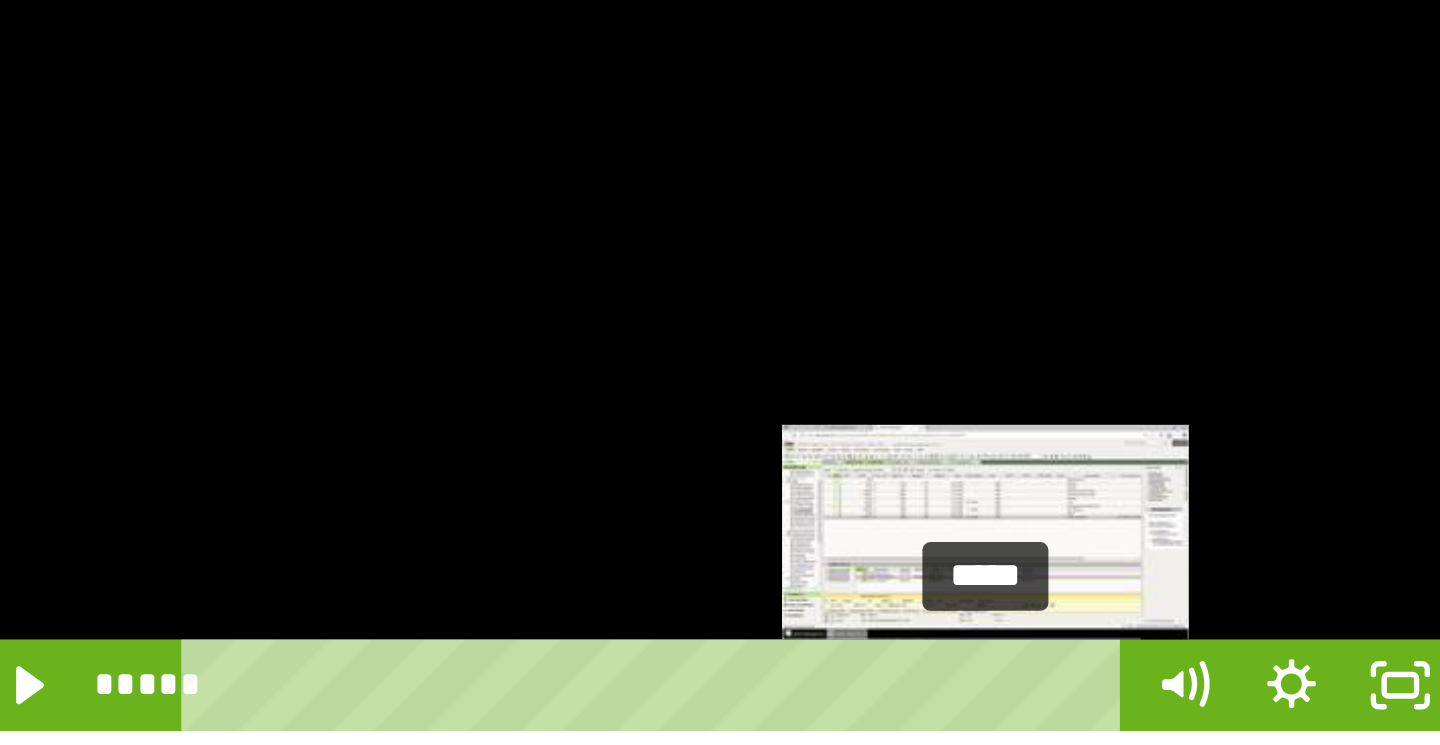 click on "*****" at bounding box center (590, 410) 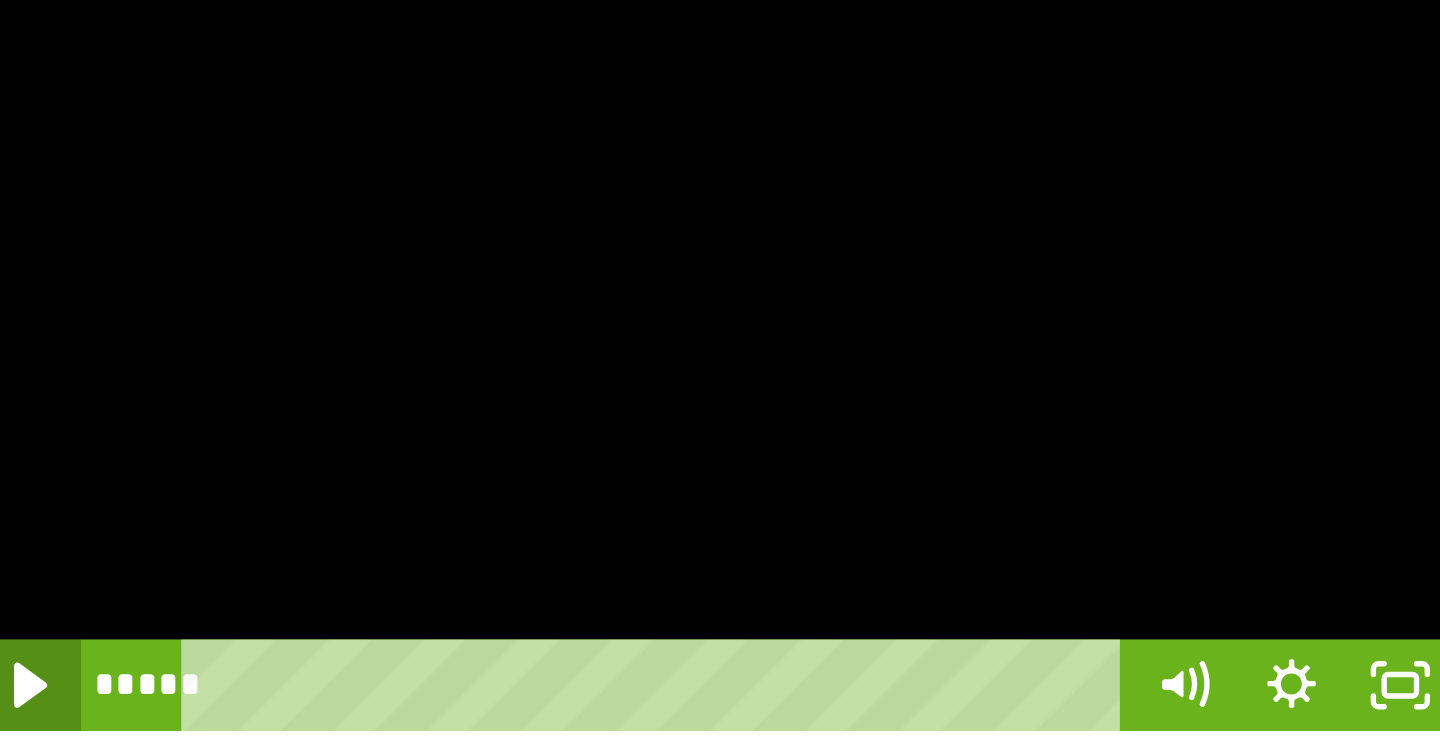 click 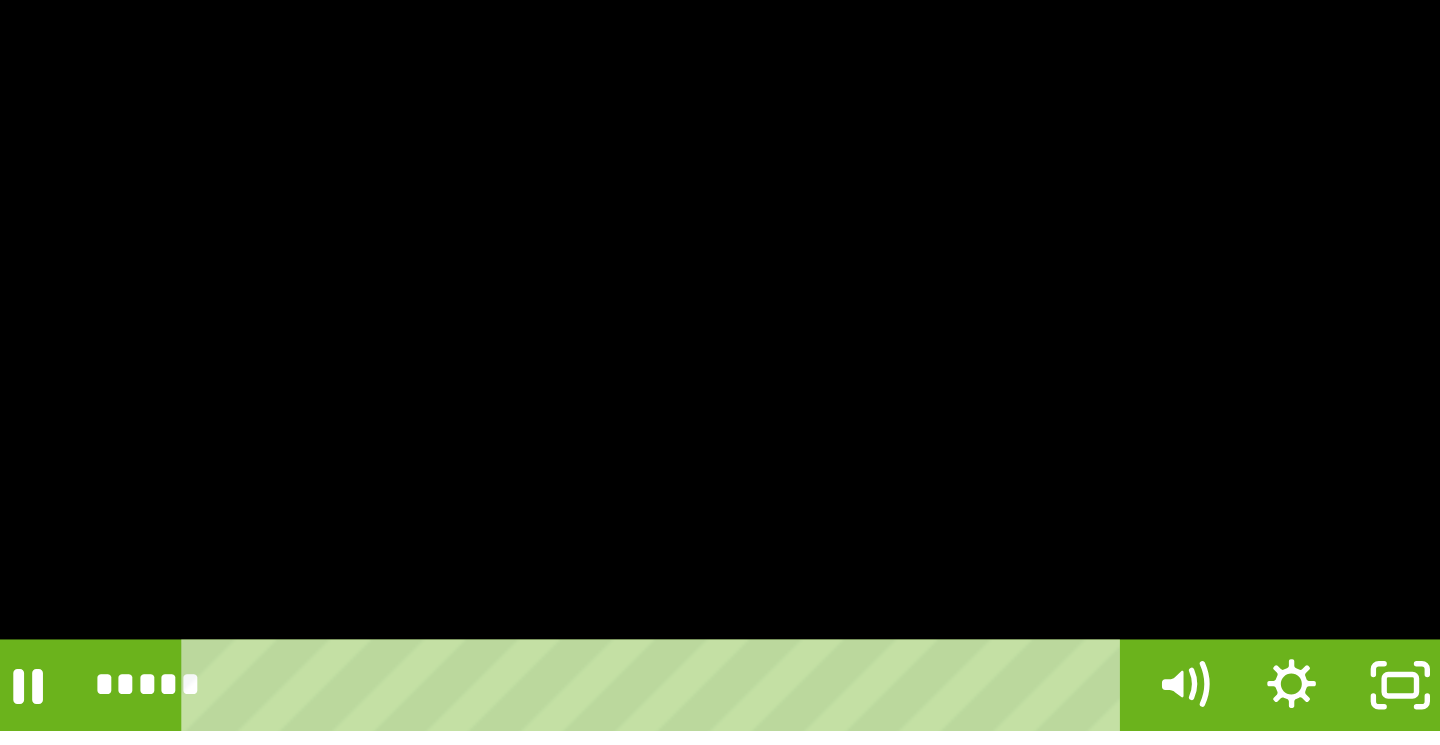 click at bounding box center [608, 286] 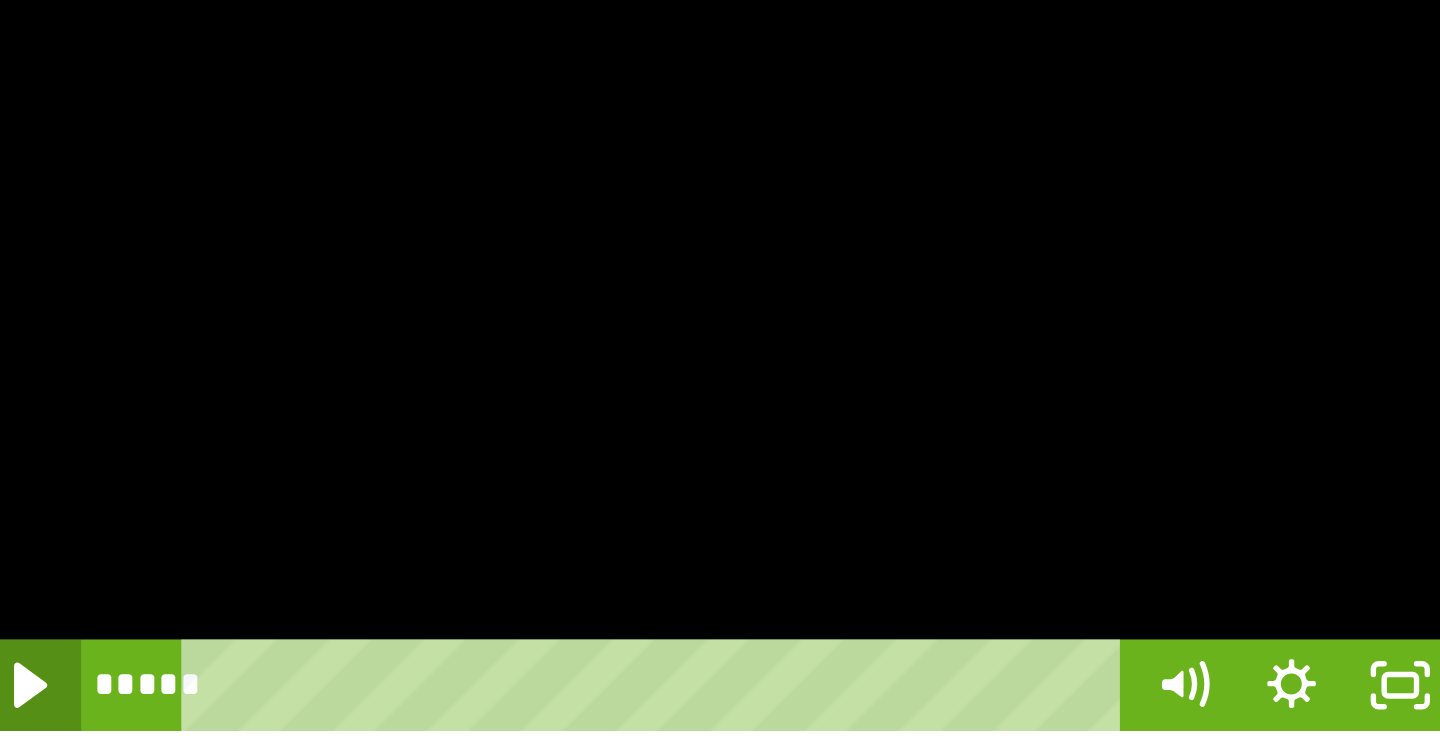 click 